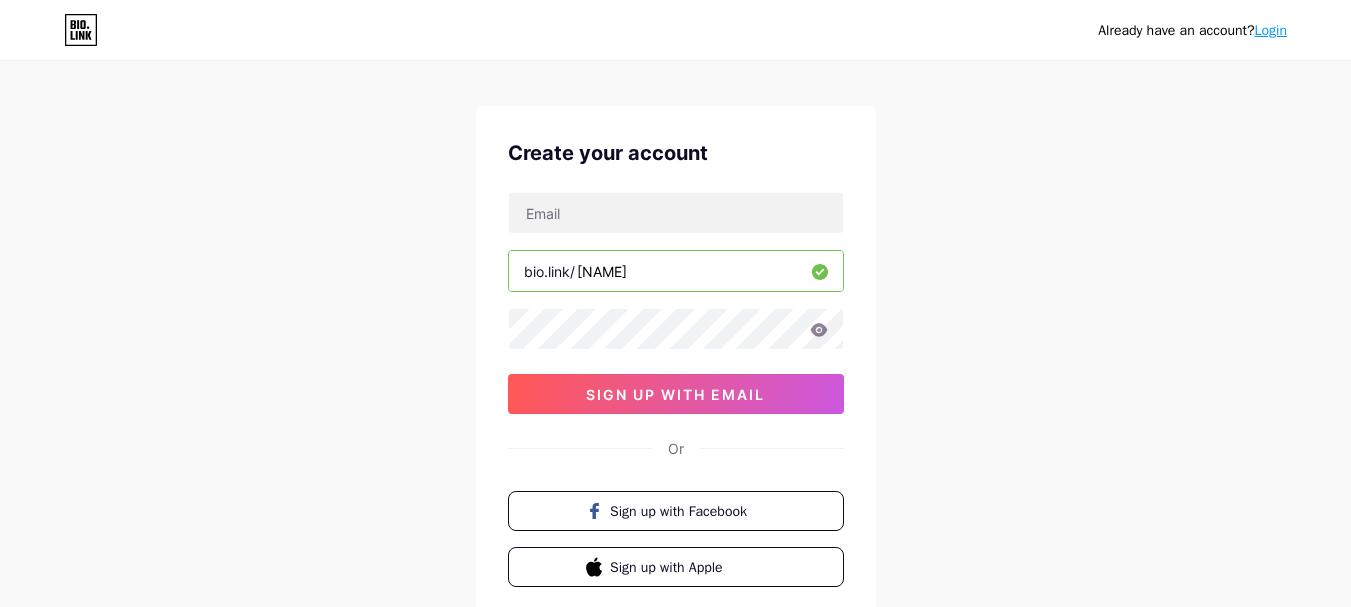 scroll, scrollTop: 4, scrollLeft: 0, axis: vertical 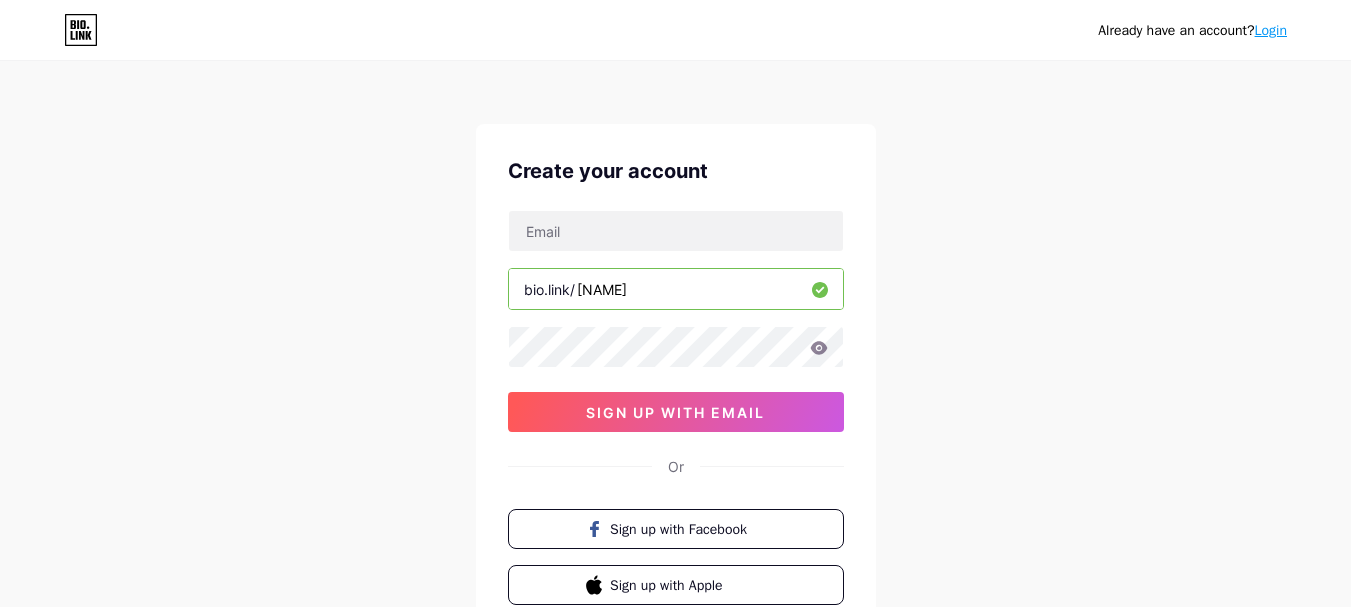 click on "Login" at bounding box center (1271, 30) 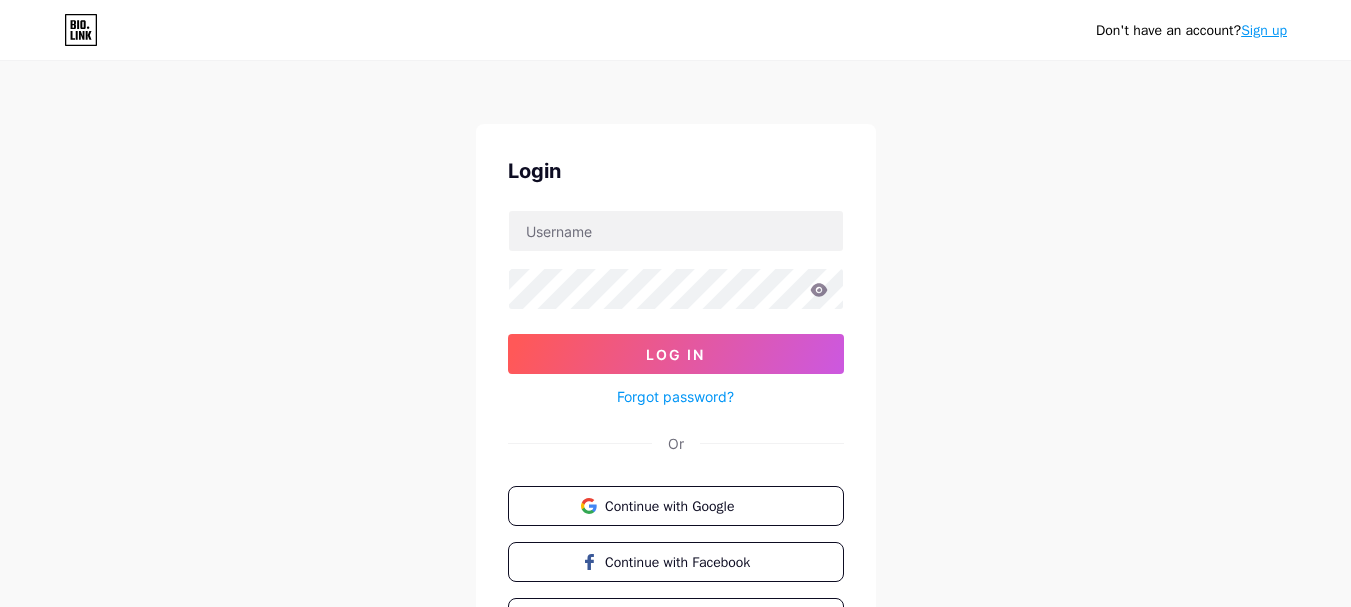 scroll, scrollTop: 0, scrollLeft: 0, axis: both 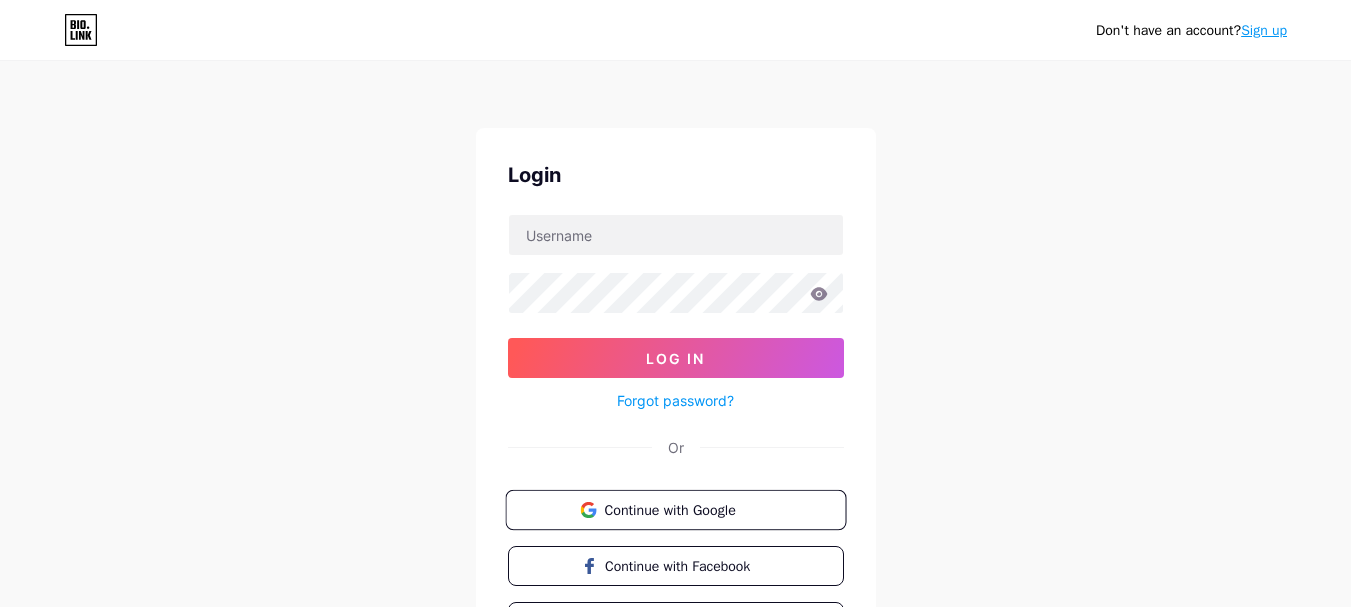 type 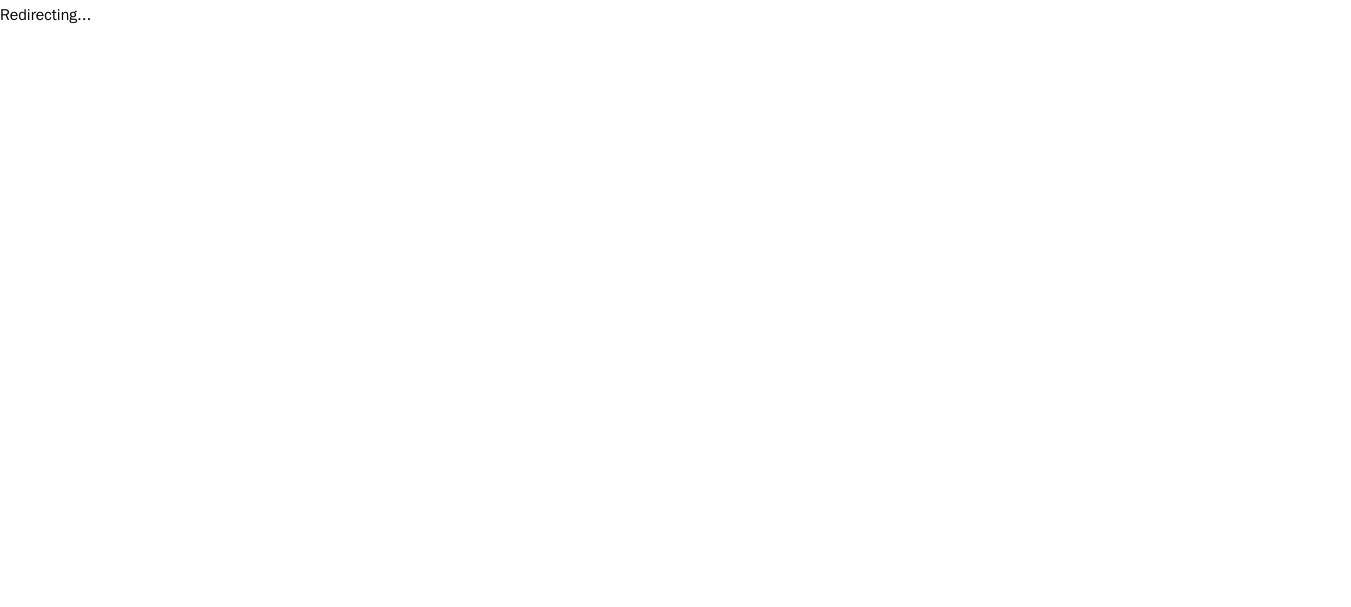 scroll, scrollTop: 0, scrollLeft: 0, axis: both 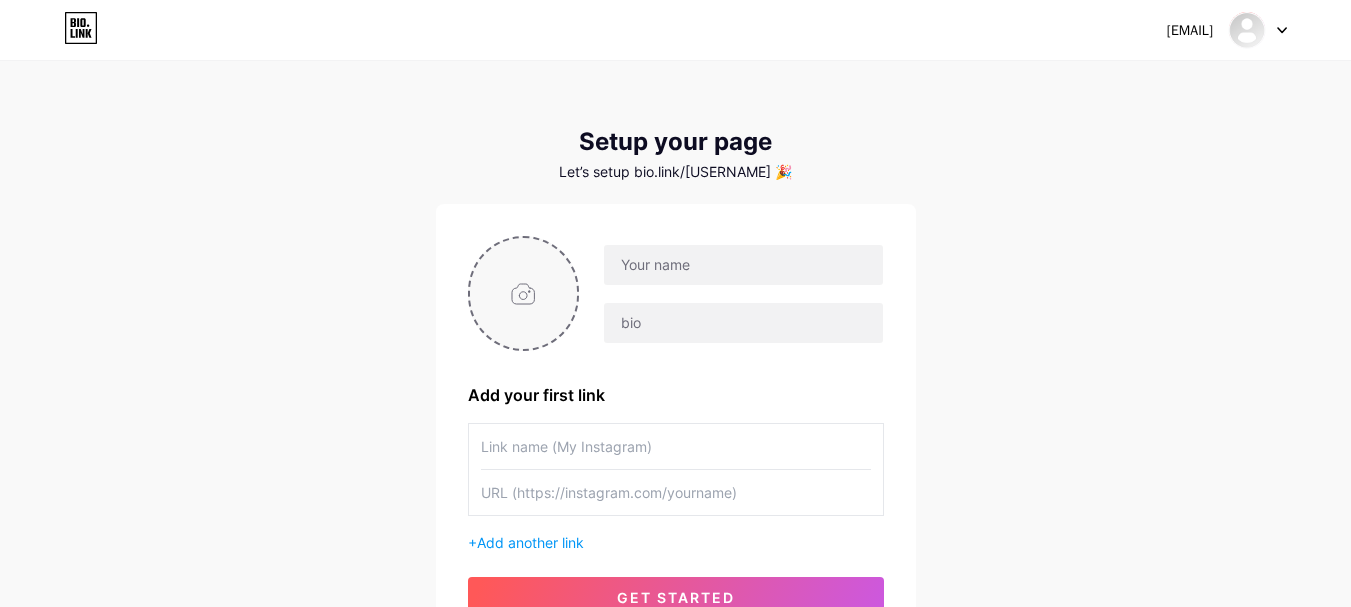 click at bounding box center (524, 293) 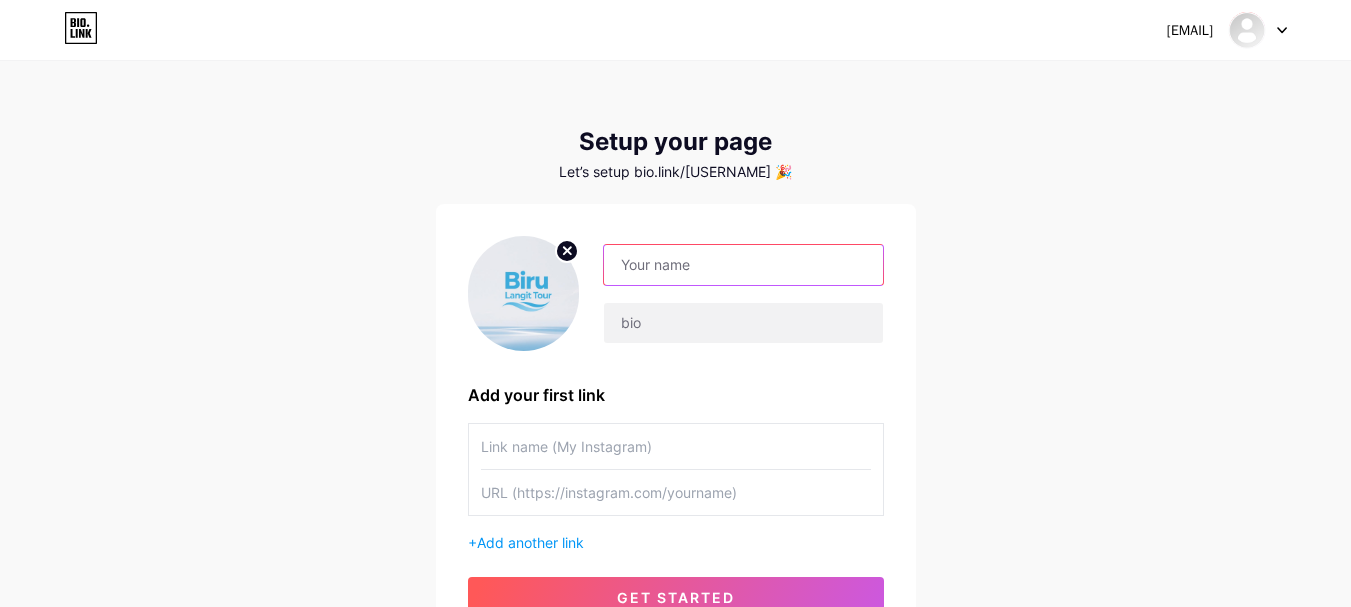 click at bounding box center [743, 265] 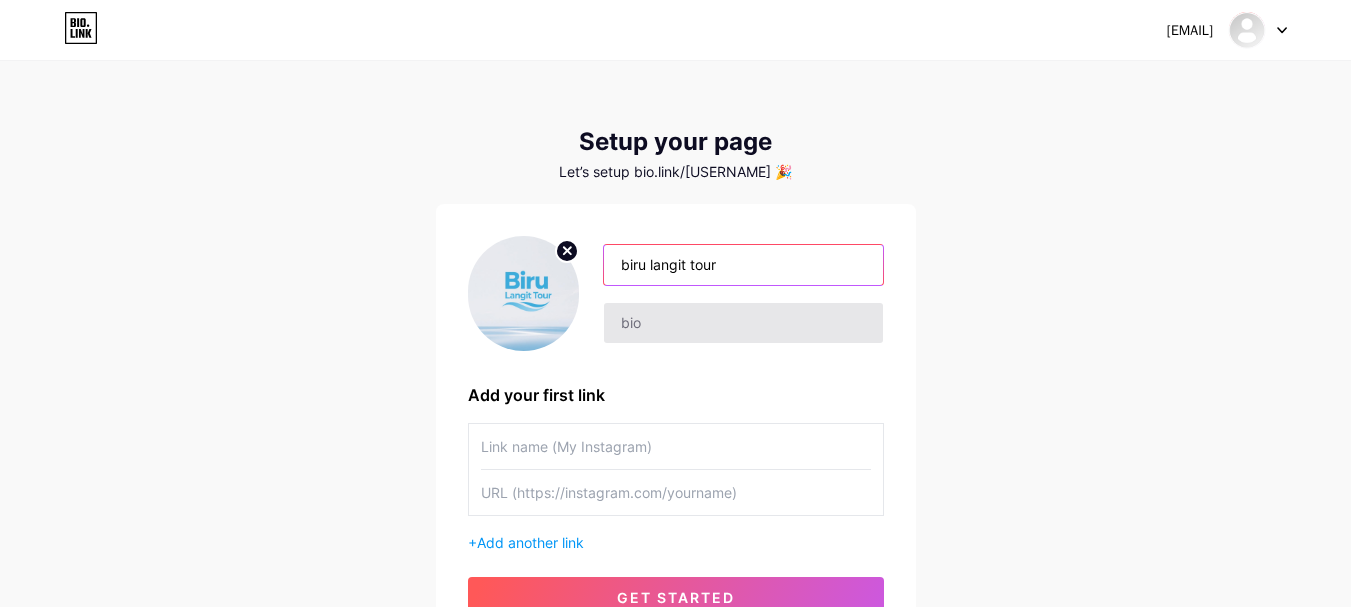 type on "biru langit tour" 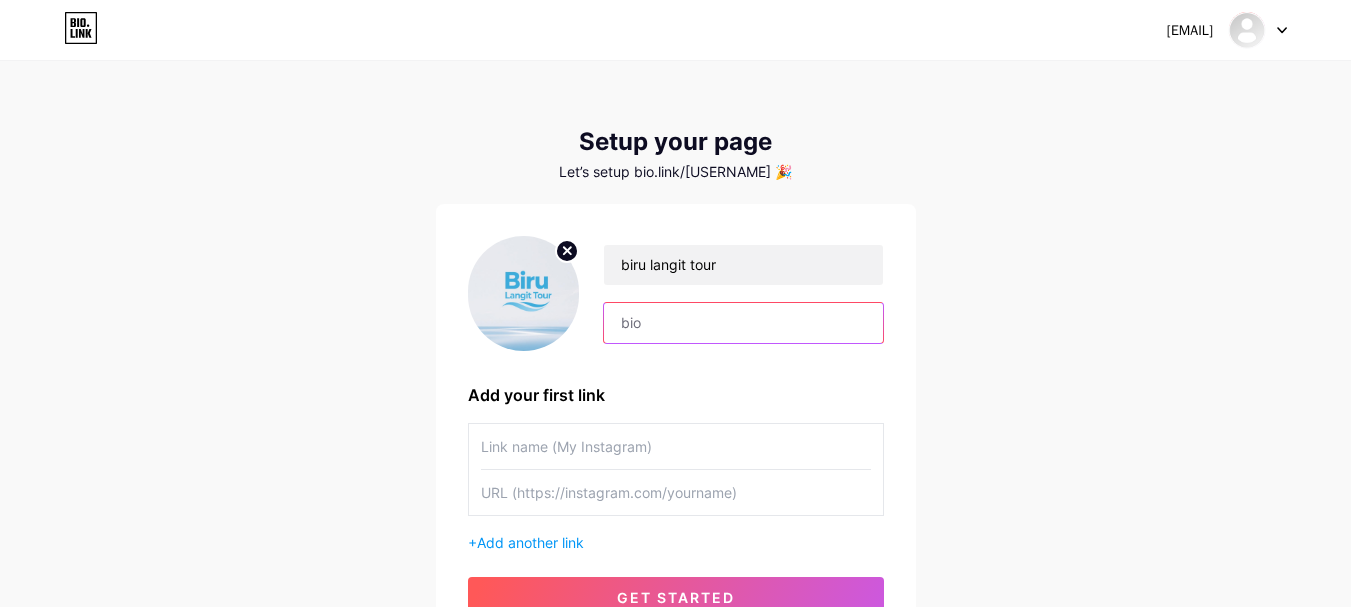 click at bounding box center [743, 323] 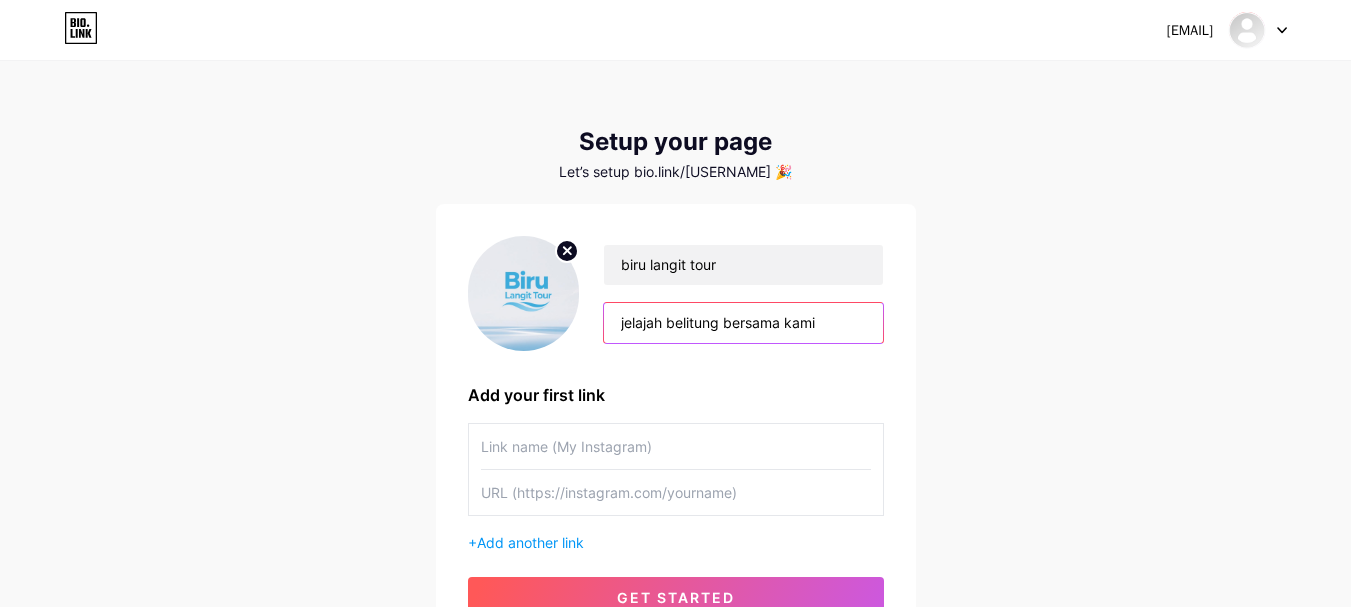 type on "jelajah belitung bersama kami" 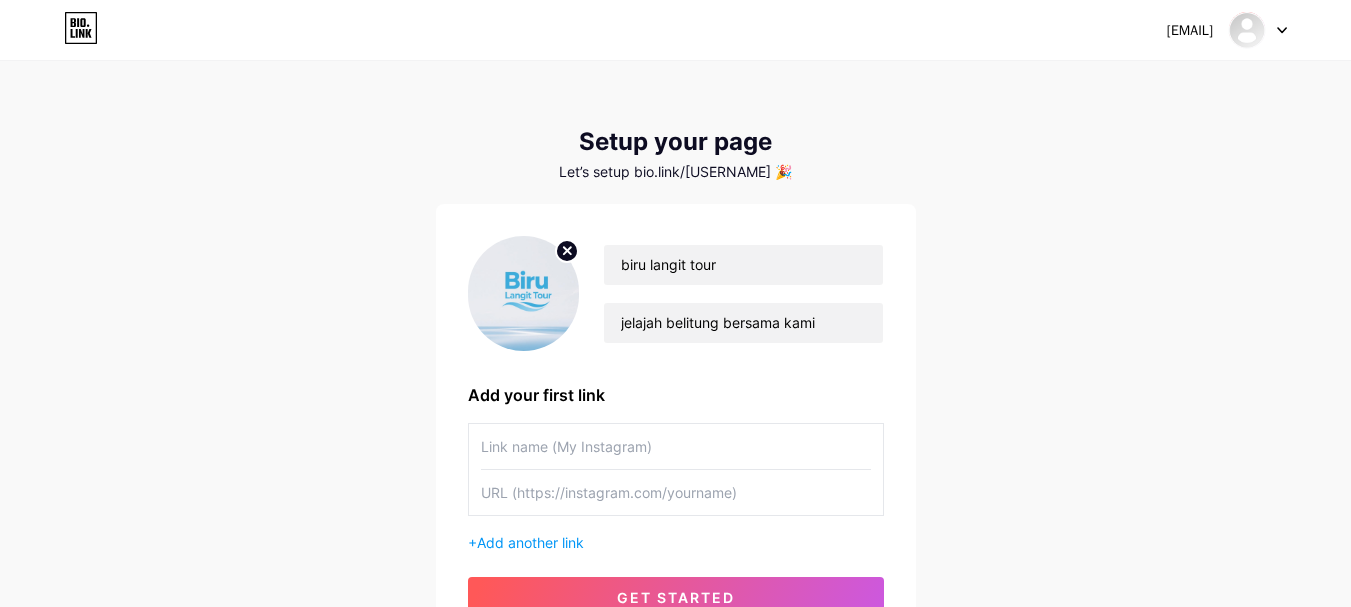 click at bounding box center [676, 446] 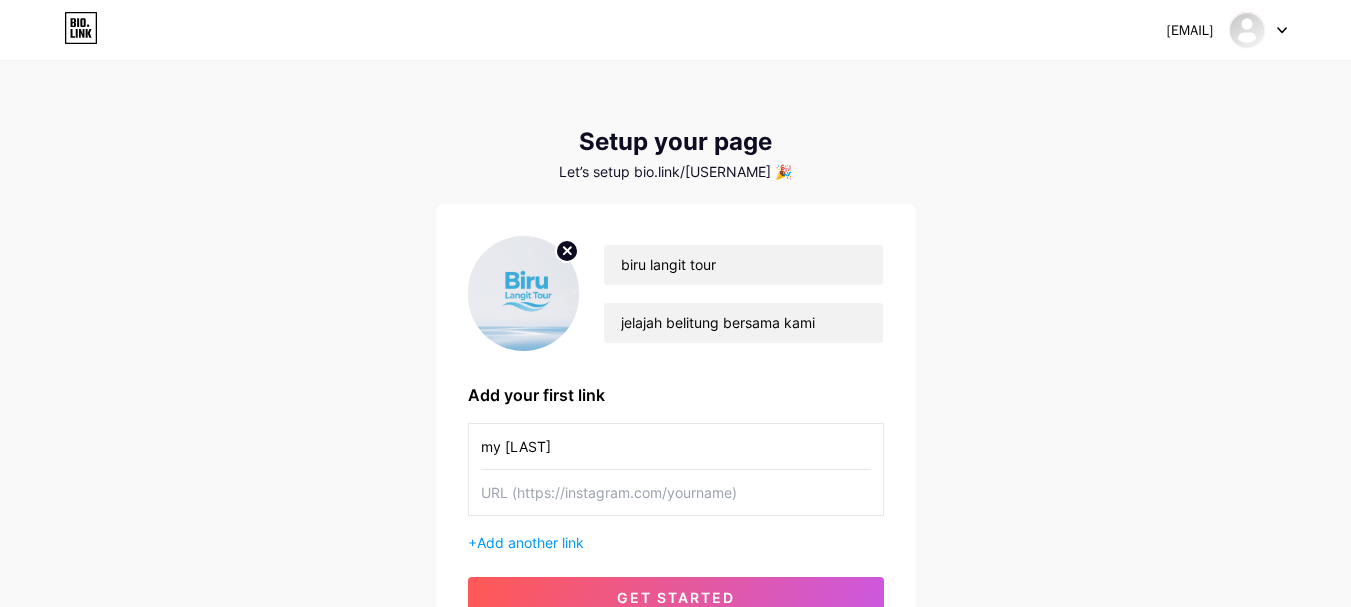type on "my [LAST]" 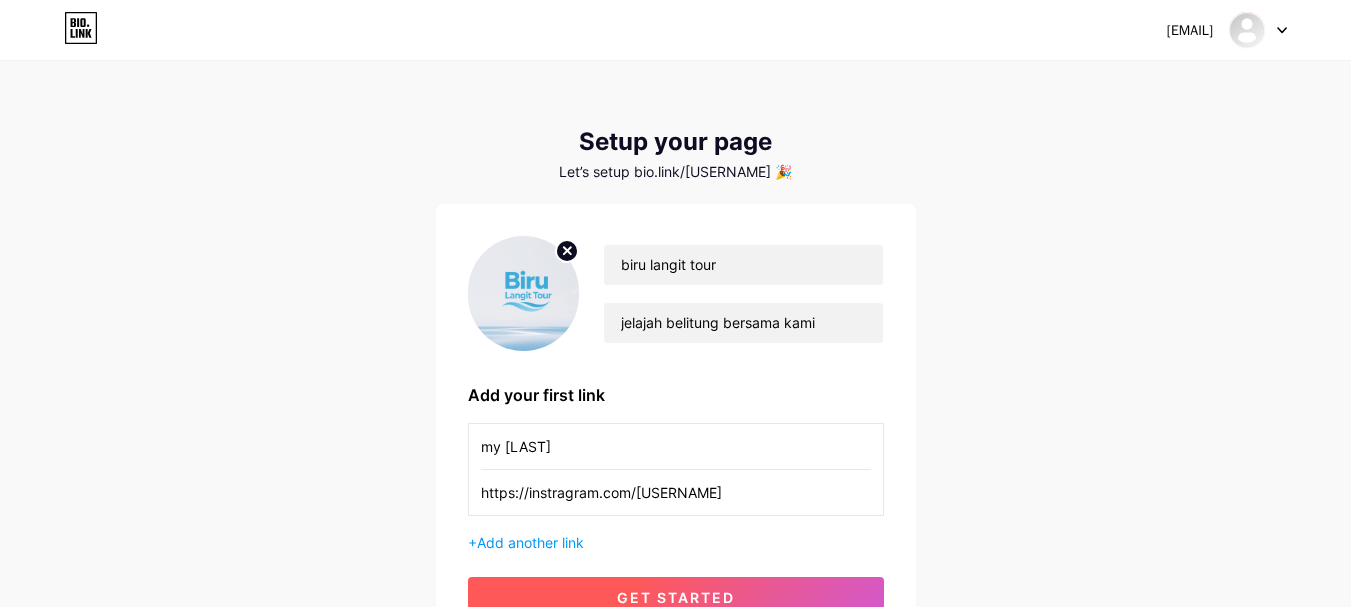 type on "https://instragram.com/[USERNAME]" 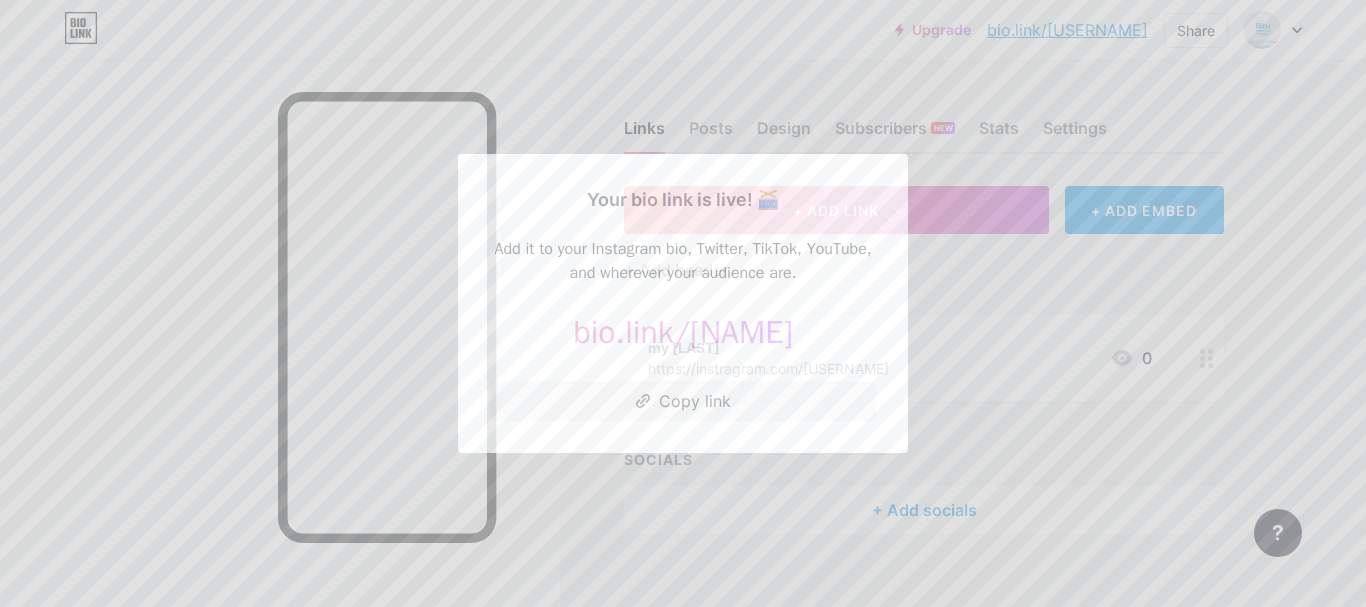 click at bounding box center [683, 303] 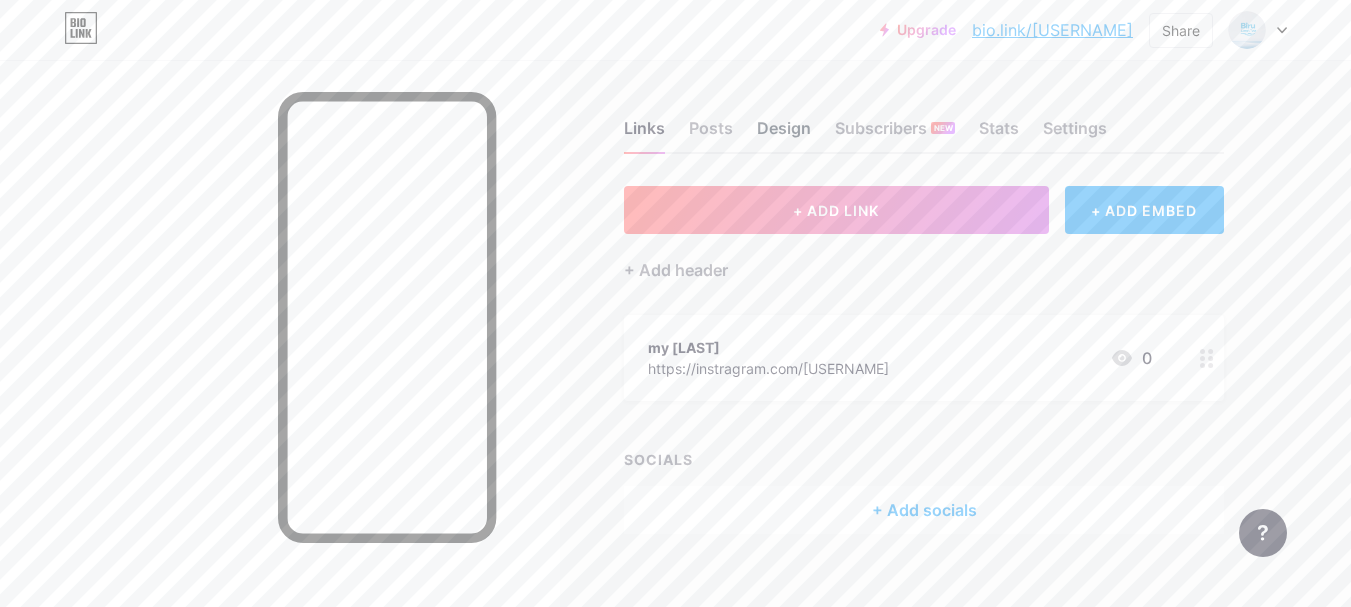 click on "Design" at bounding box center (784, 134) 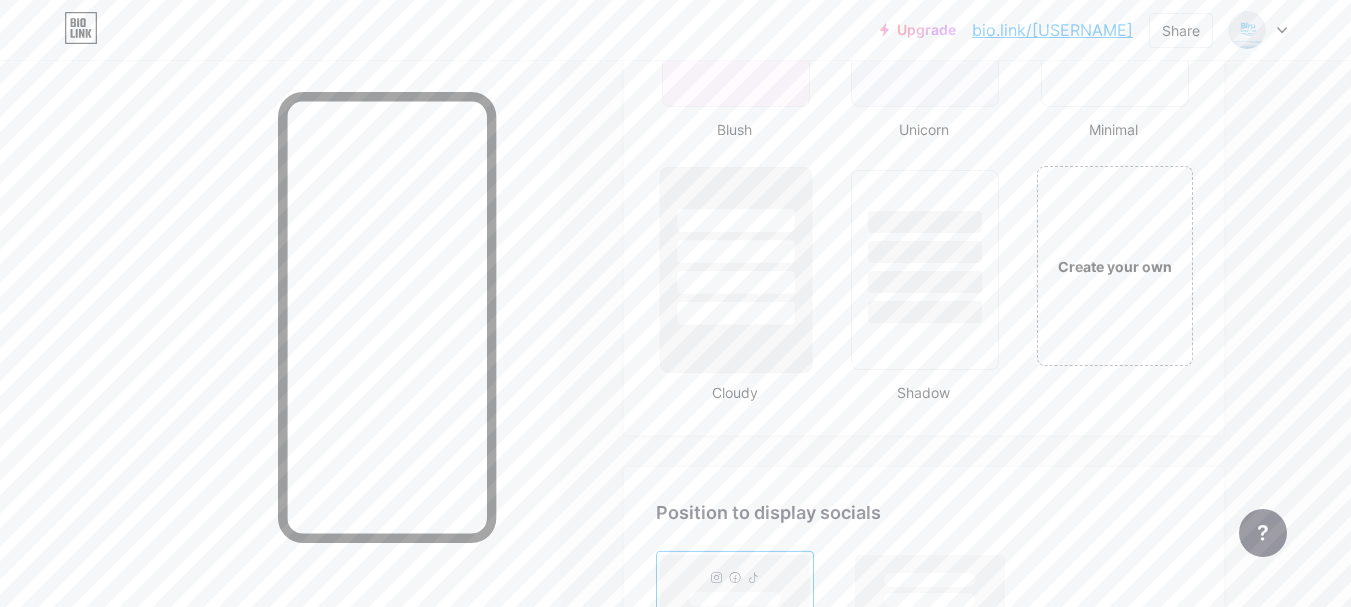 scroll, scrollTop: 2300, scrollLeft: 0, axis: vertical 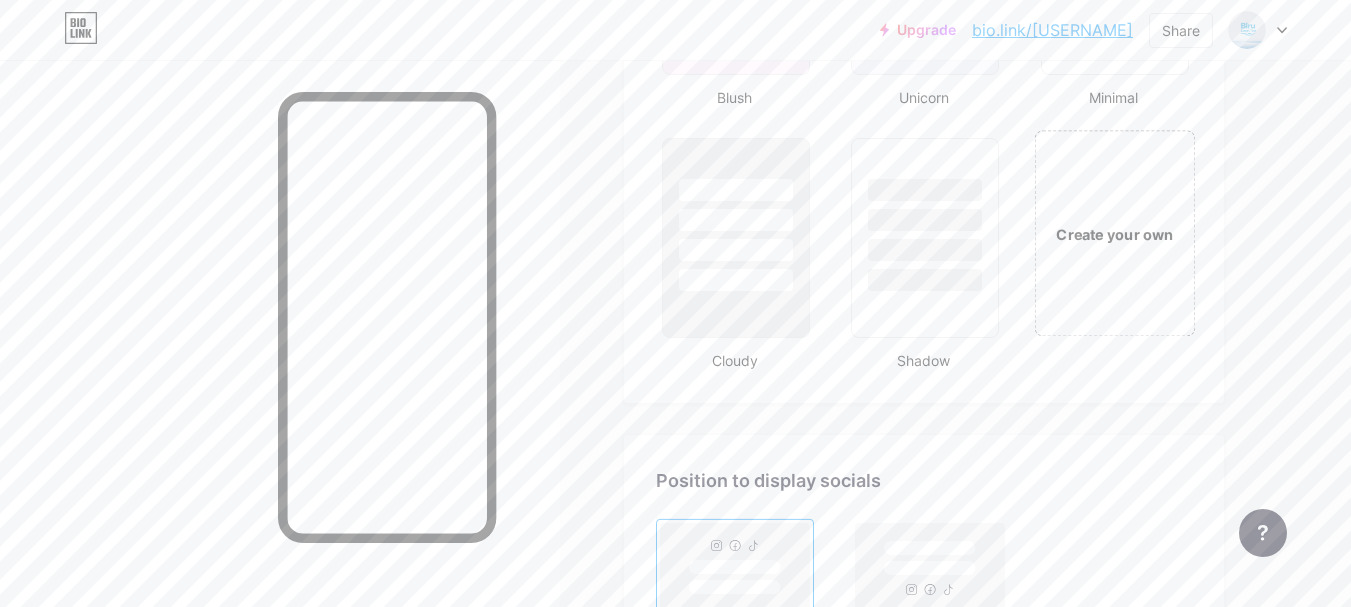 click on "Create your own" at bounding box center [1114, 233] 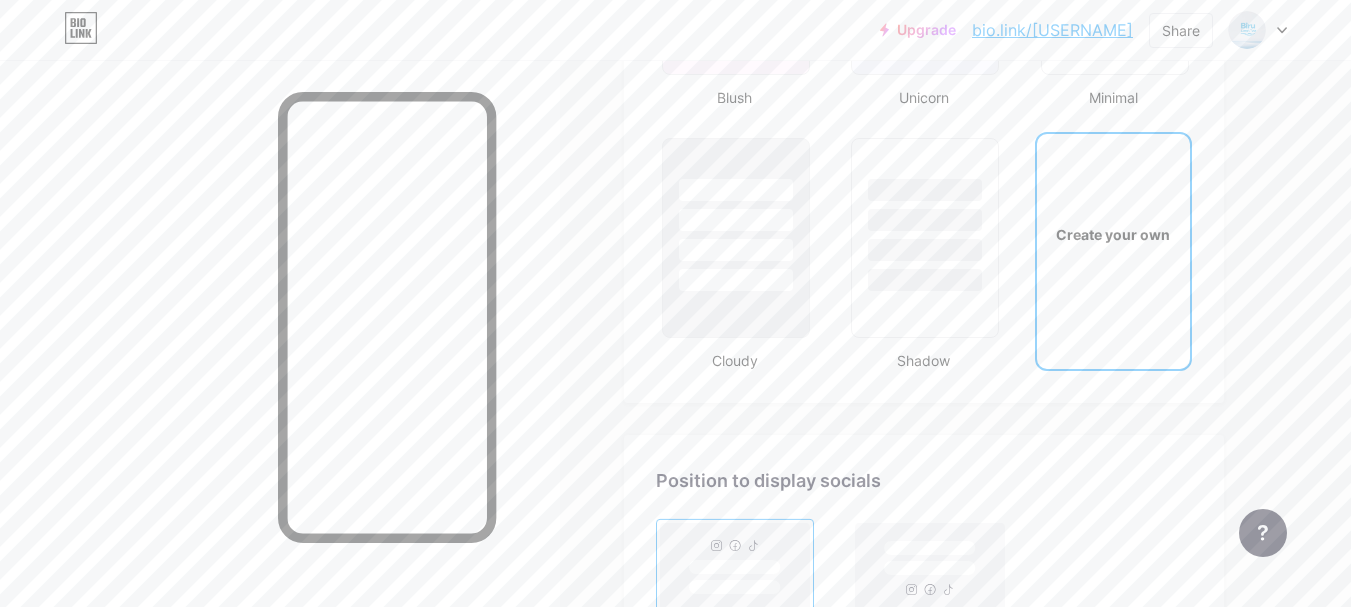 click on "Create your own" at bounding box center (1113, 234) 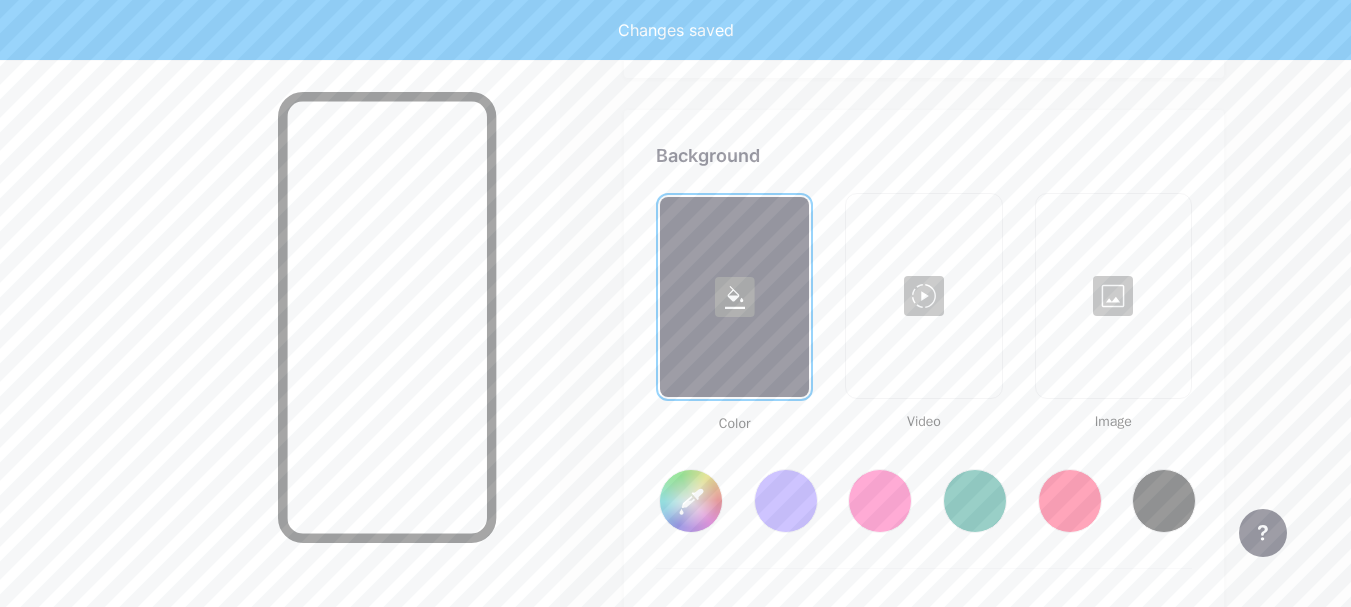 scroll, scrollTop: 2655, scrollLeft: 0, axis: vertical 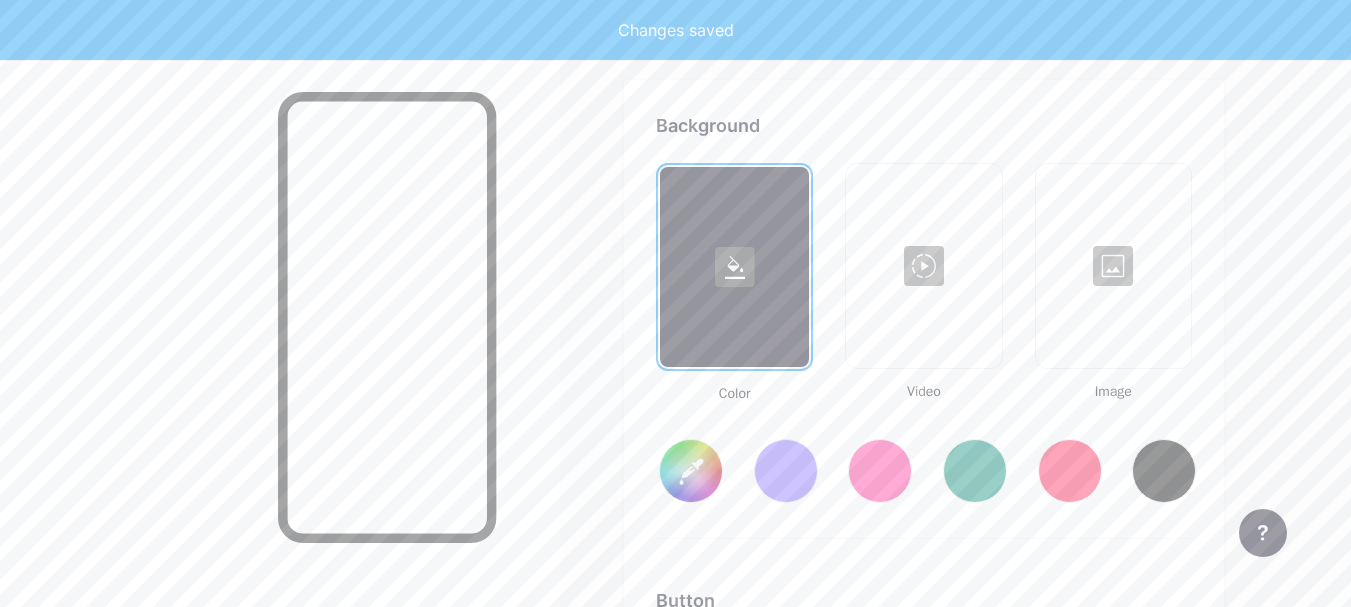 type on "#ffffff" 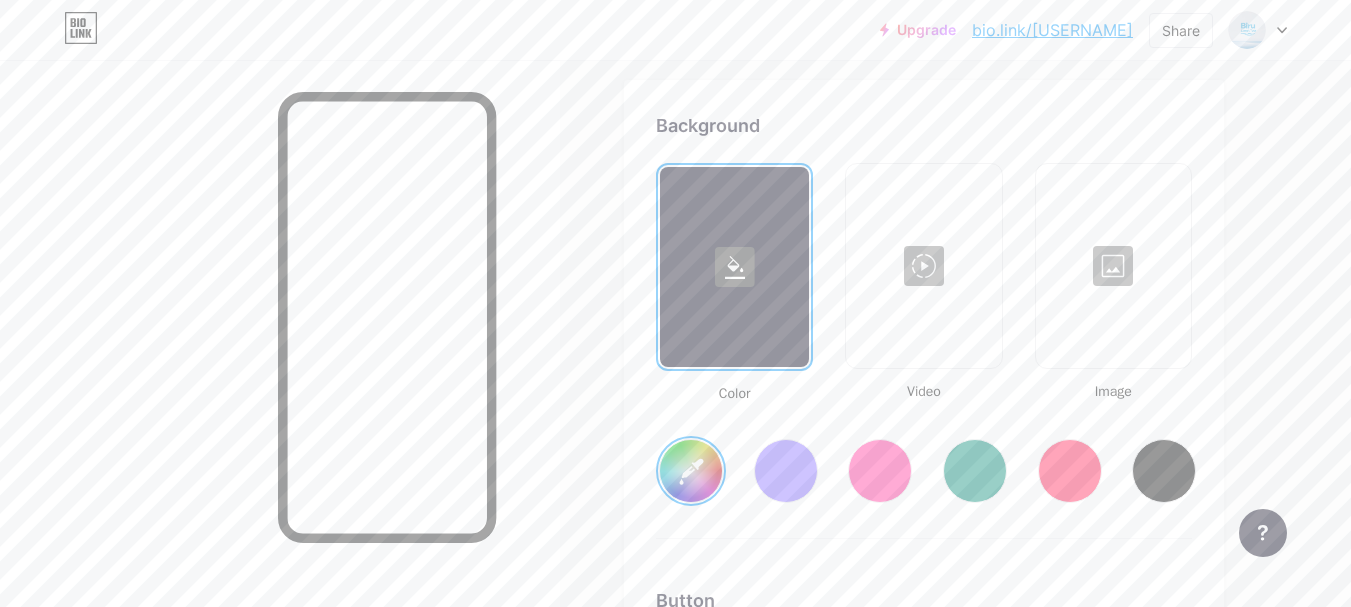 type on "#ffffff" 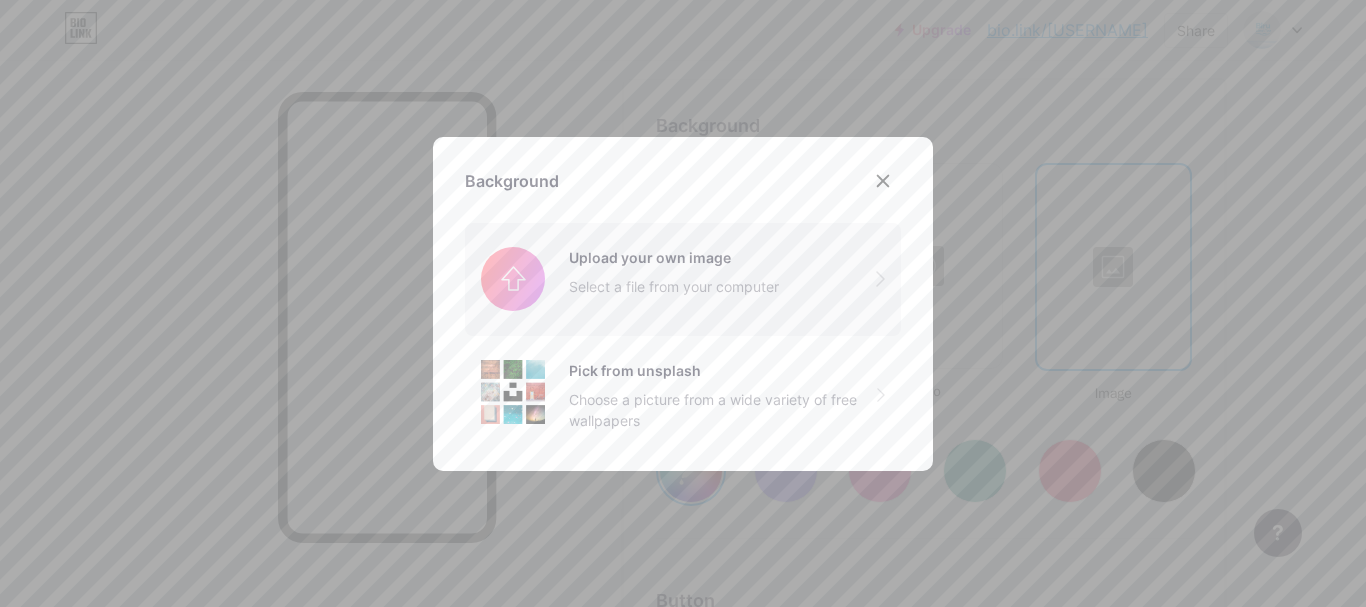 click at bounding box center [683, 279] 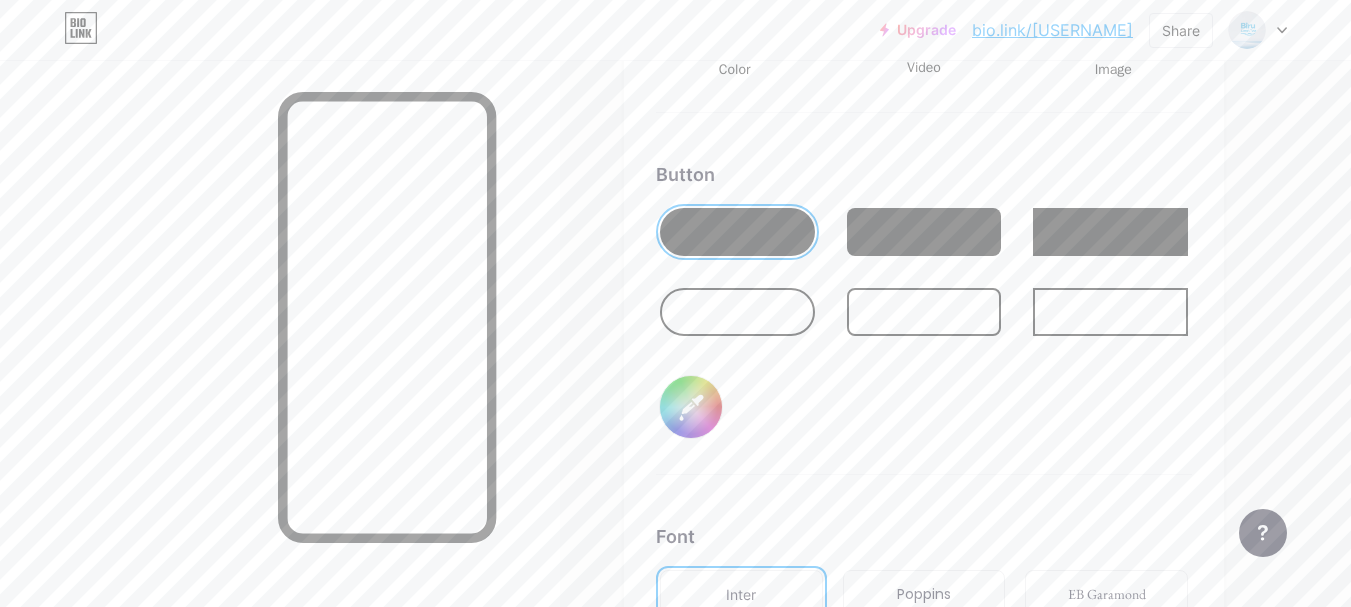 scroll, scrollTop: 3055, scrollLeft: 0, axis: vertical 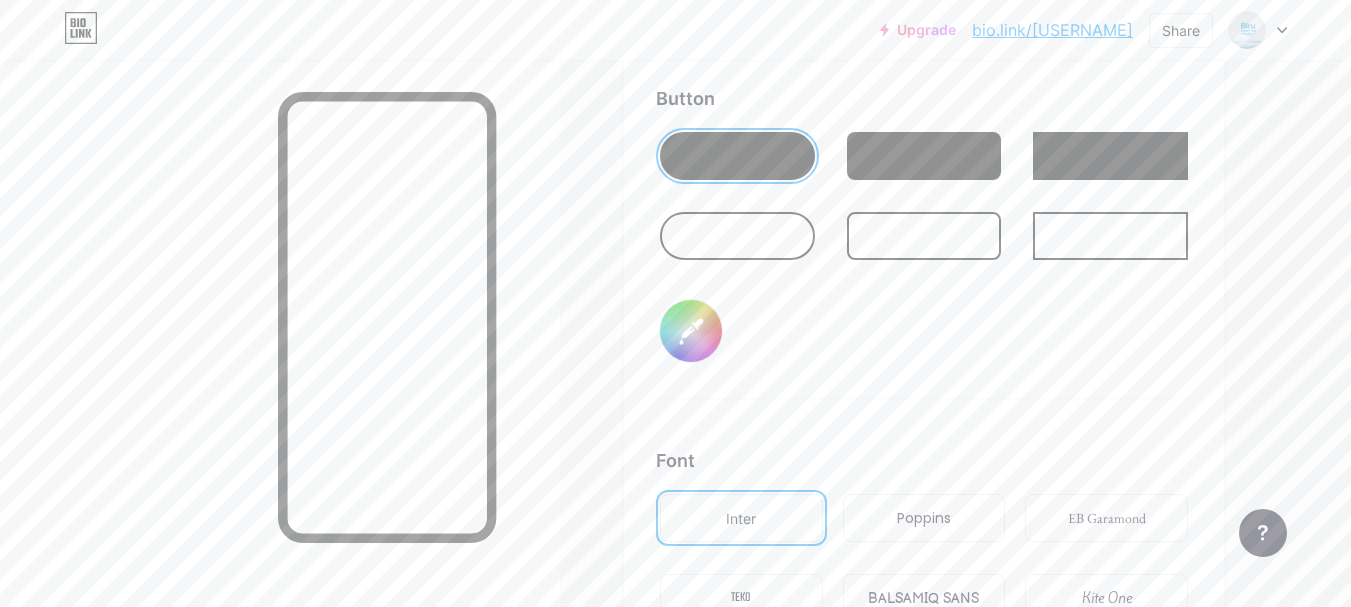 click on "#000000" at bounding box center [691, 331] 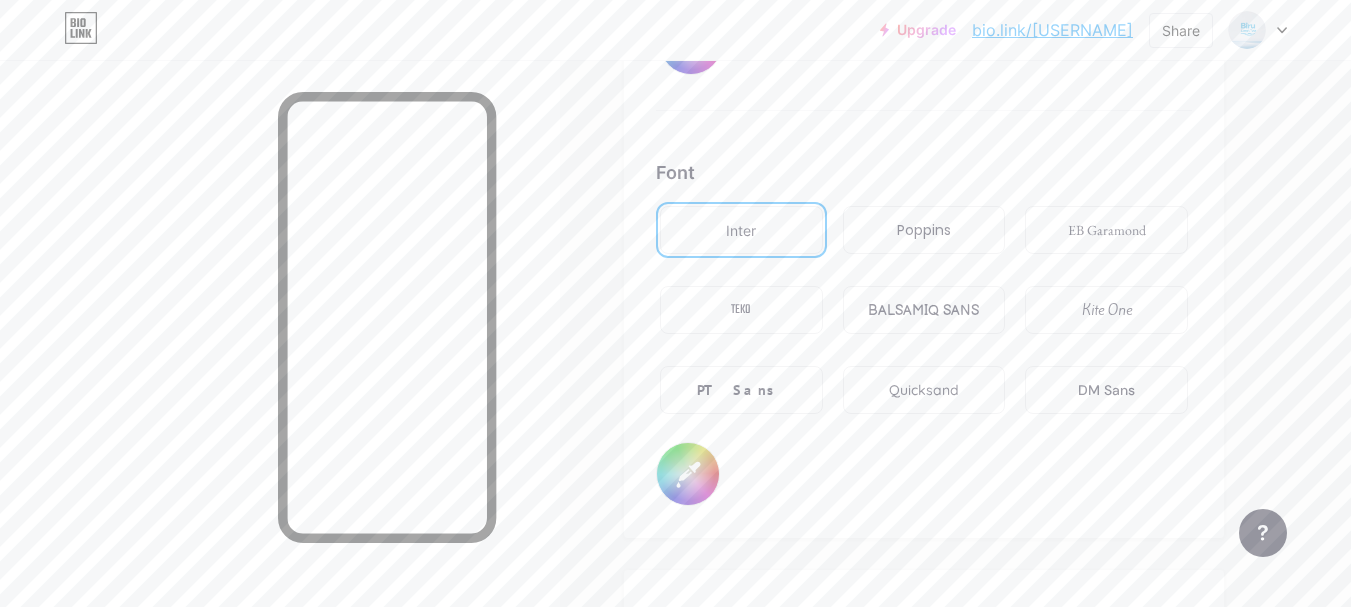 scroll, scrollTop: 3355, scrollLeft: 0, axis: vertical 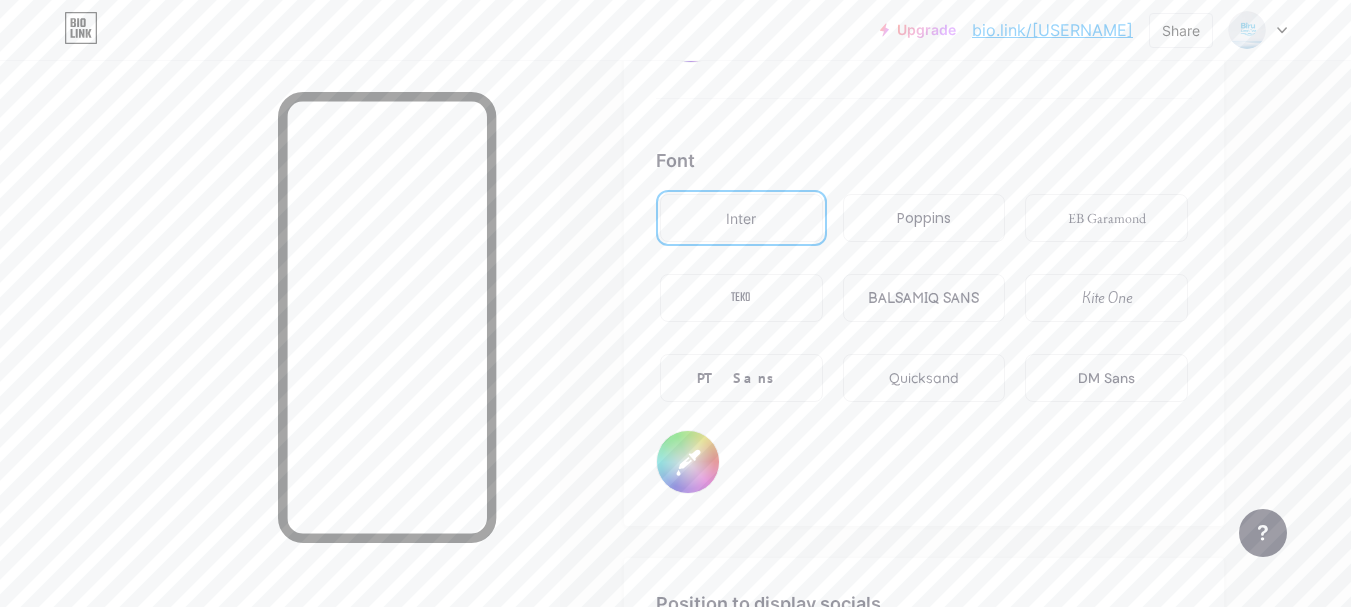 click on "PT Sans" at bounding box center (741, 378) 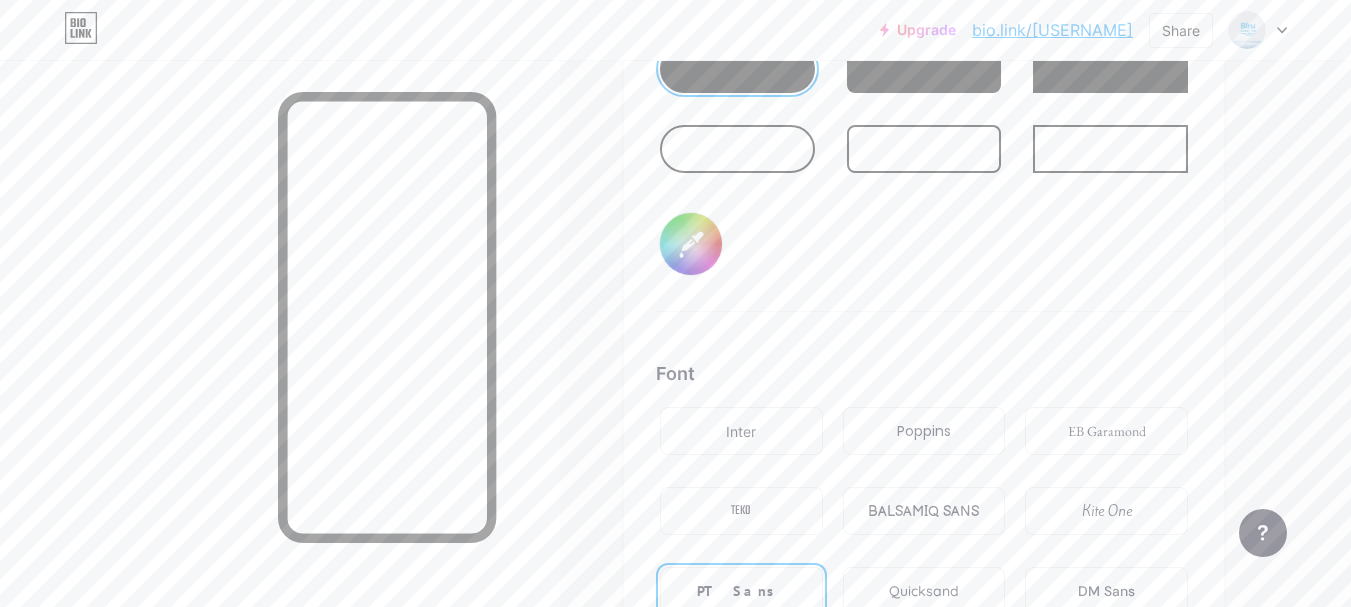 scroll, scrollTop: 3055, scrollLeft: 0, axis: vertical 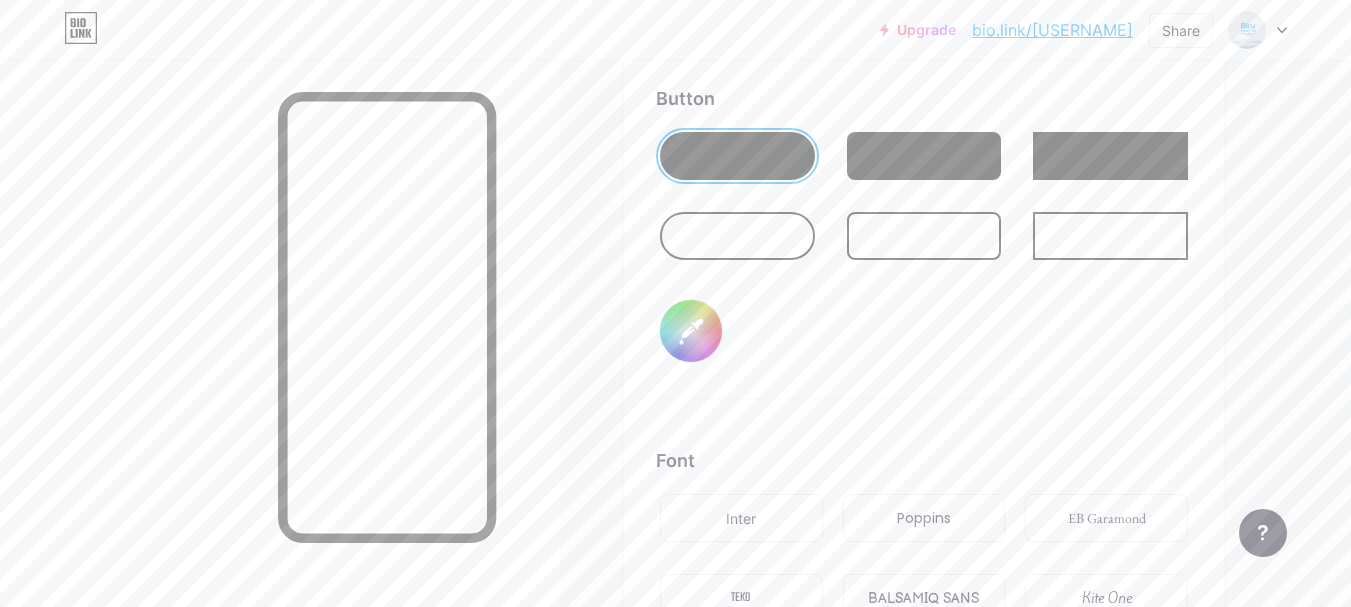 click on "#000000" at bounding box center (691, 331) 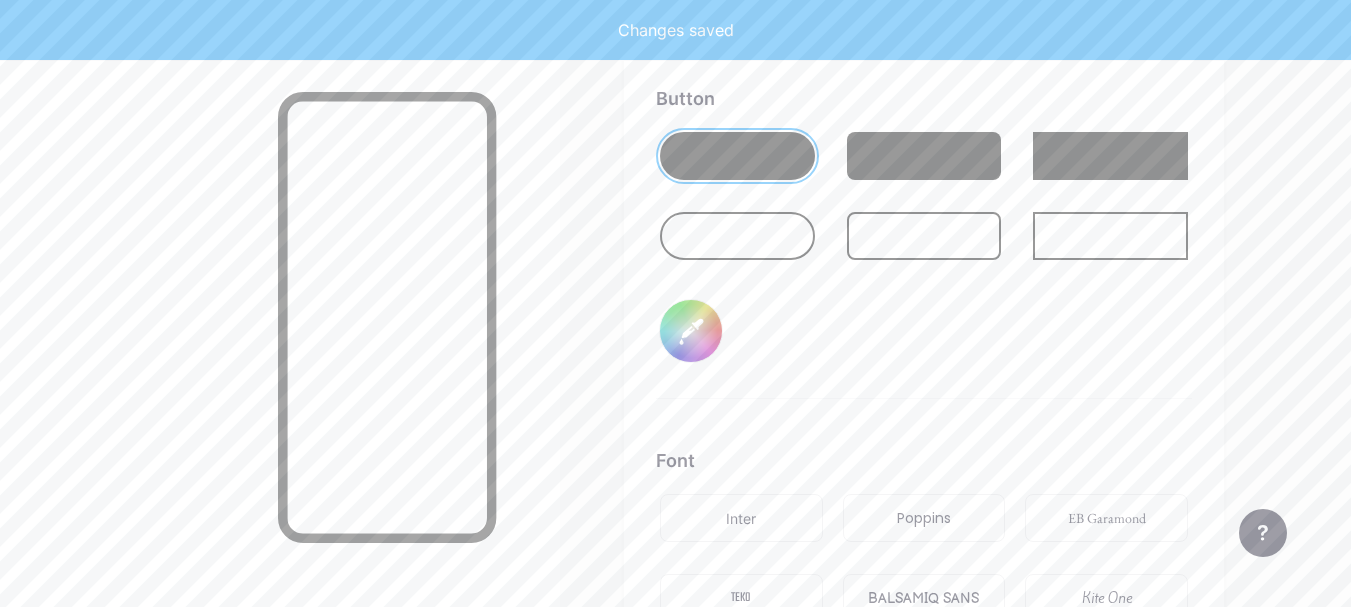 click on "Button       #1c7ed9" at bounding box center [924, 242] 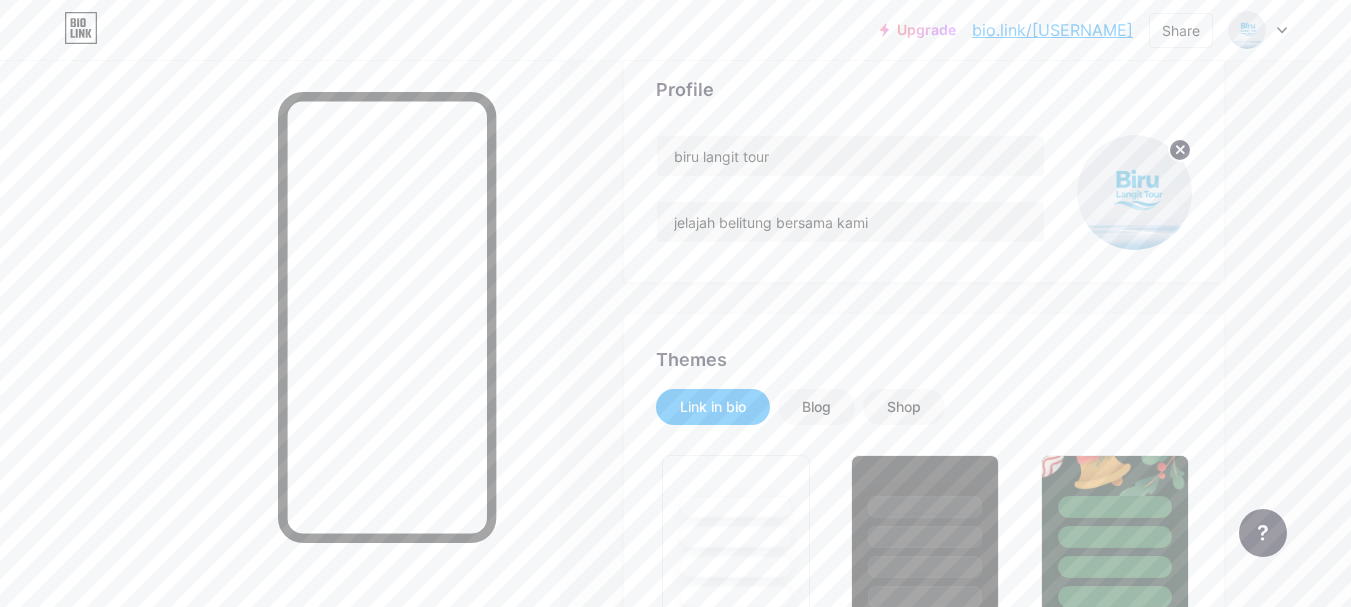 scroll, scrollTop: 55, scrollLeft: 0, axis: vertical 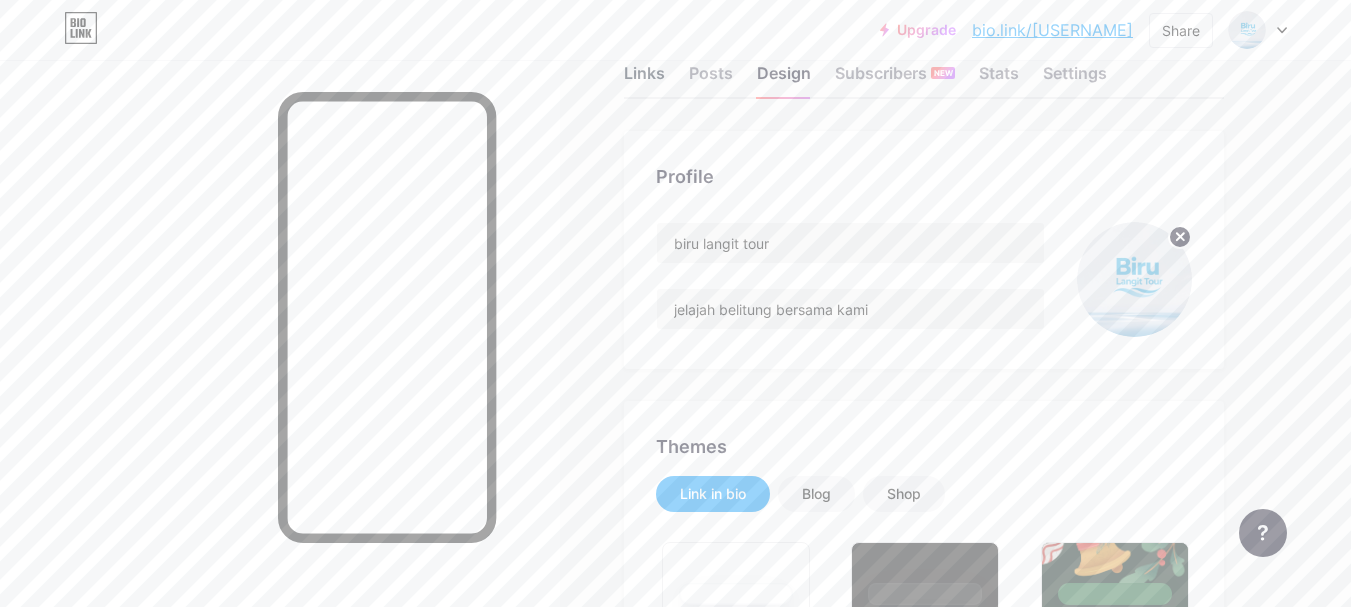 click on "Links" at bounding box center (644, 79) 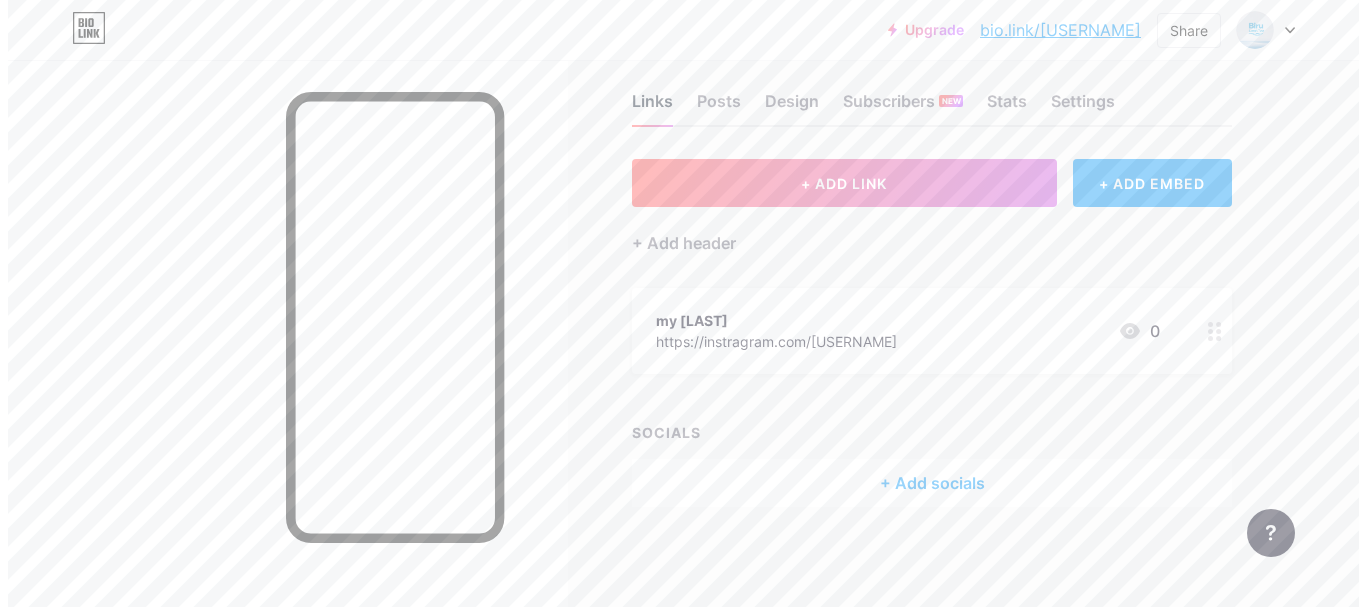 scroll, scrollTop: 0, scrollLeft: 0, axis: both 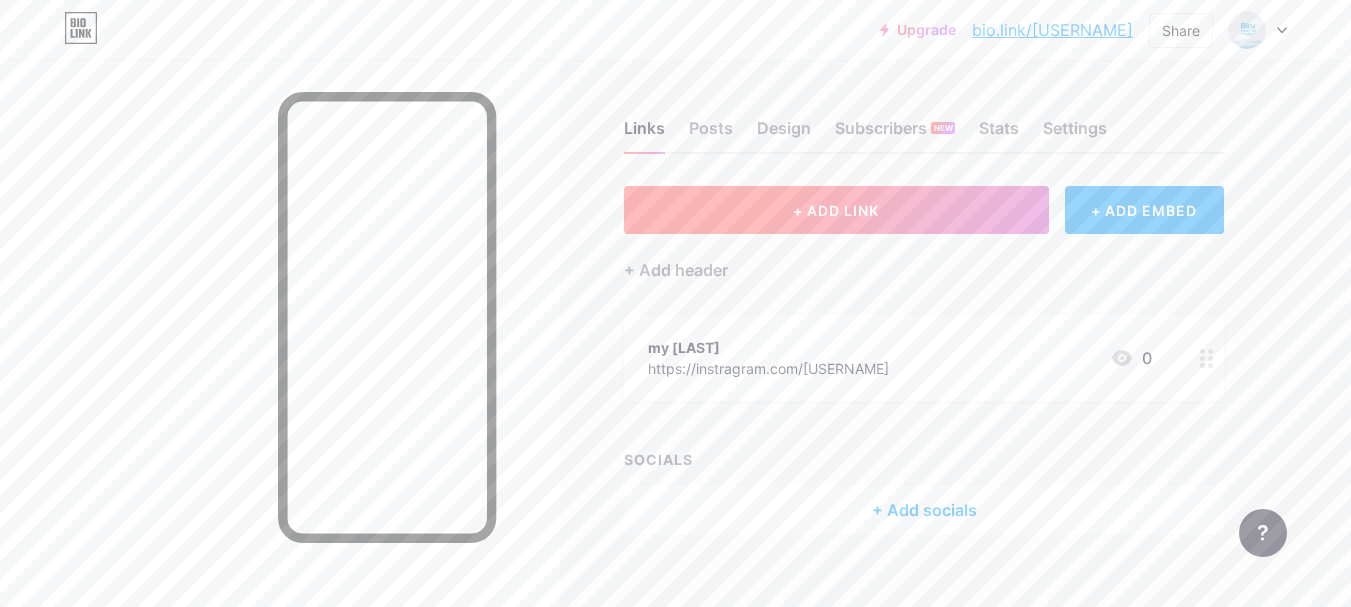 type 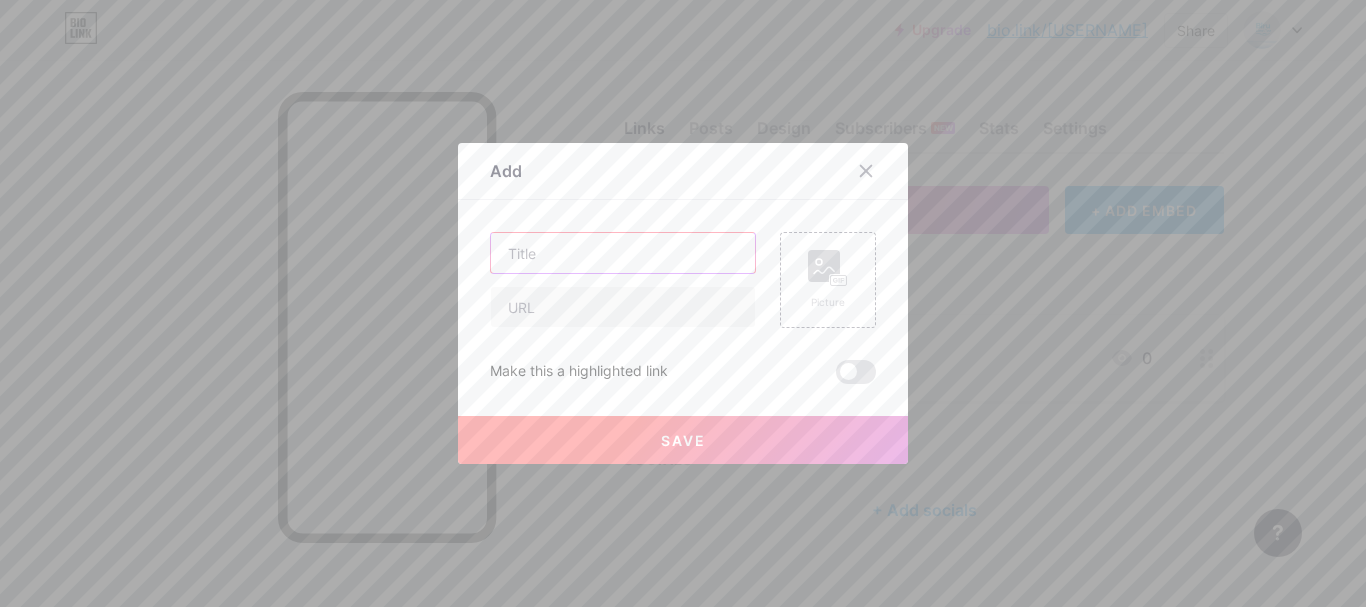 click at bounding box center [623, 253] 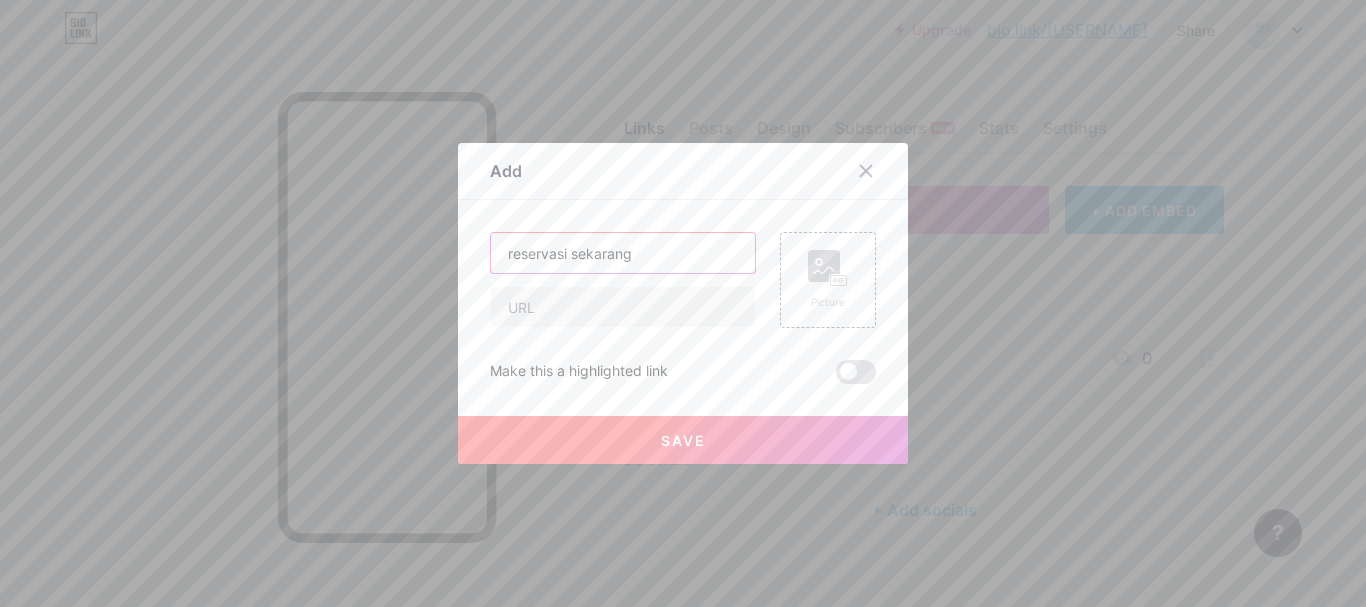 type on "reservasi sekarang" 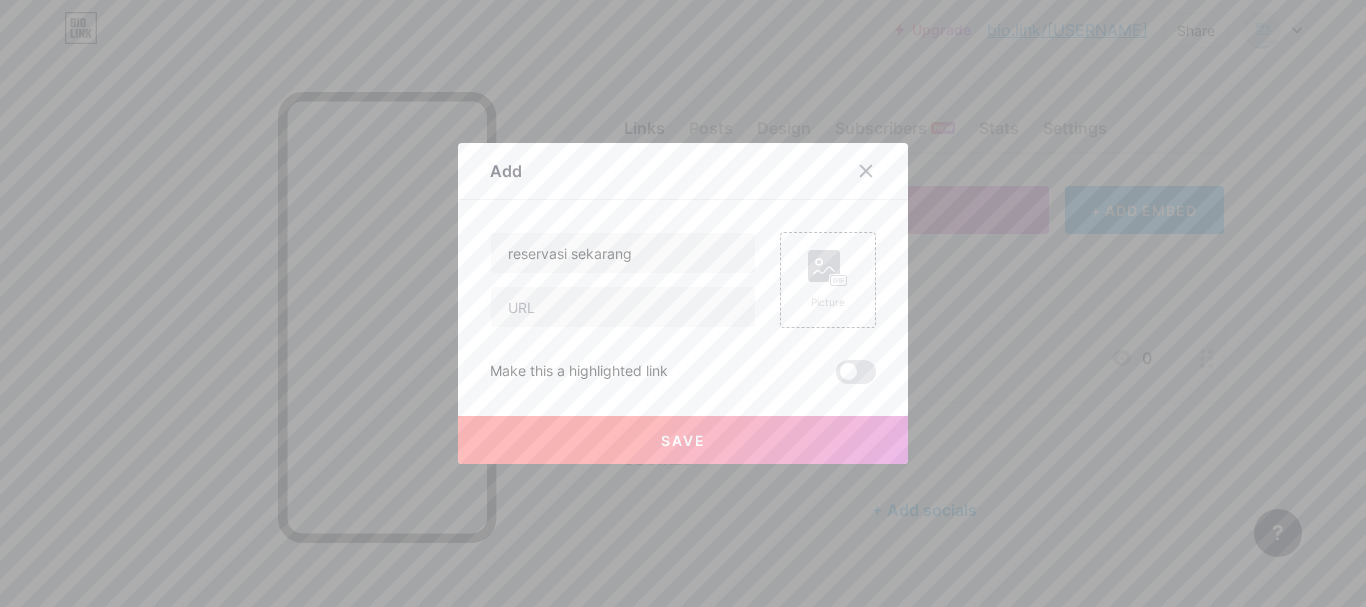 click at bounding box center [683, 303] 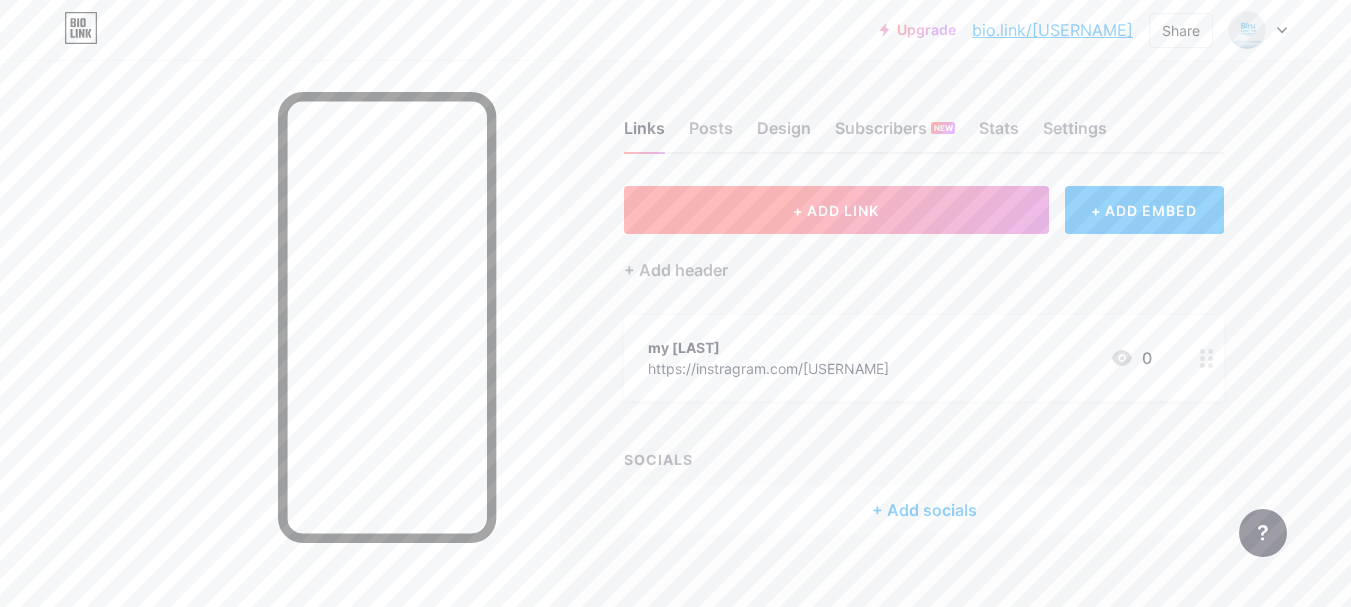 click on "+ ADD LINK" at bounding box center [836, 210] 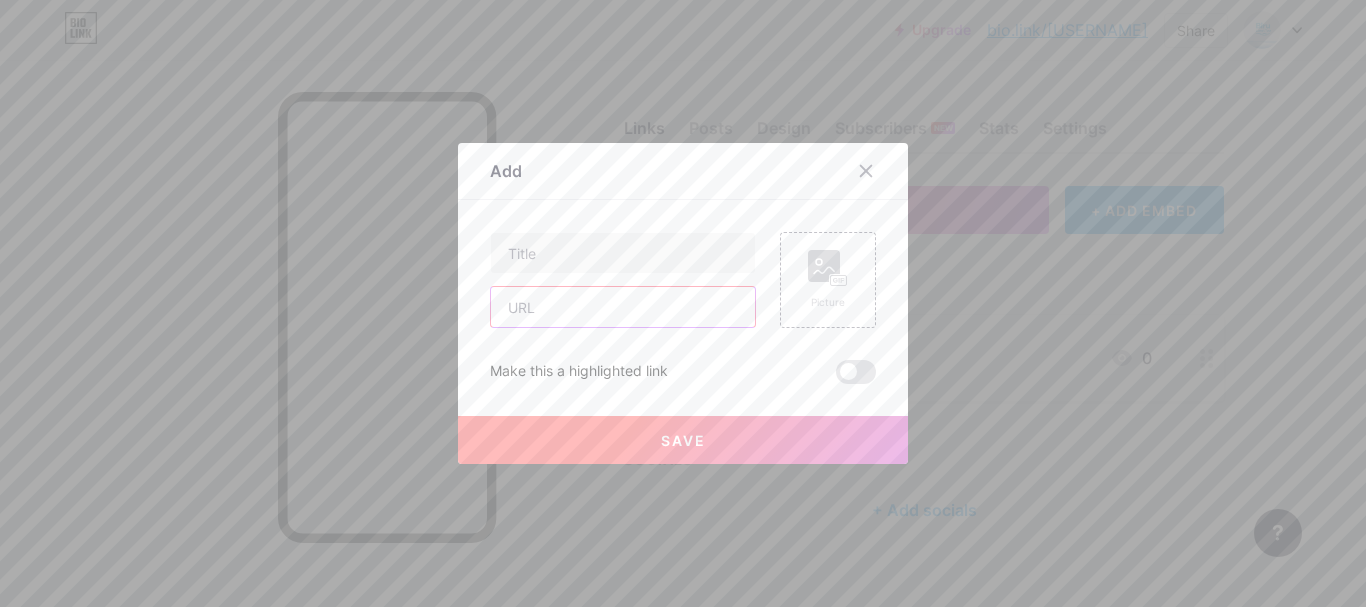 click at bounding box center (623, 307) 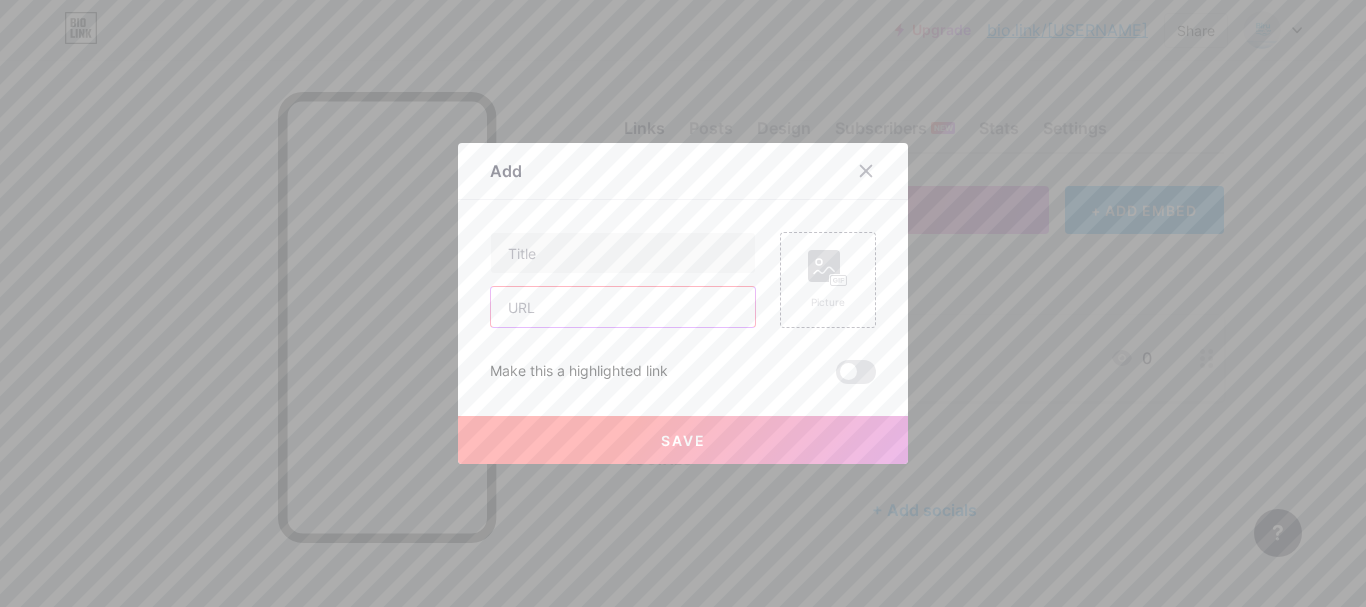 paste on "https://forms.gle/Q6dkrMYohUBR8Mnx5" 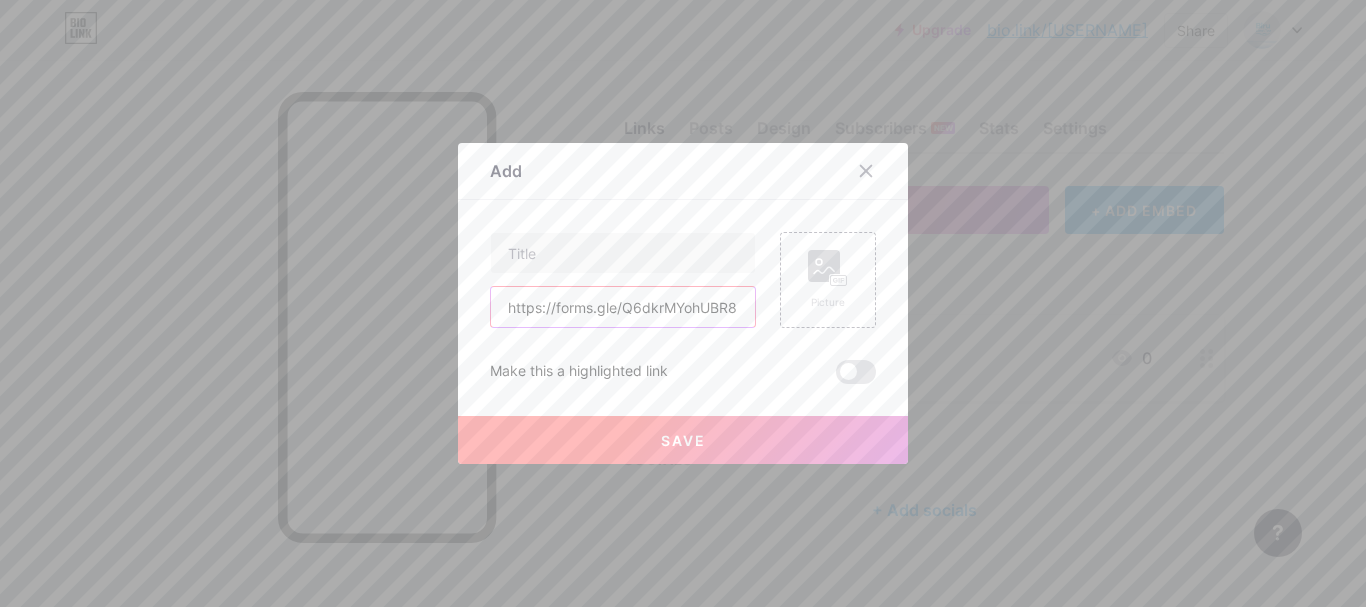 scroll, scrollTop: 0, scrollLeft: 37, axis: horizontal 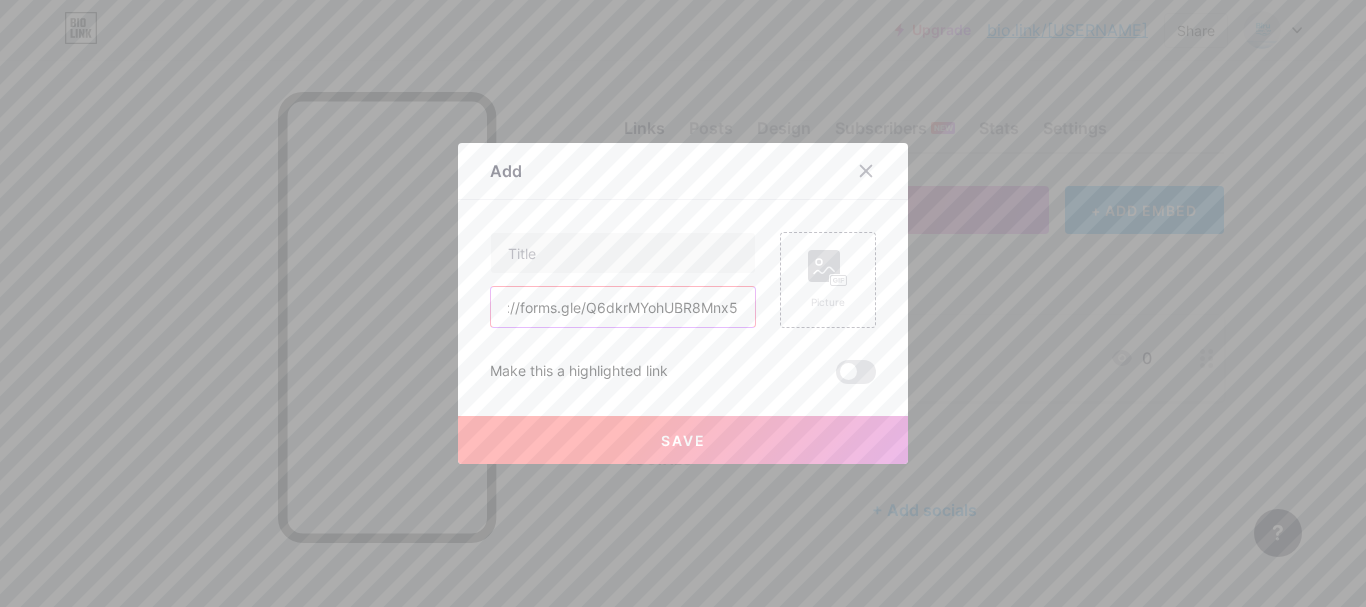 type on "https://forms.gle/Q6dkrMYohUBR8Mnx5" 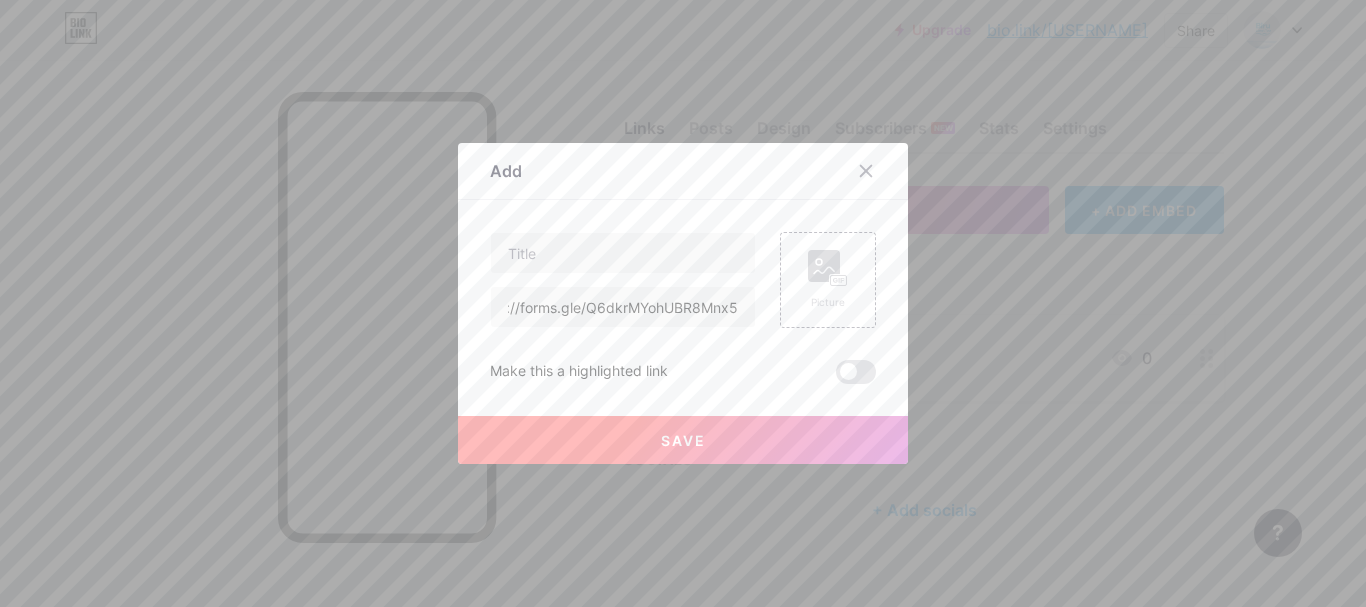 click on "https://forms.gle/Q6dkrMYohUBR8Mnx5" at bounding box center (623, 280) 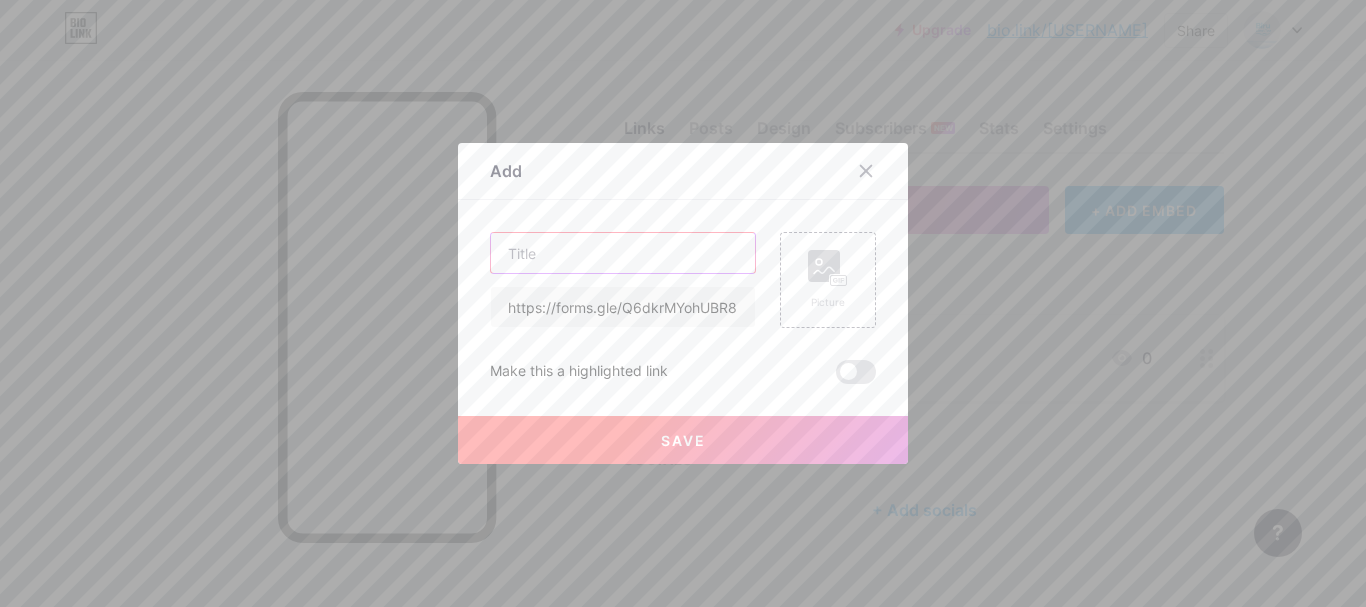 click at bounding box center (623, 253) 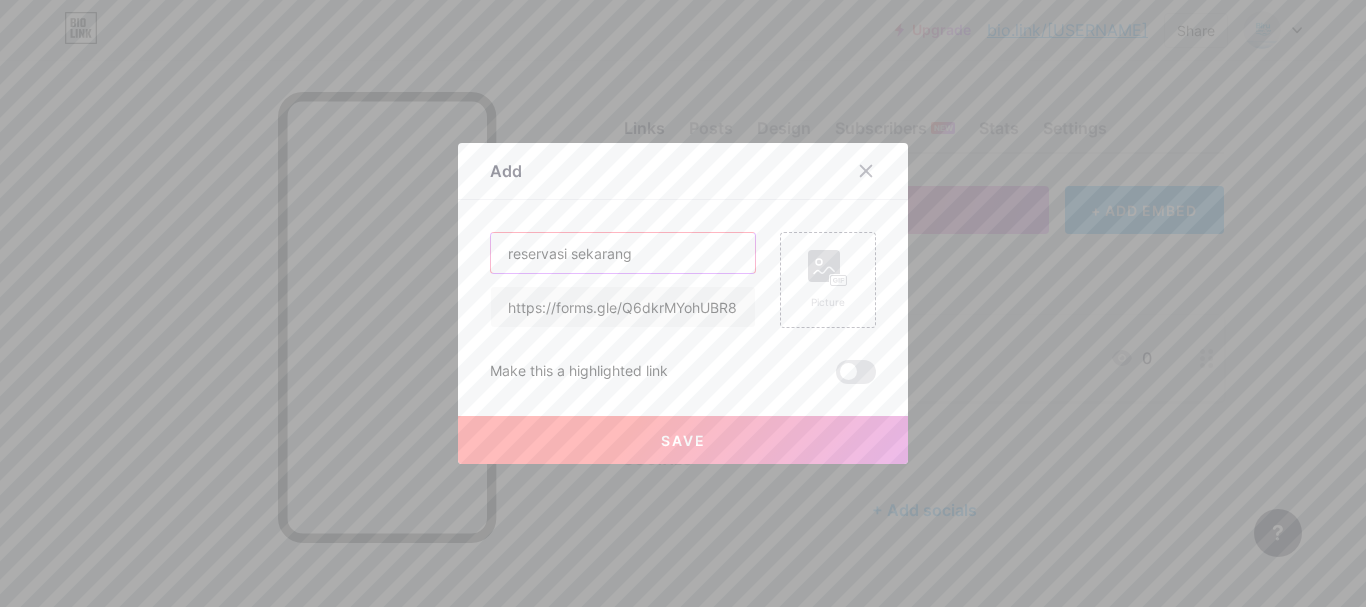 type on "reservasi sekarang" 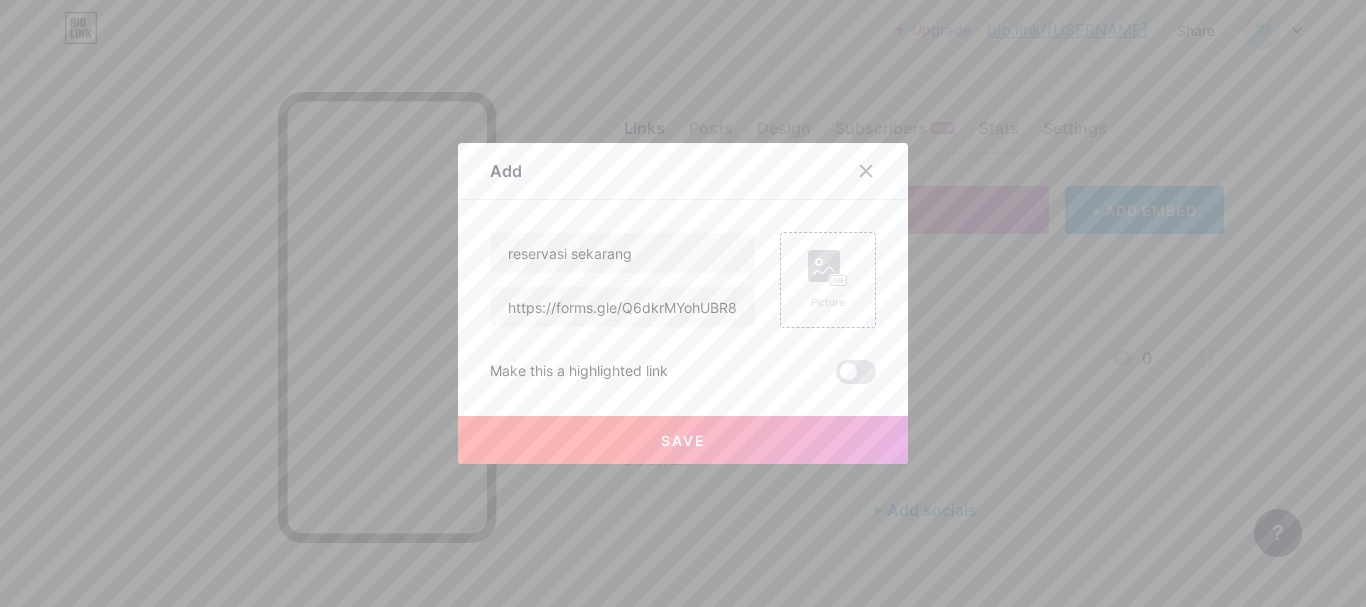 type 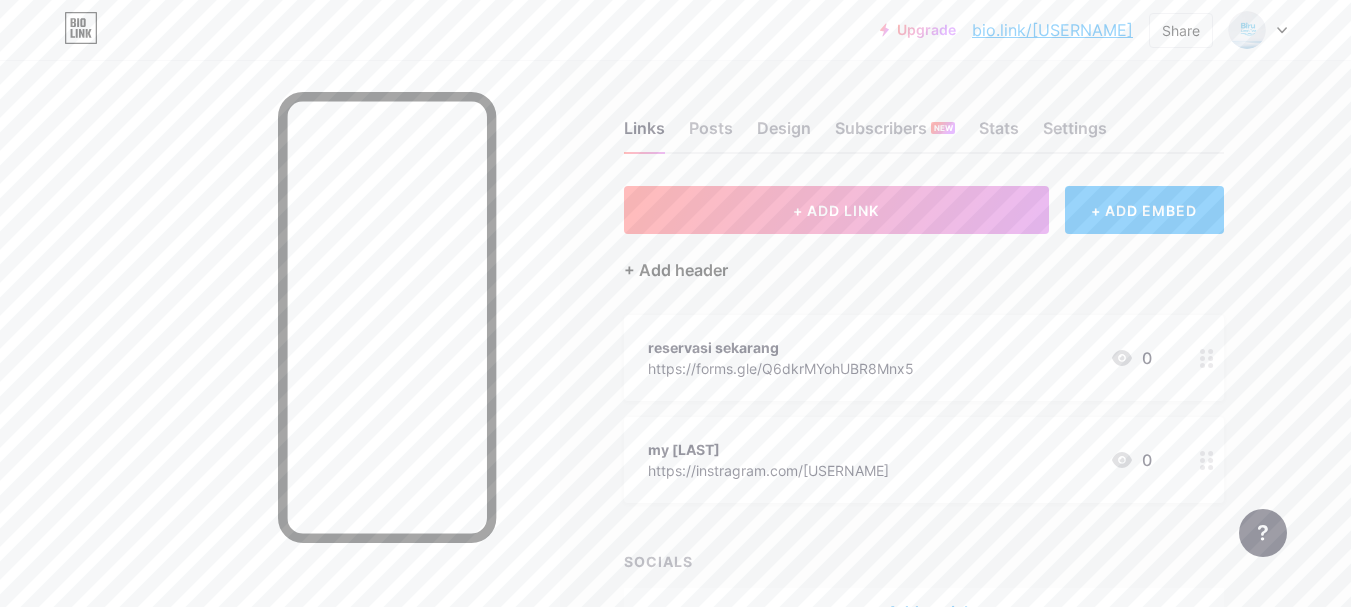 click on "+ Add header" at bounding box center (676, 270) 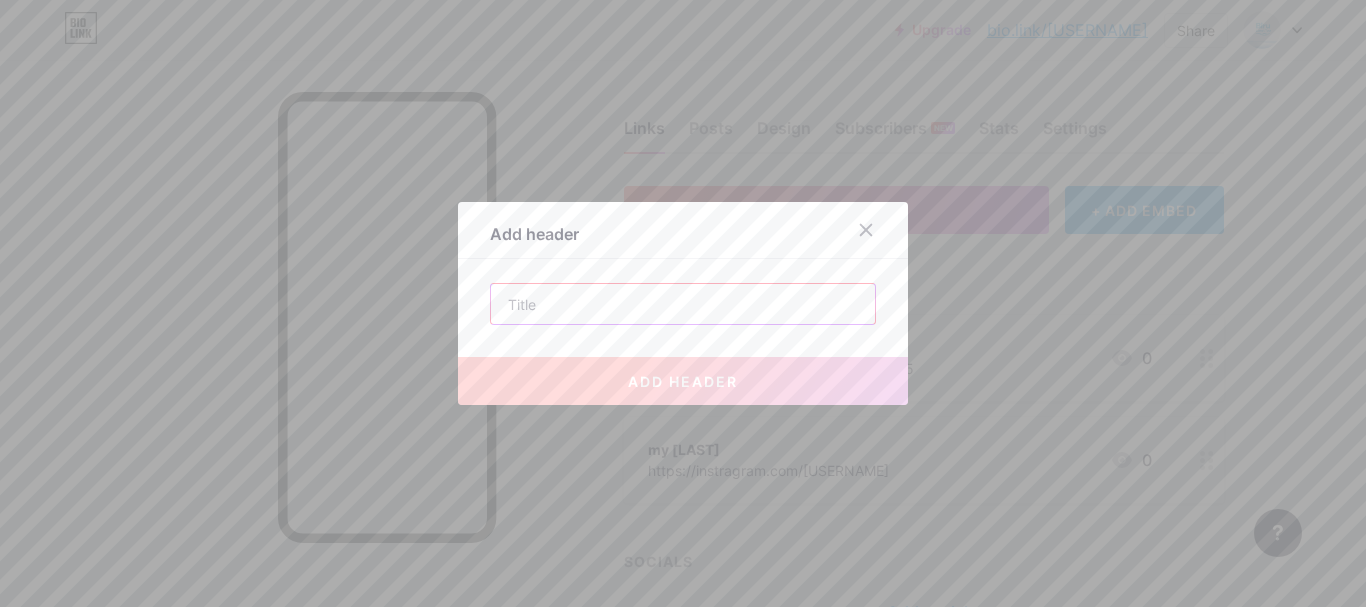 click at bounding box center (683, 304) 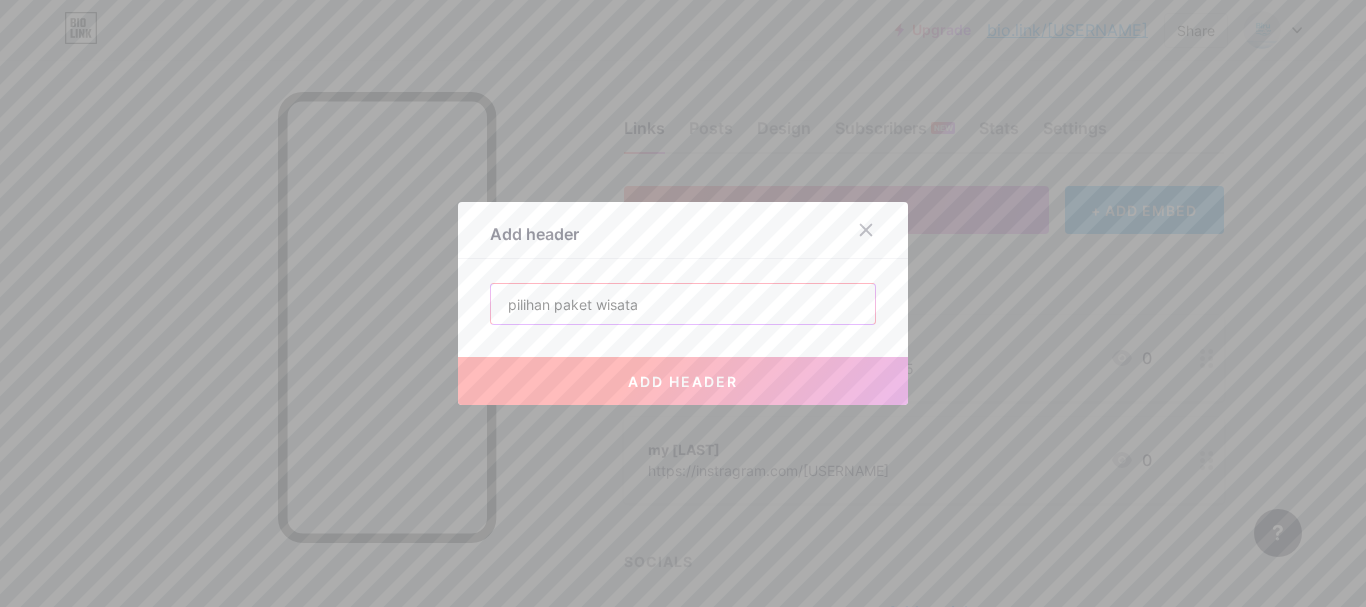 type on "pilihan paket wisata" 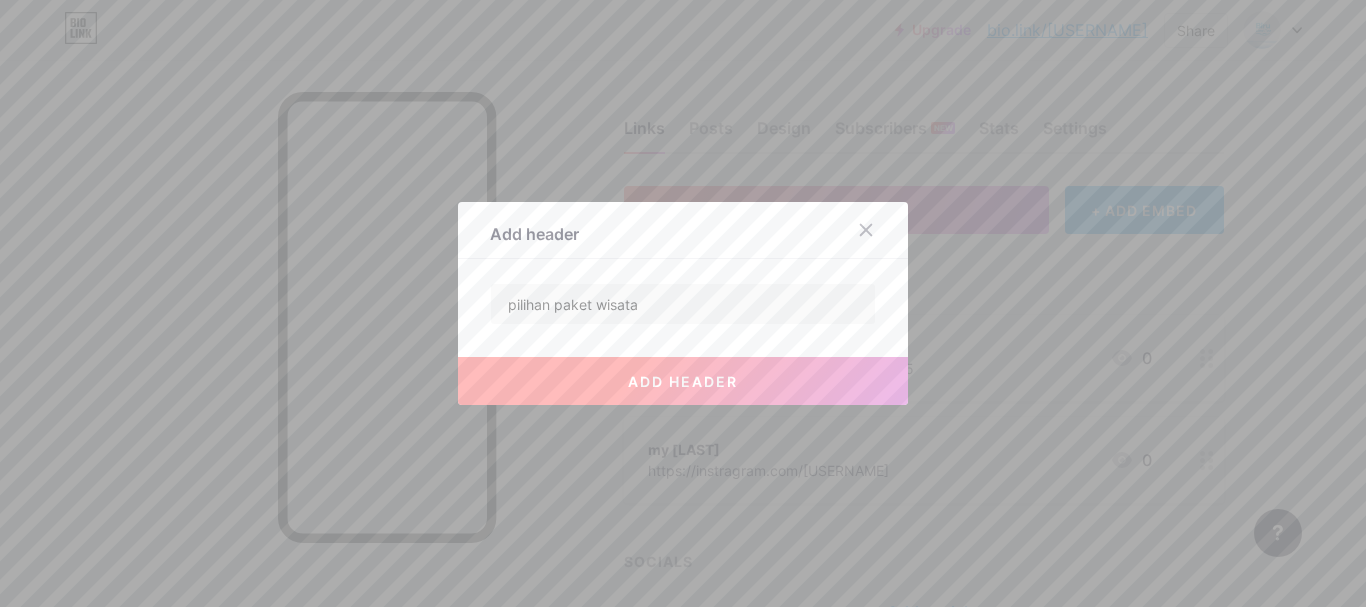 type 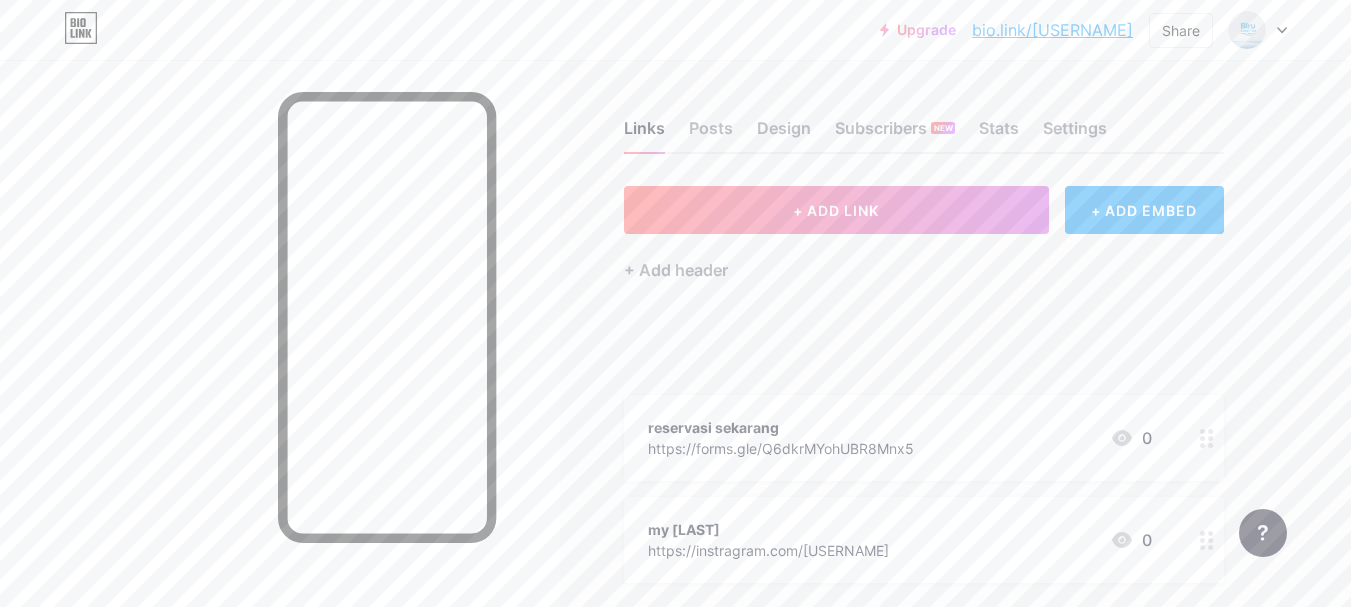 type 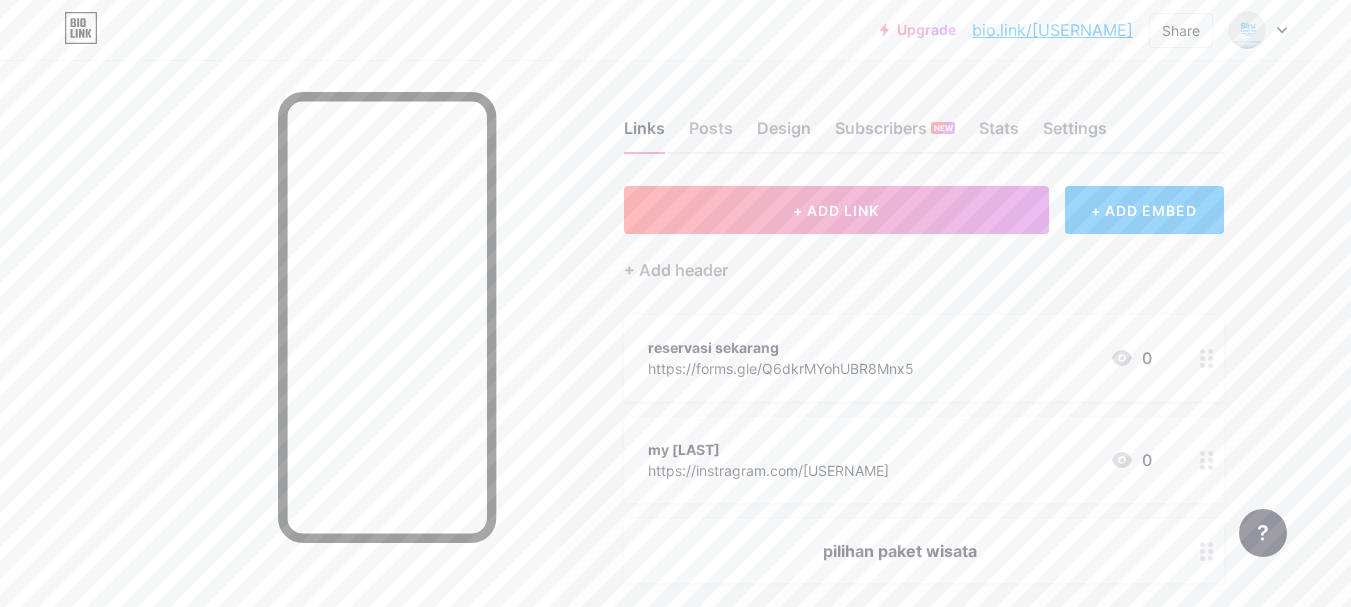 click on "+ ADD EMBED" at bounding box center [1144, 210] 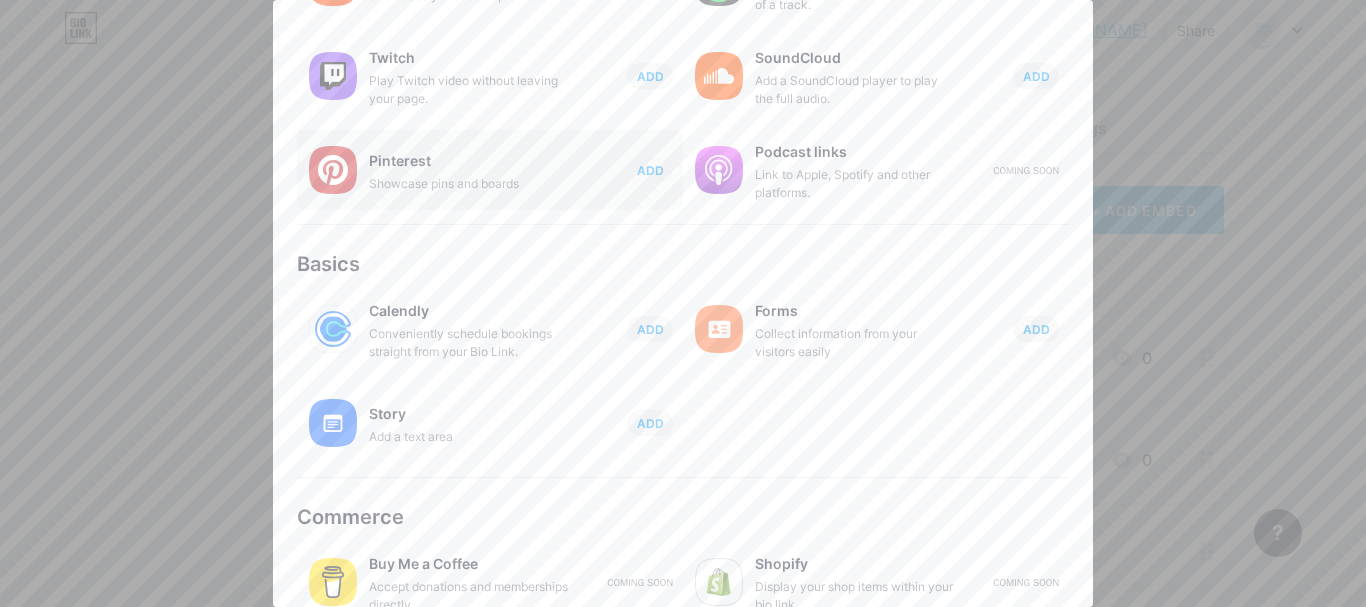 scroll, scrollTop: 400, scrollLeft: 0, axis: vertical 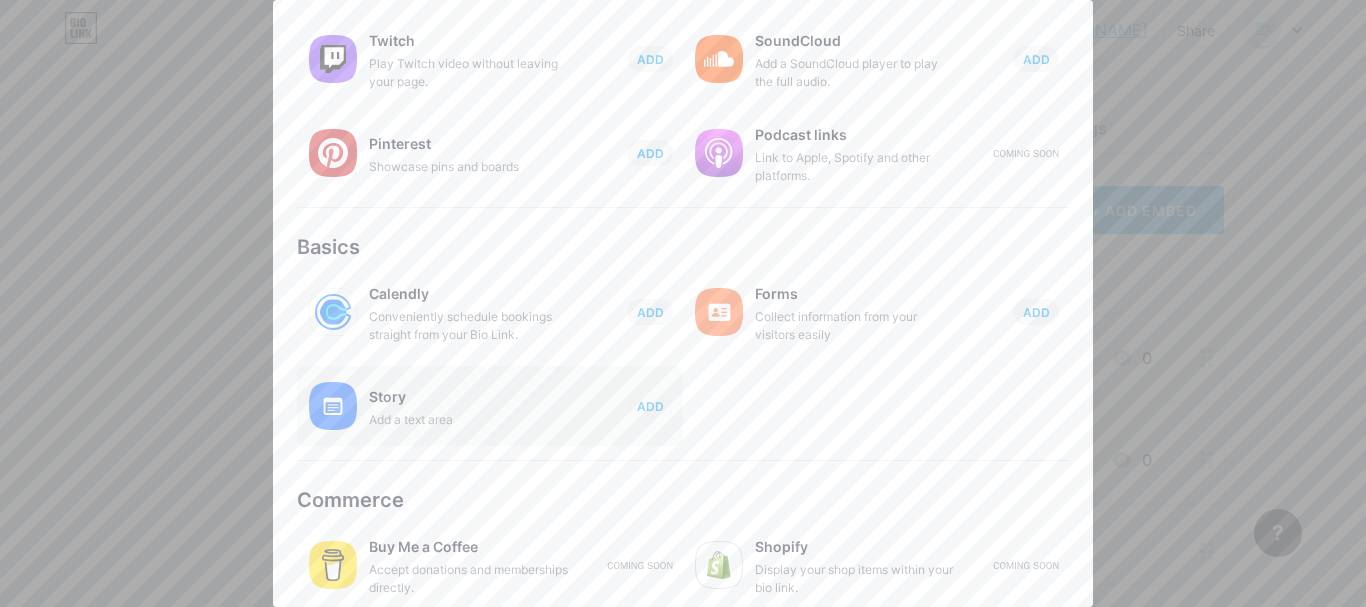 click on "Add a text area" at bounding box center (469, 420) 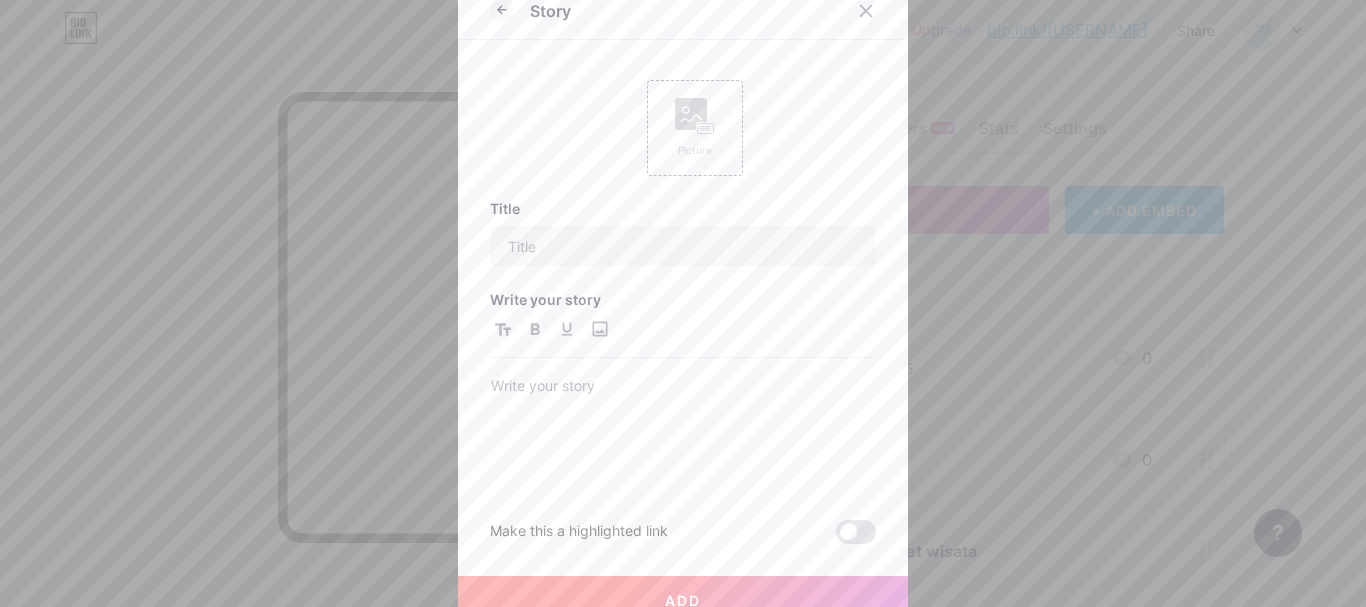 scroll, scrollTop: 0, scrollLeft: 0, axis: both 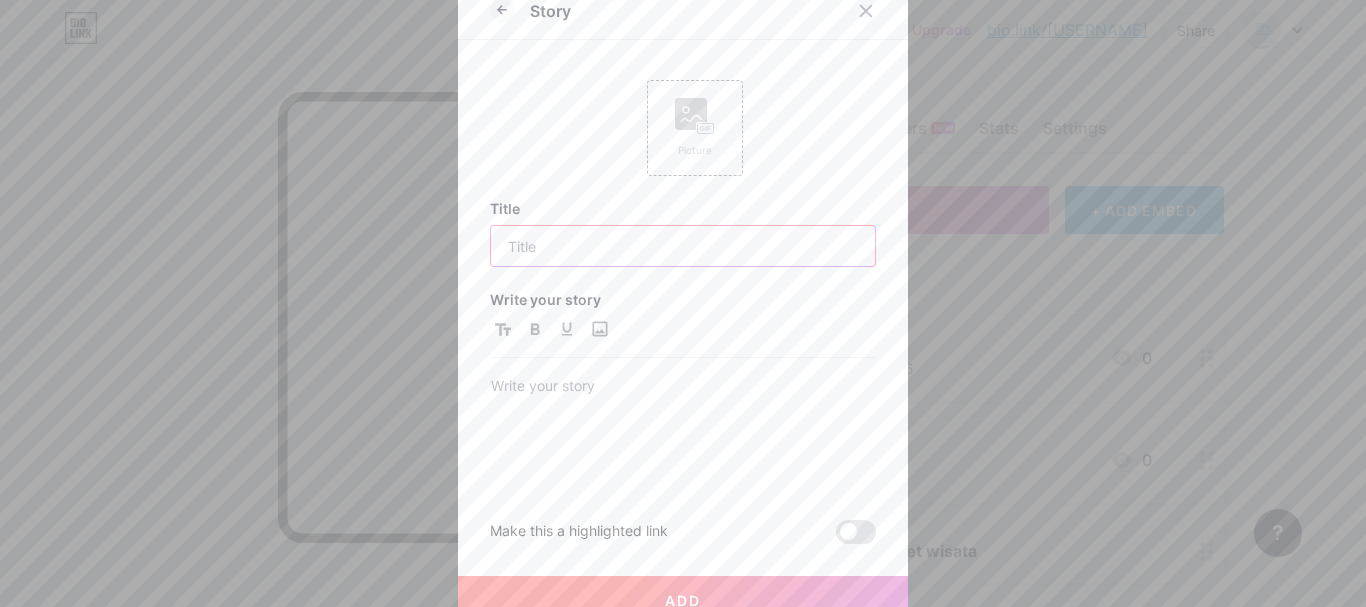 click at bounding box center [683, 246] 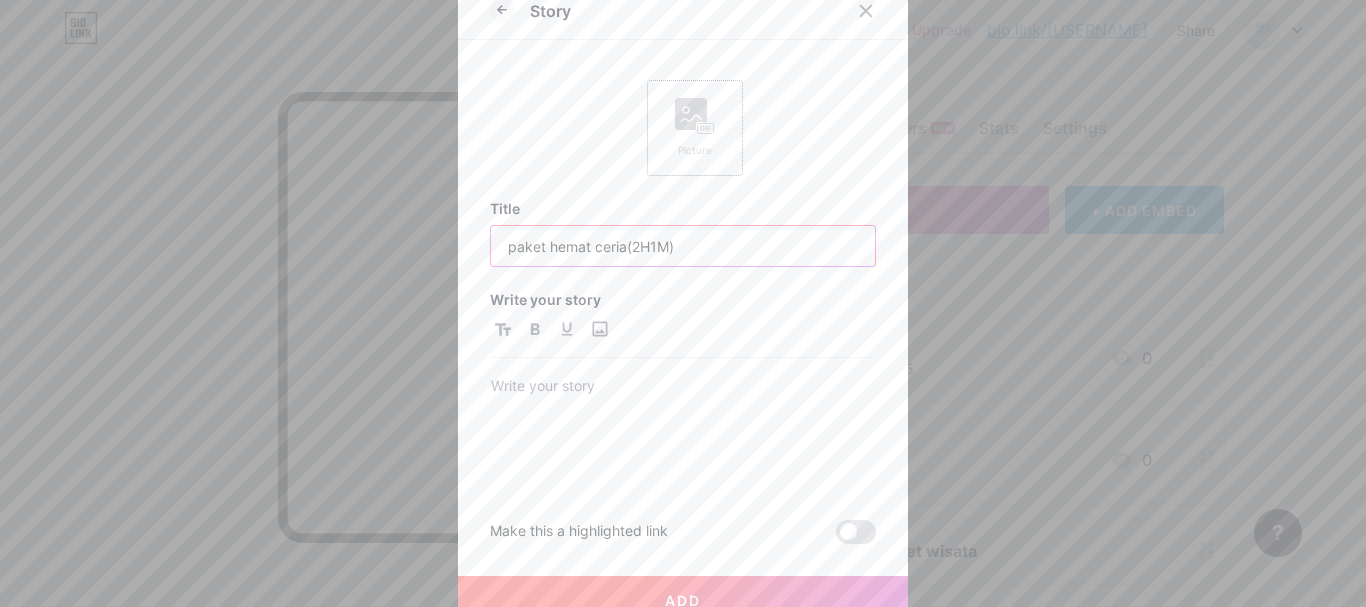 type on "paket hemat ceria(2H1M)" 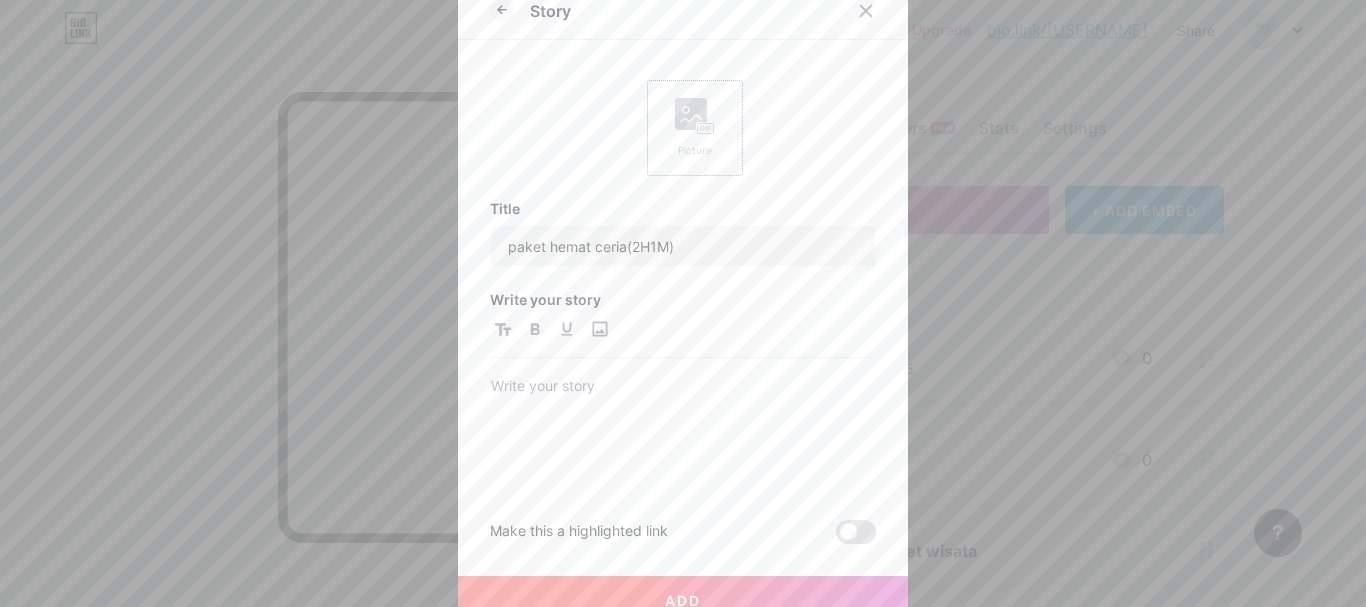click on "Picture" at bounding box center [695, 128] 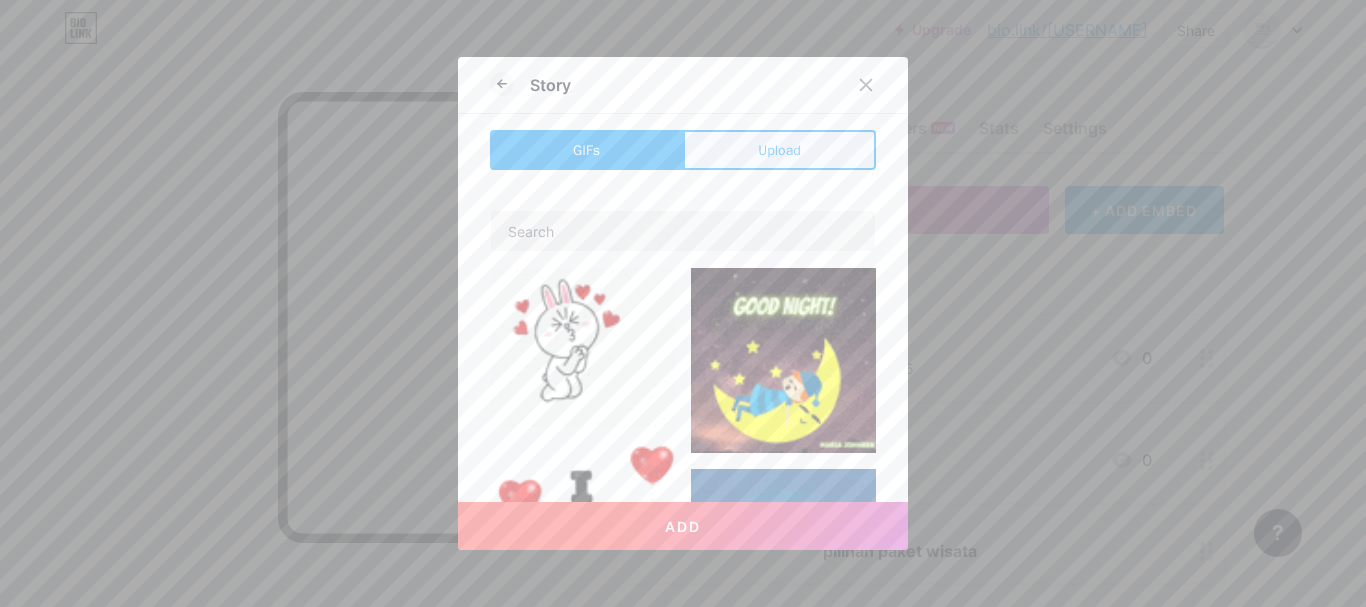 type 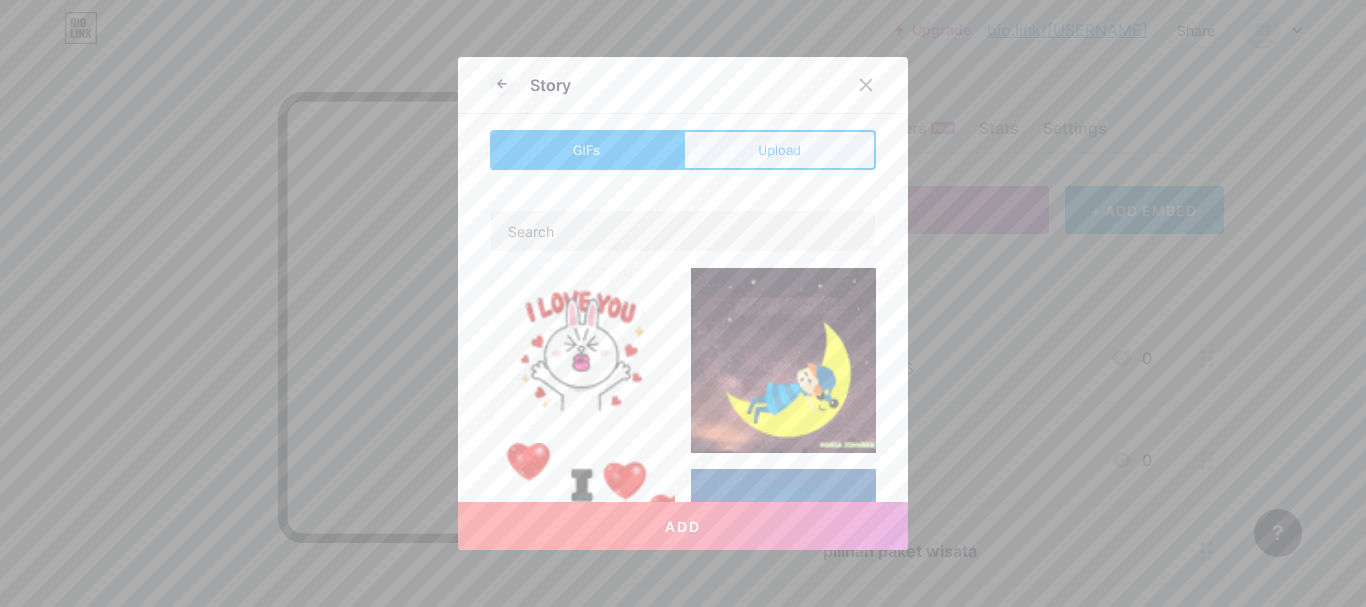 click on "Upload" at bounding box center [779, 150] 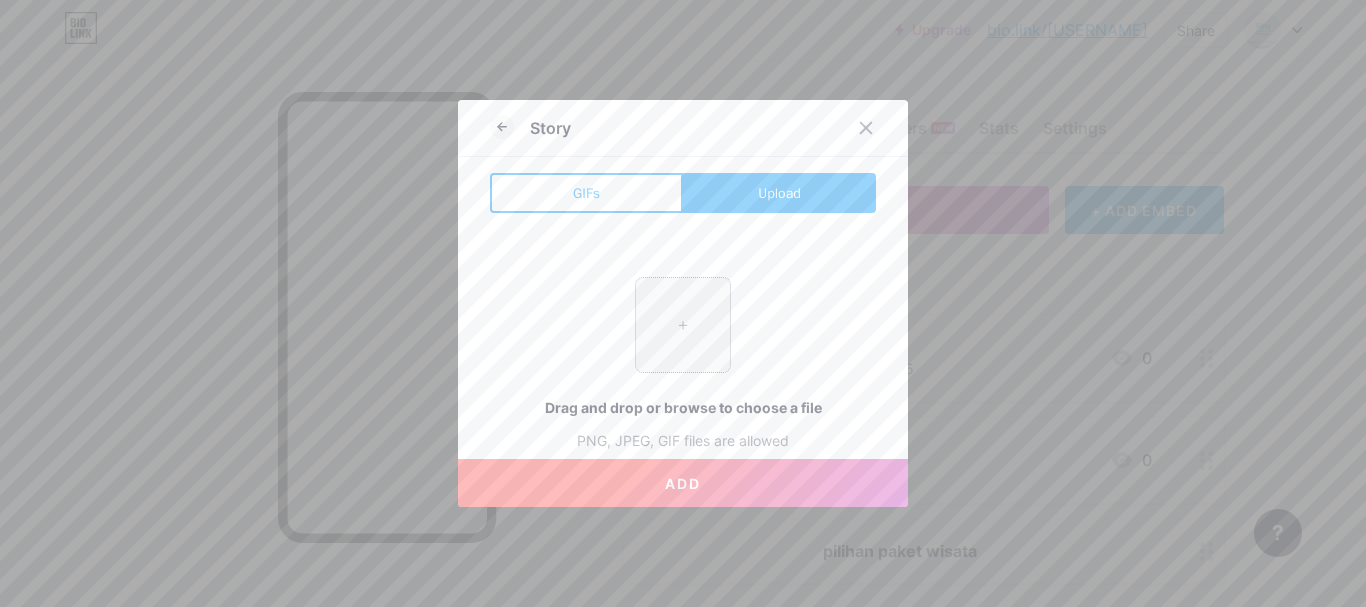 click at bounding box center [683, 325] 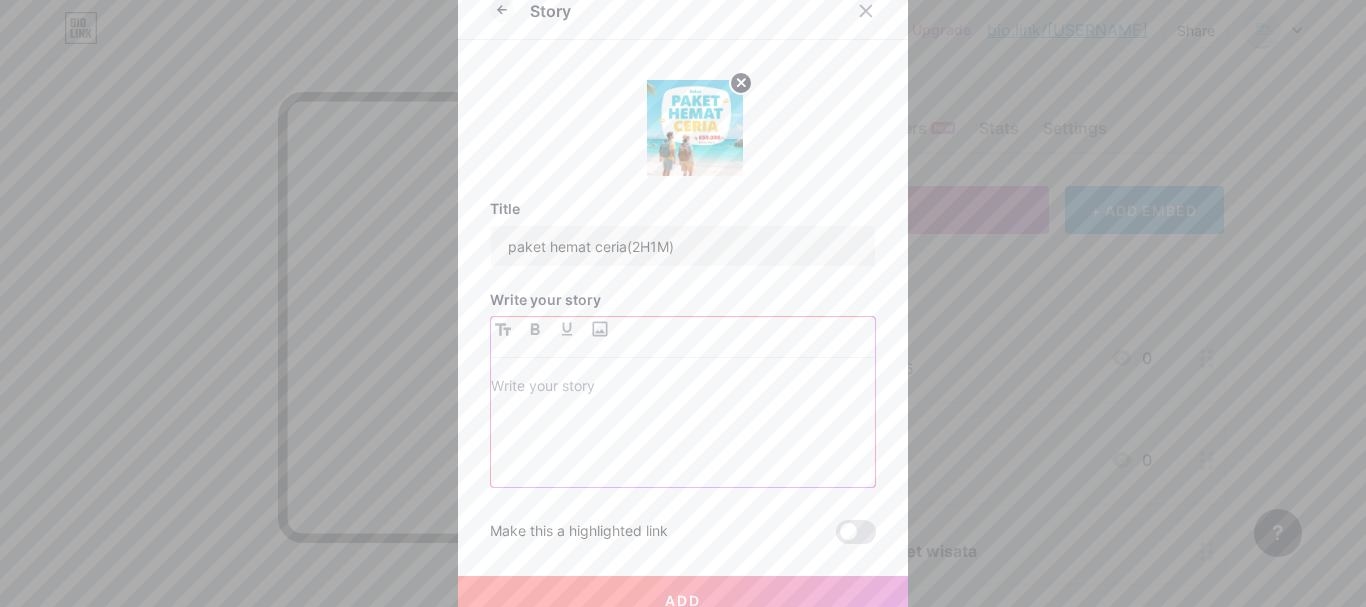 click at bounding box center (683, 430) 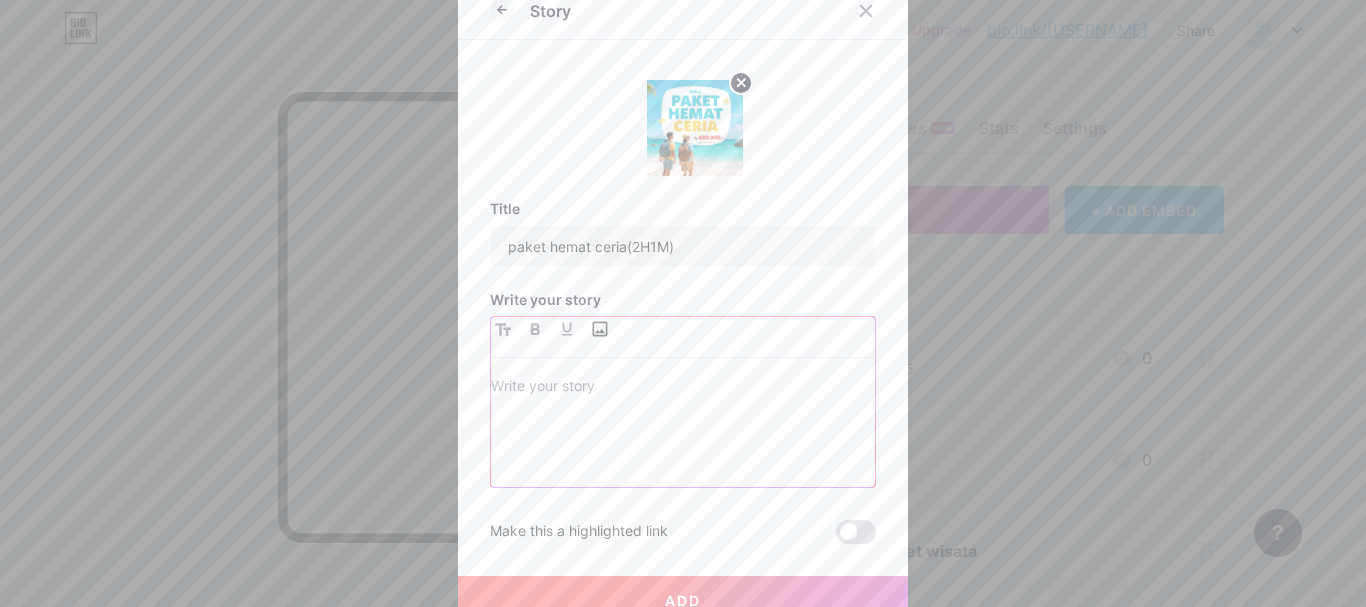 click at bounding box center [599, 329] 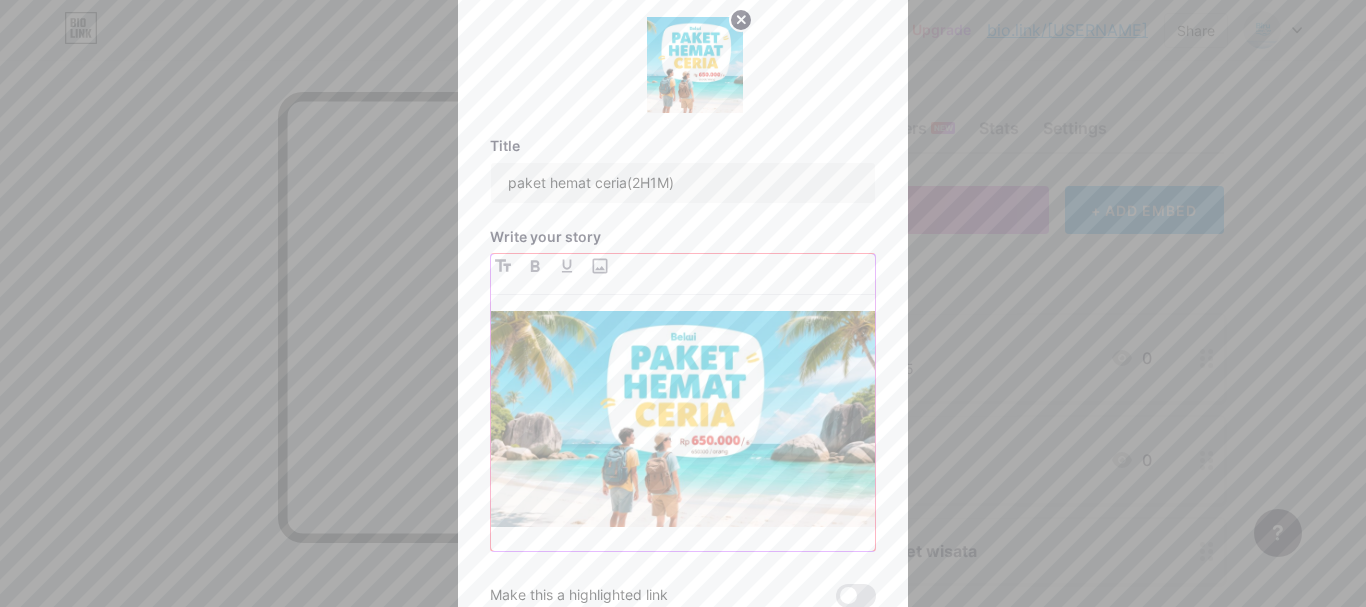 click at bounding box center [683, 431] 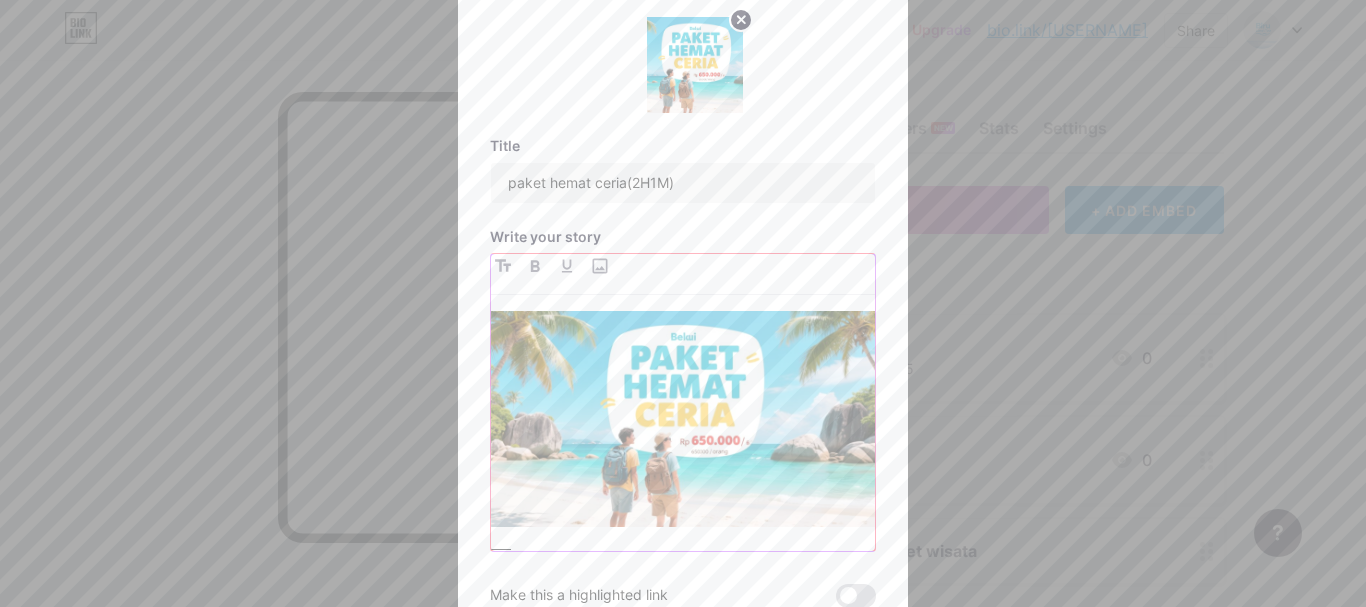 type 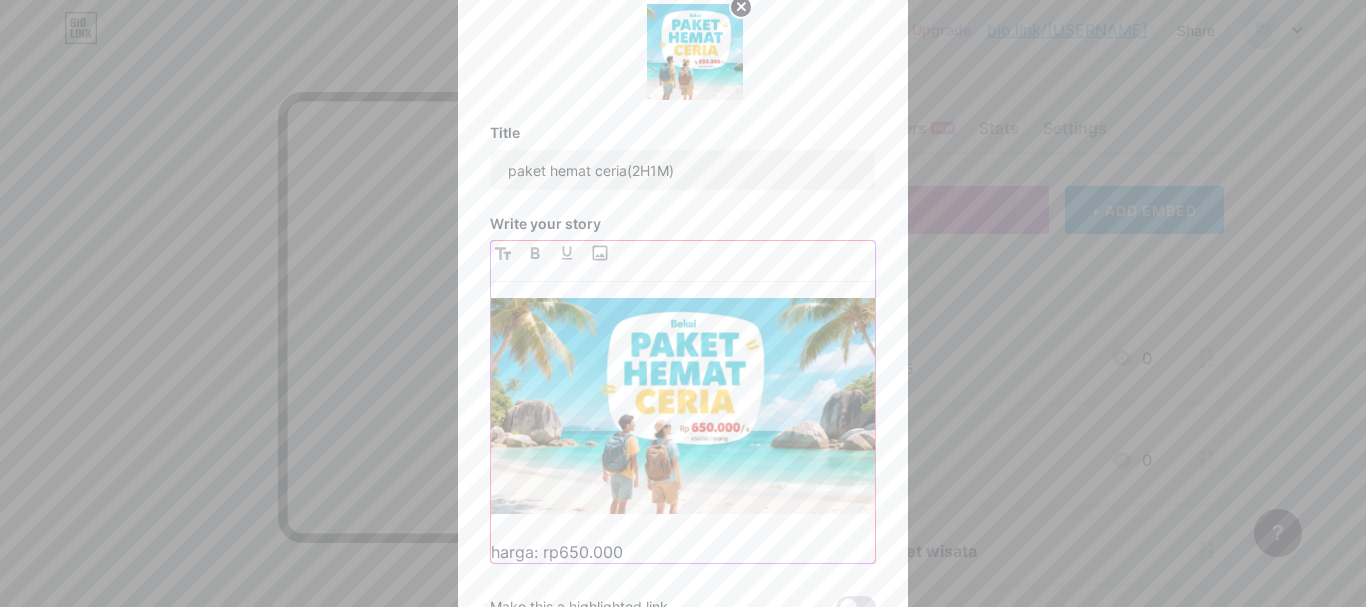 click on "harga: rp650.000" at bounding box center (683, 552) 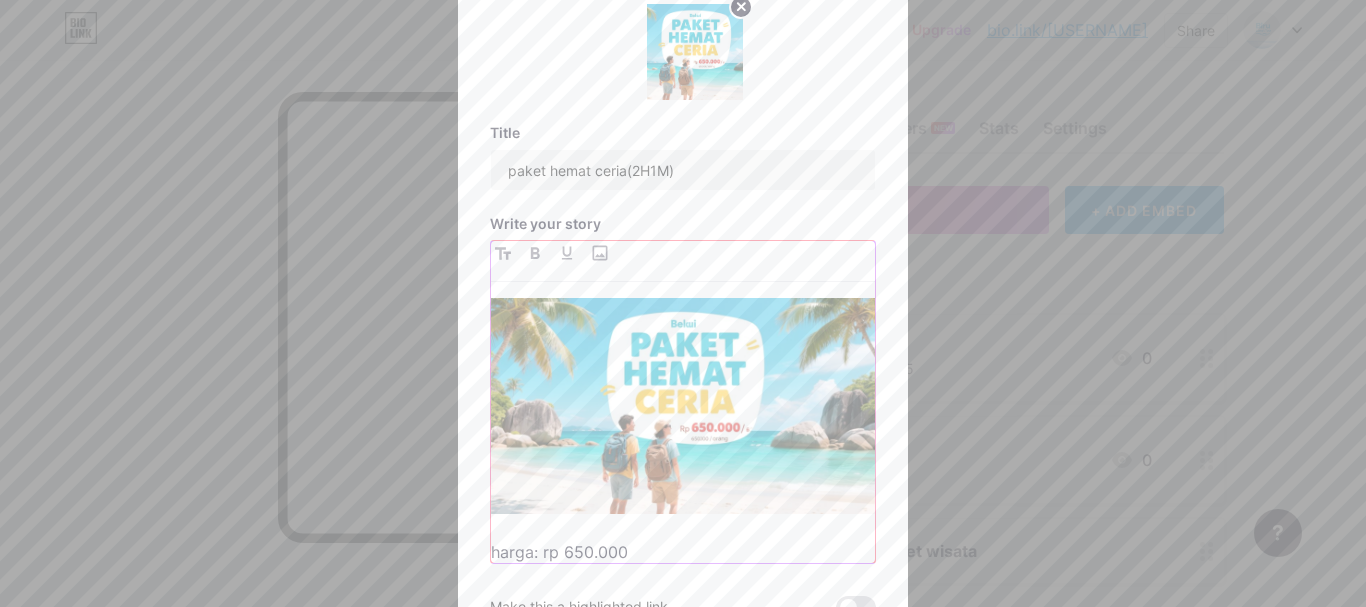 click on "harga: rp 650.000" at bounding box center [683, 552] 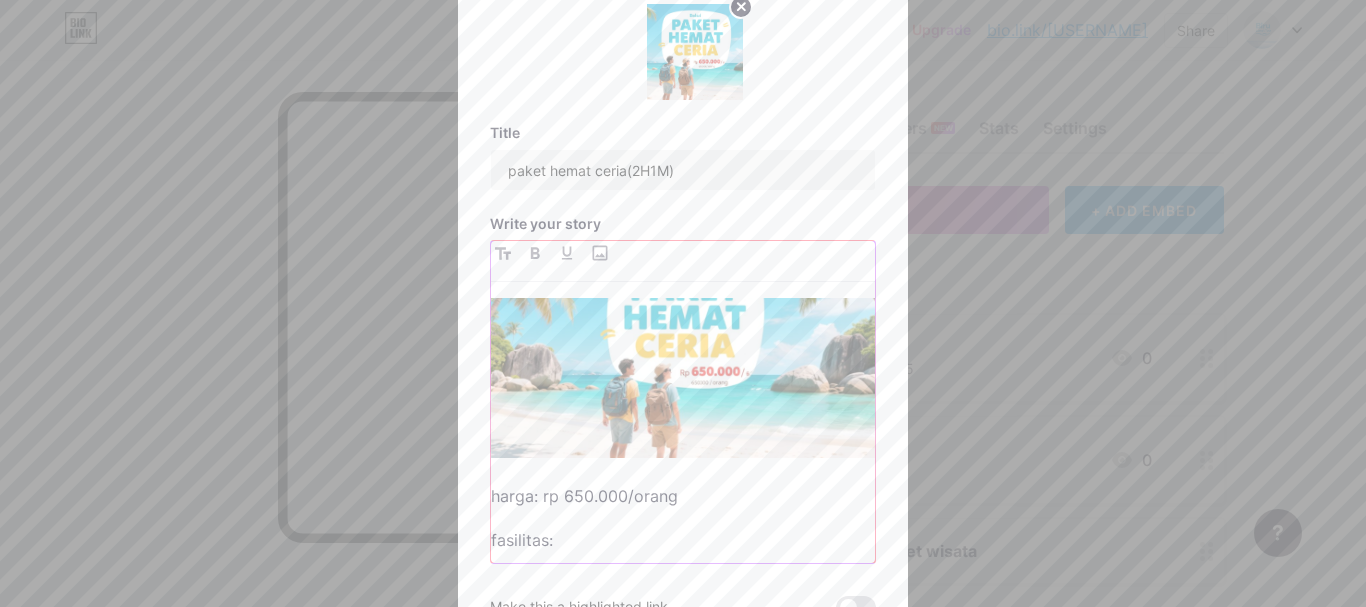 scroll, scrollTop: 171, scrollLeft: 0, axis: vertical 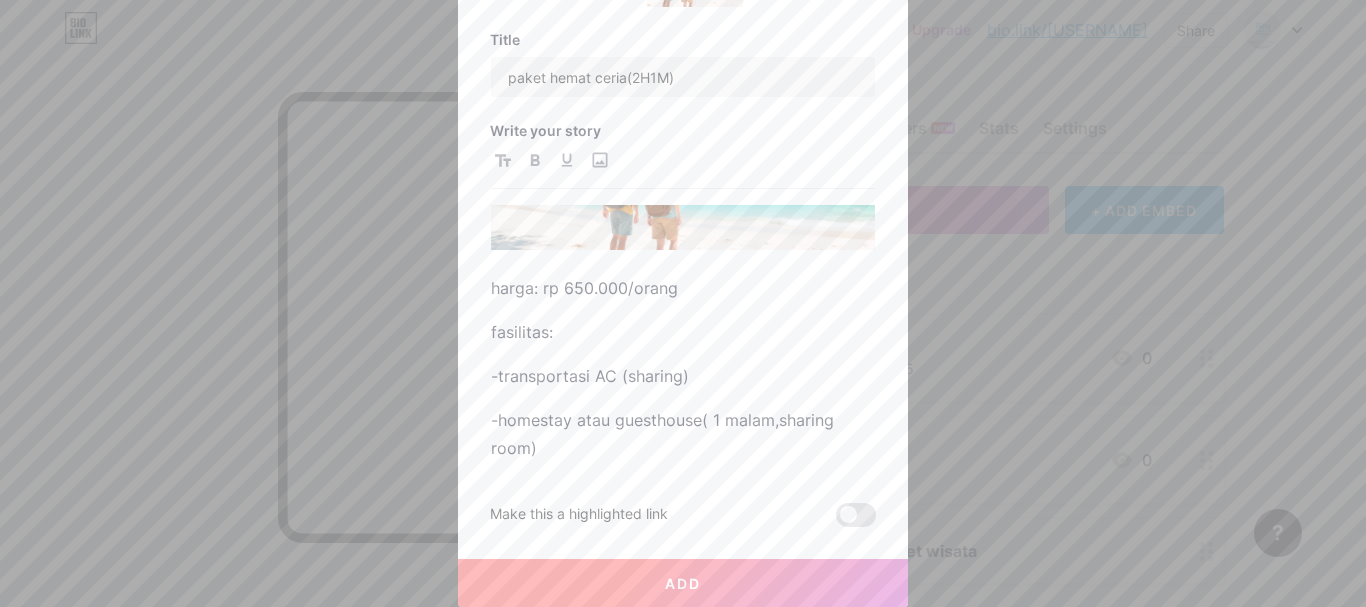 type 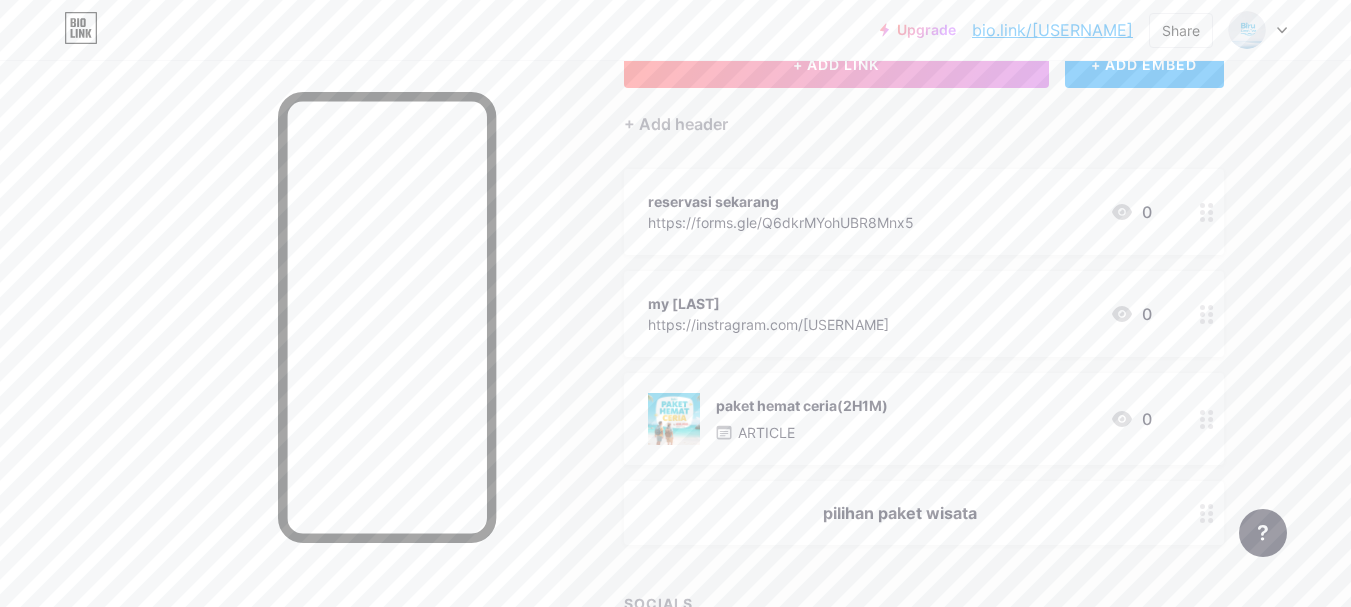 scroll, scrollTop: 200, scrollLeft: 0, axis: vertical 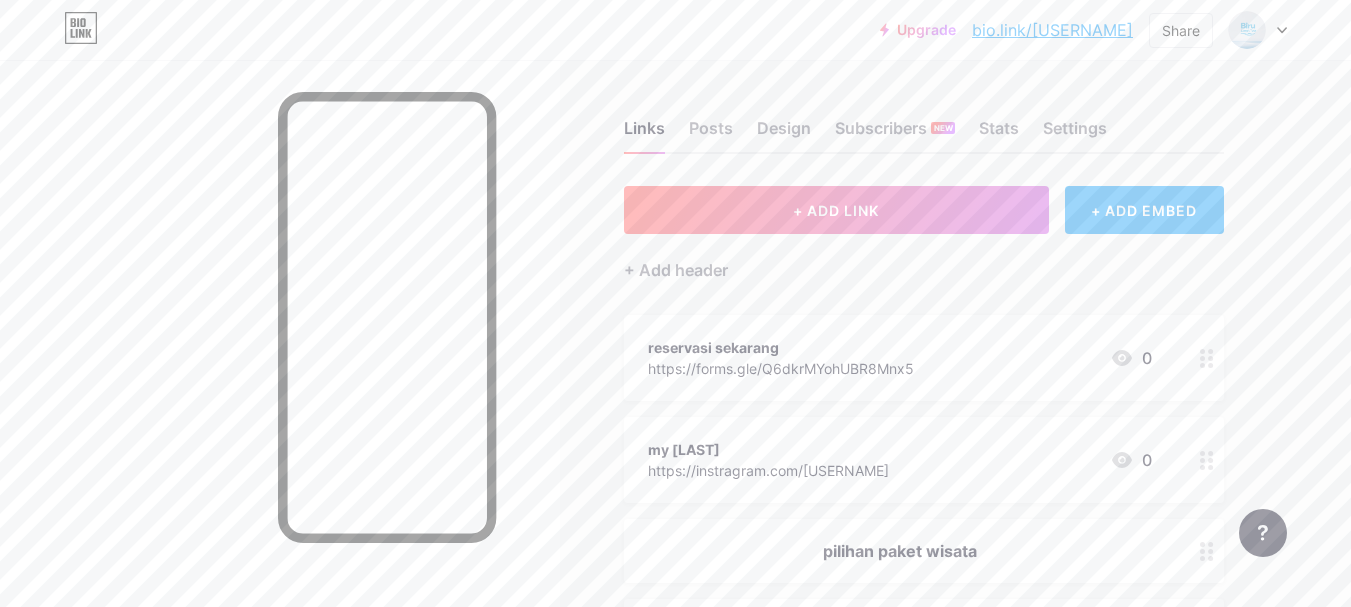 click on "+ ADD EMBED" at bounding box center (1144, 210) 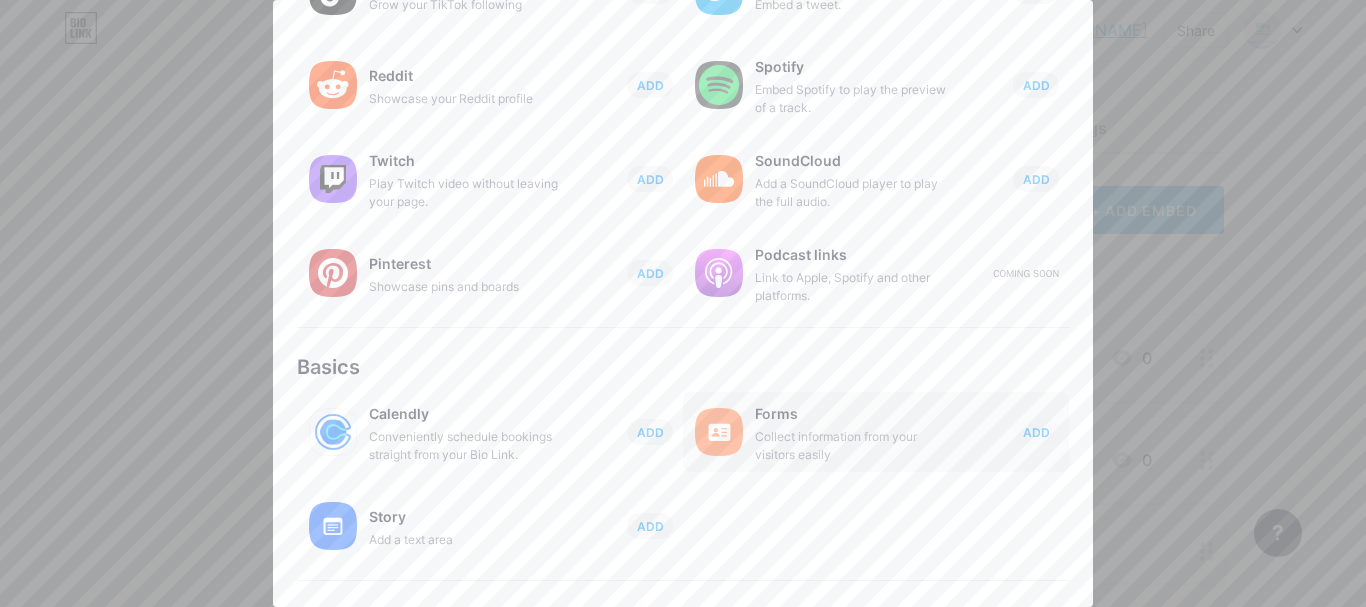 scroll, scrollTop: 300, scrollLeft: 0, axis: vertical 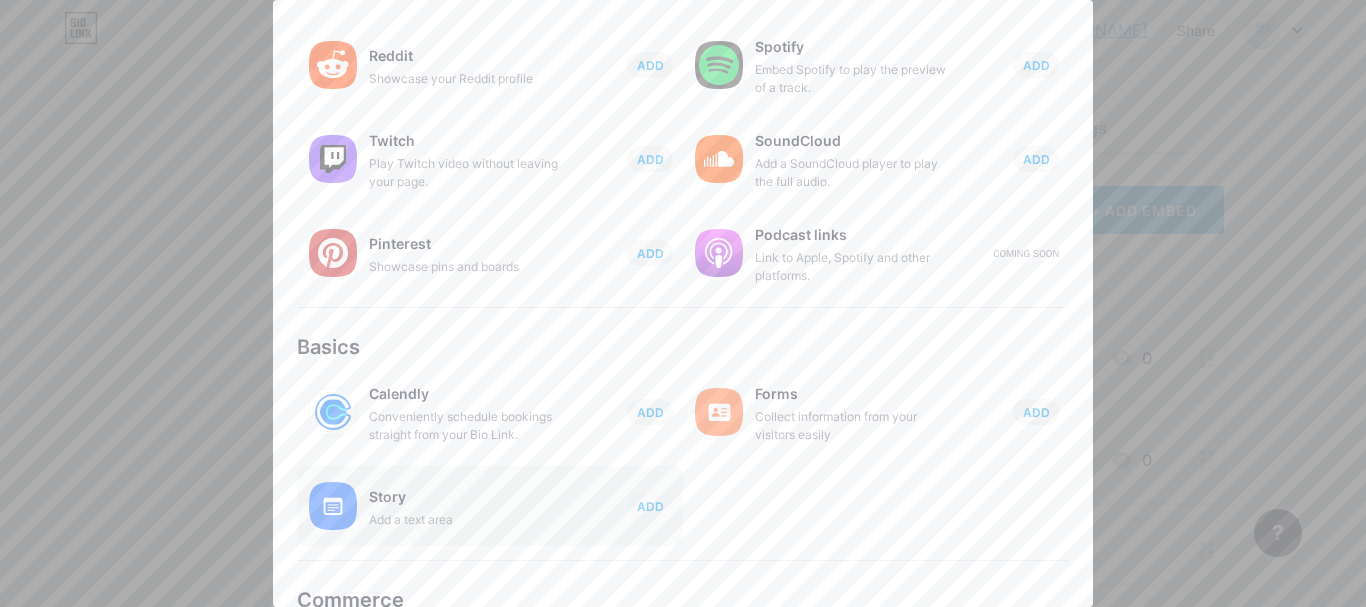 click on "Story
Add a text area
ADD" at bounding box center (490, 506) 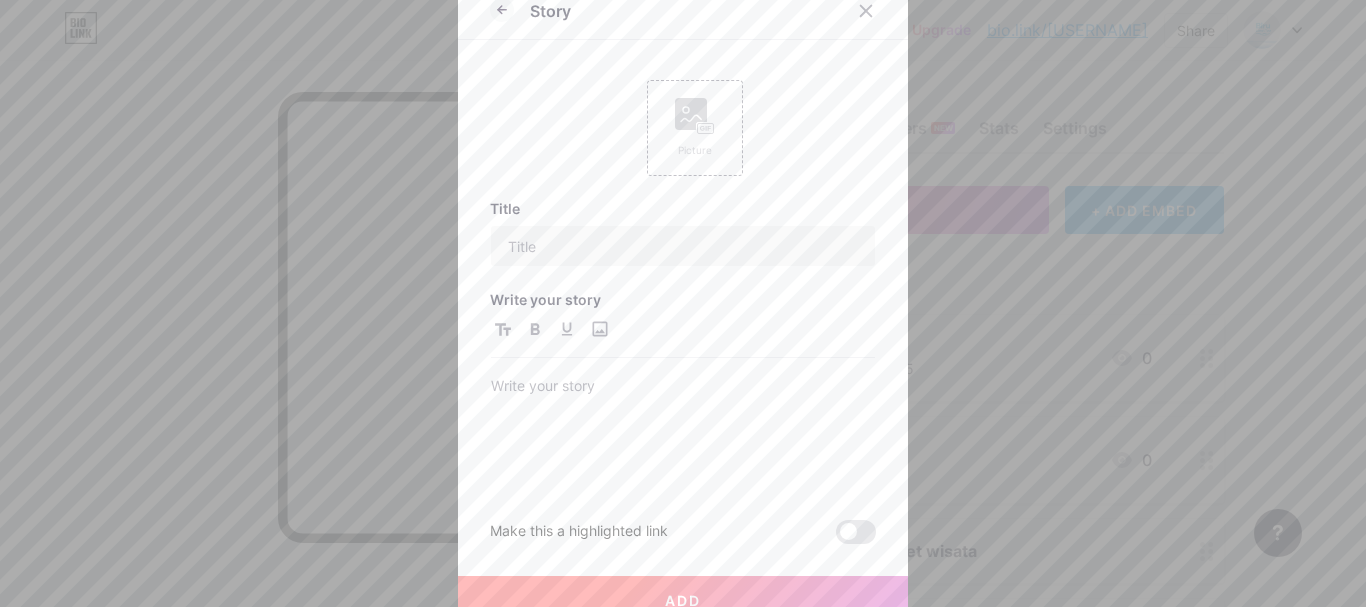 scroll, scrollTop: 0, scrollLeft: 0, axis: both 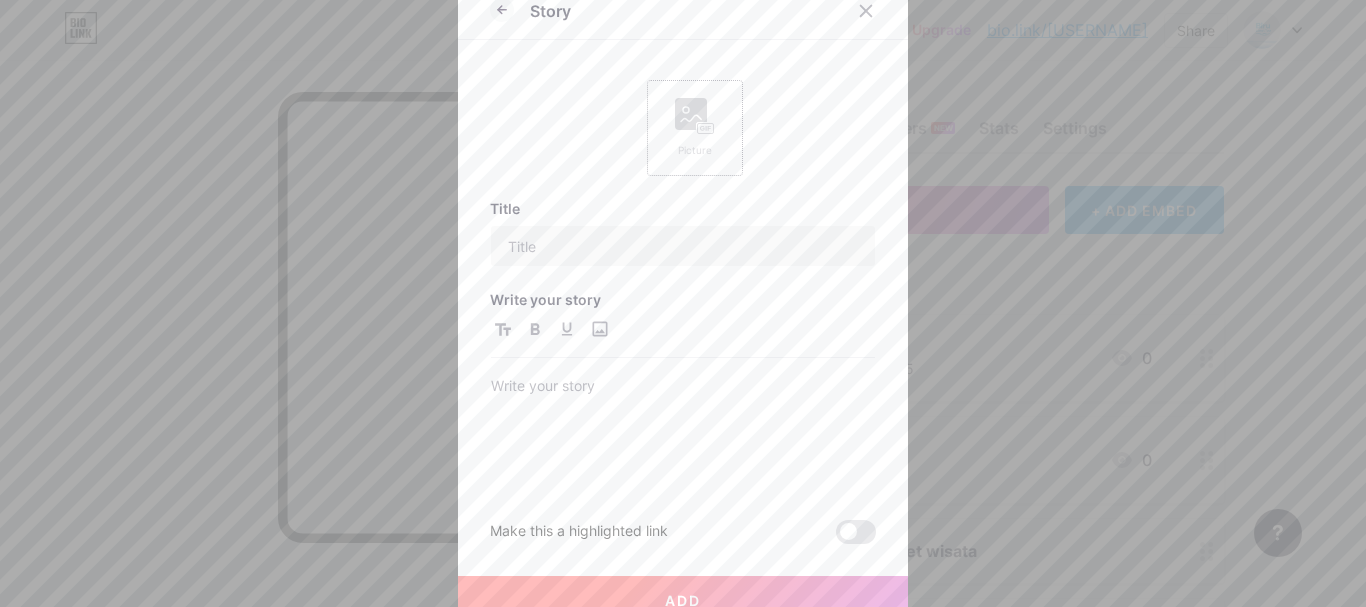 click on "Picture" at bounding box center (695, 128) 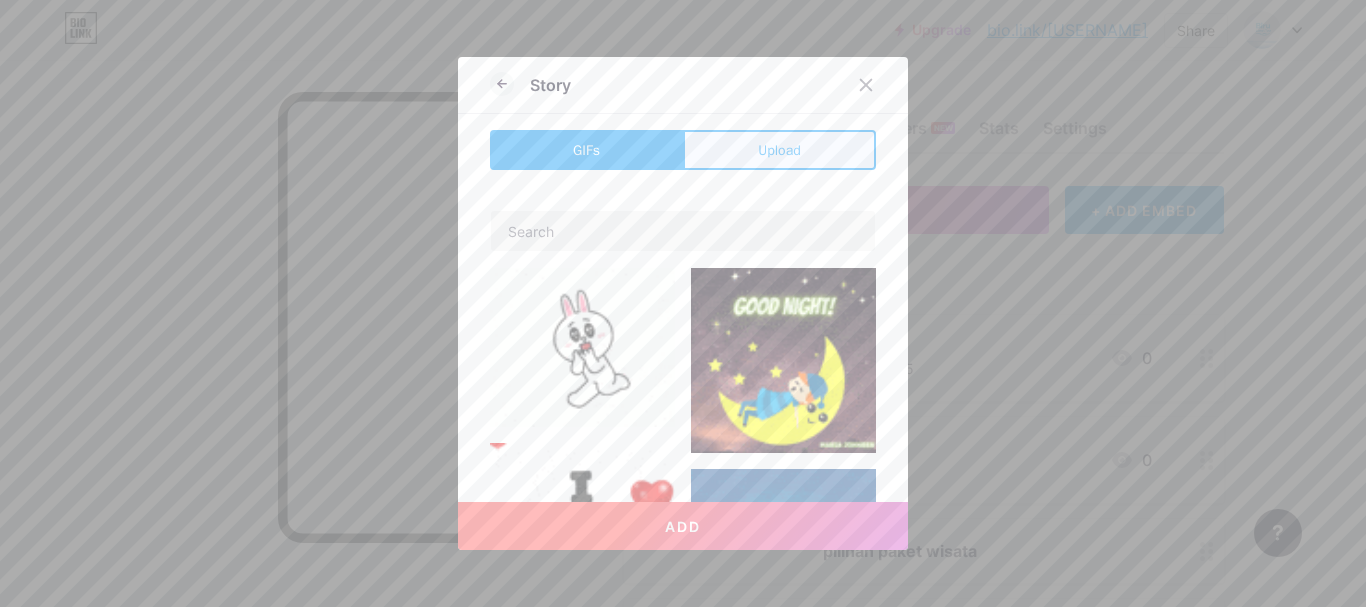 type 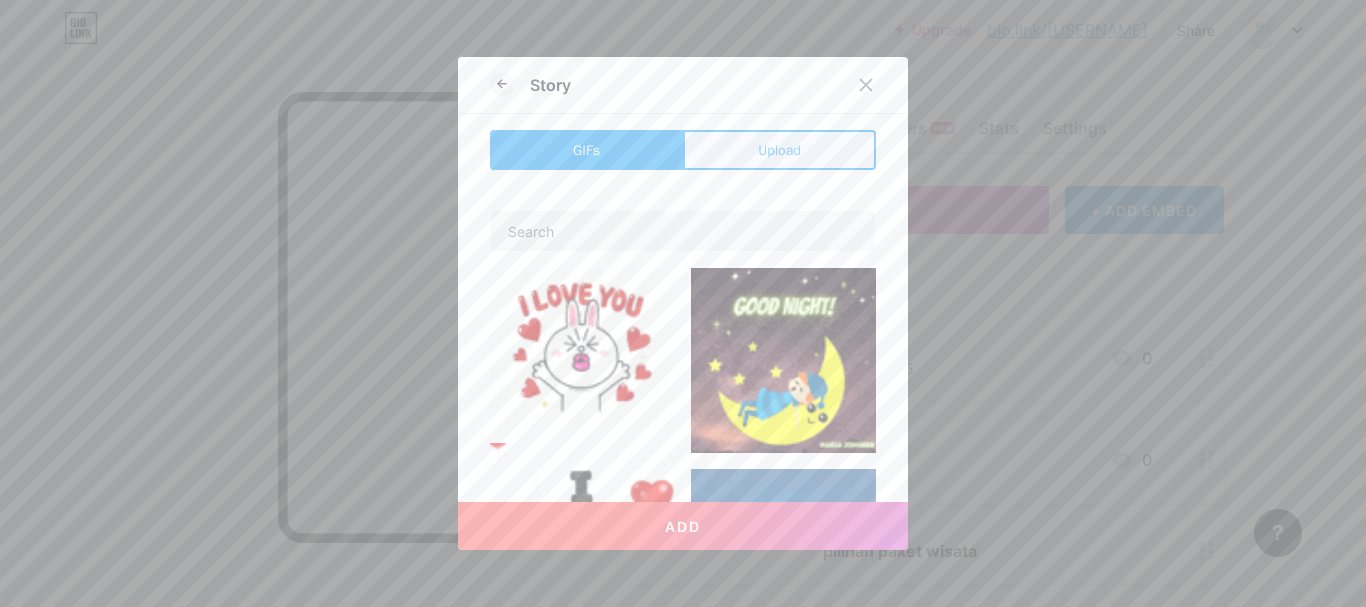 click on "Upload" at bounding box center [779, 150] 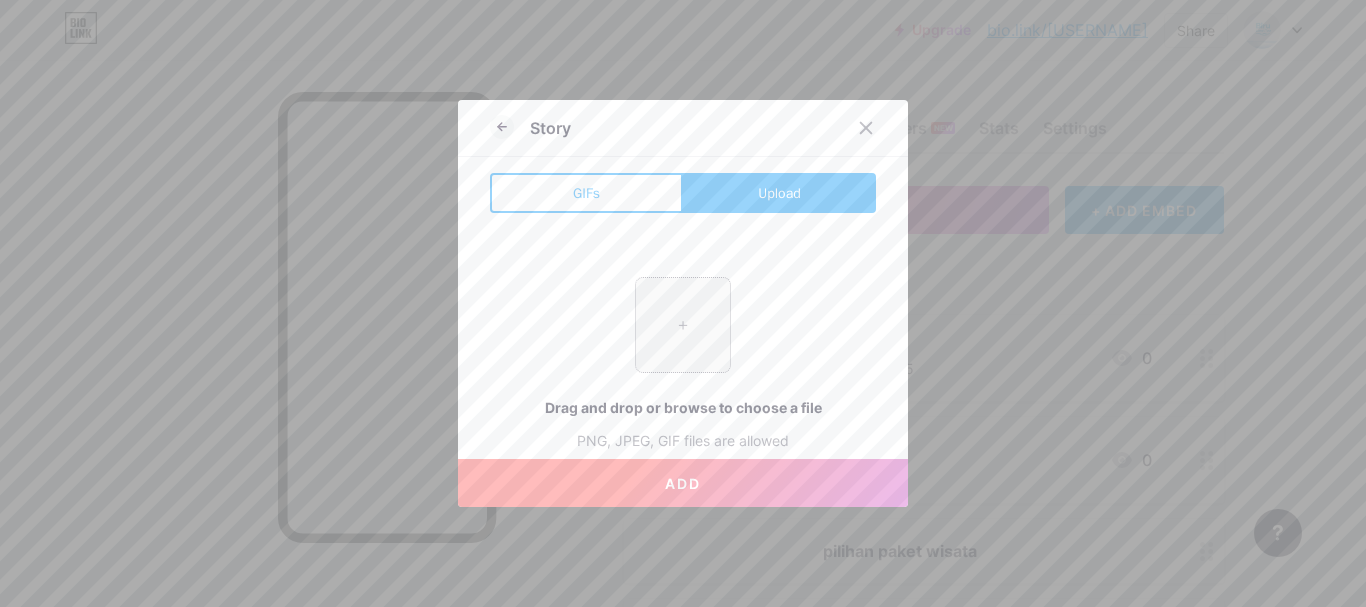 click at bounding box center (683, 325) 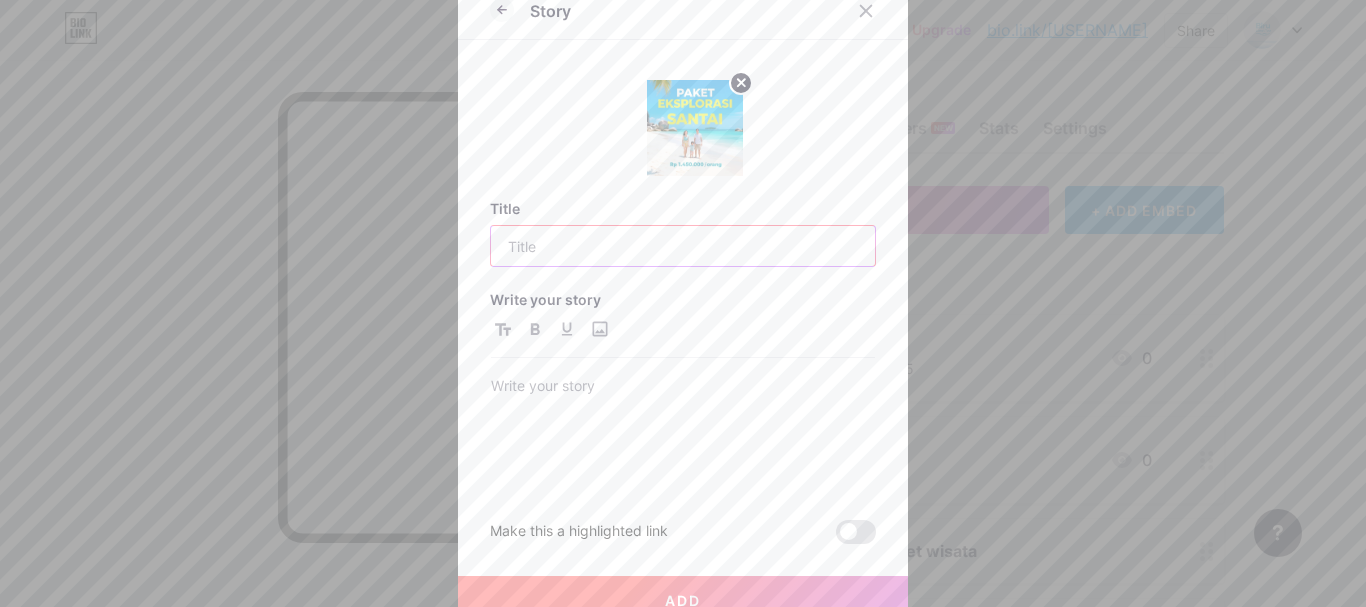 click at bounding box center (683, 246) 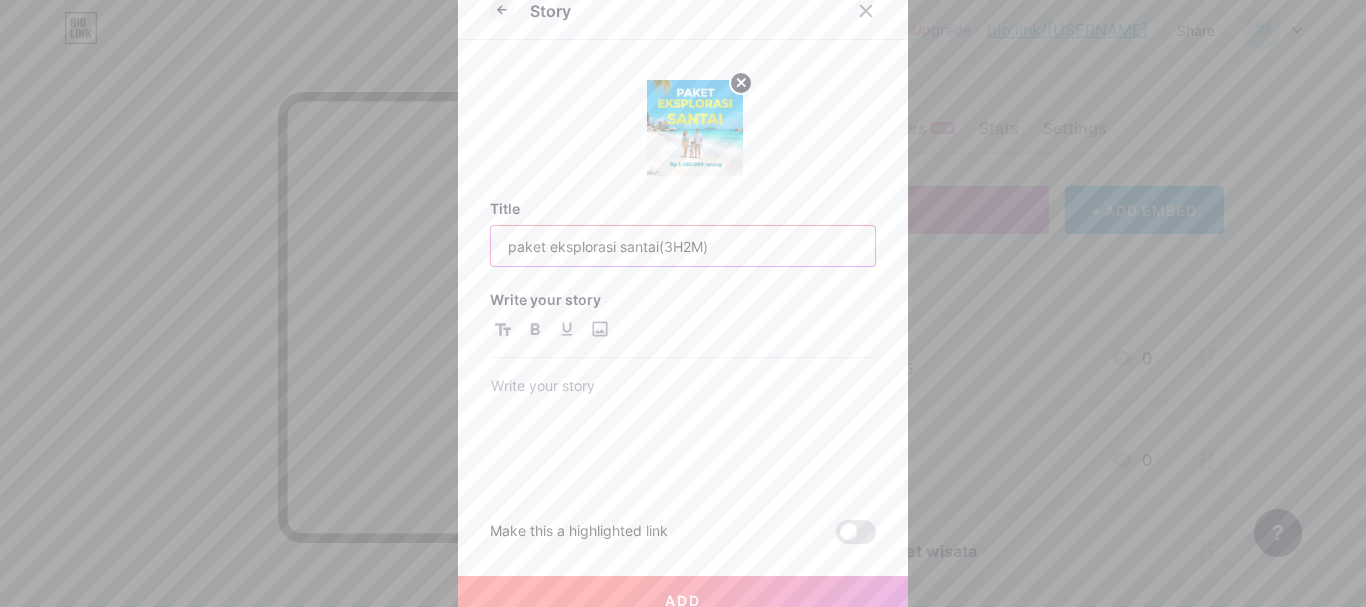 type on "paket eksplorasi santai(3H2M)" 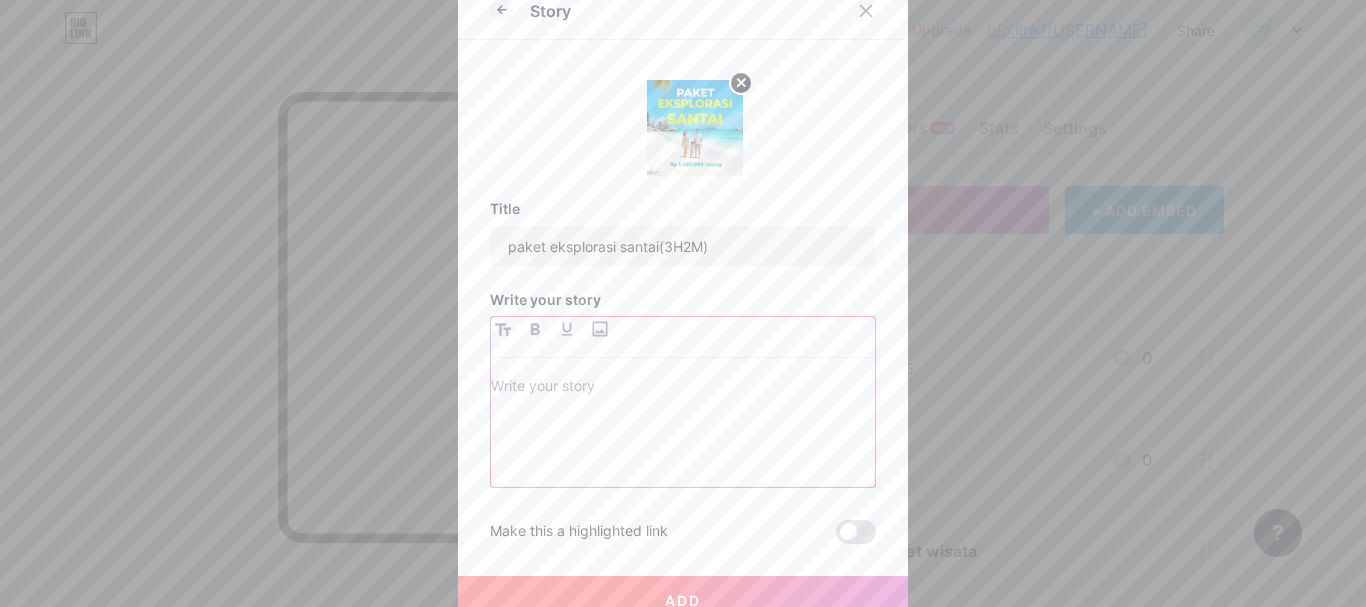 click at bounding box center (683, 388) 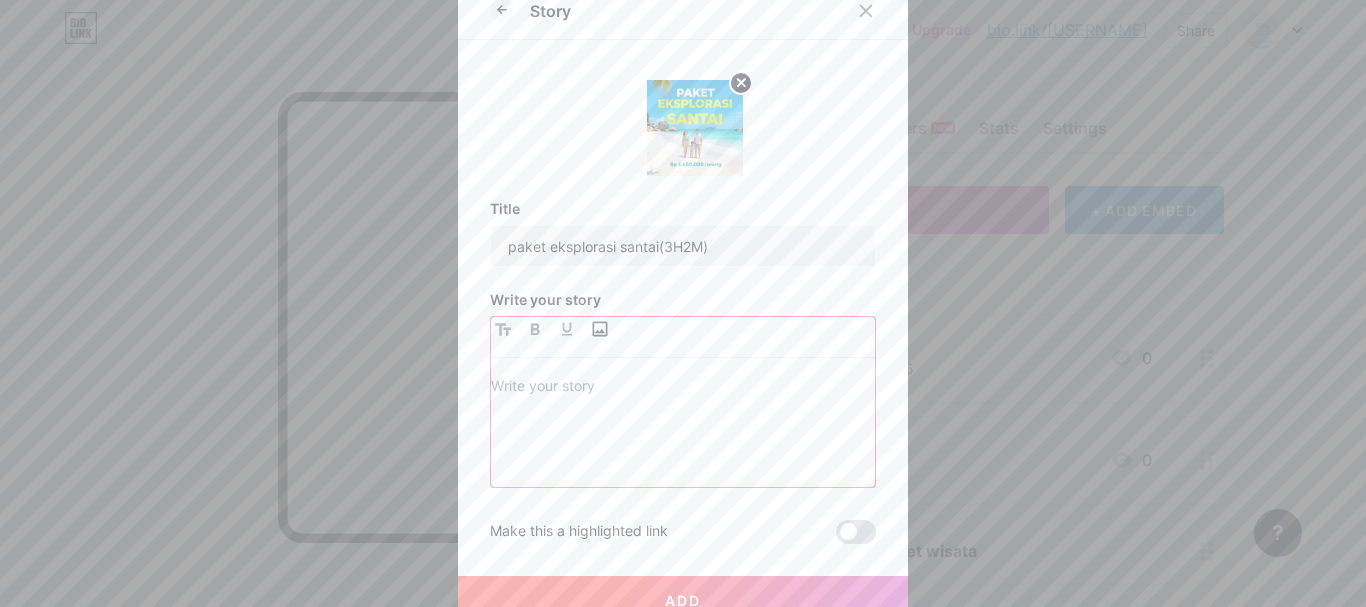 click at bounding box center (599, 329) 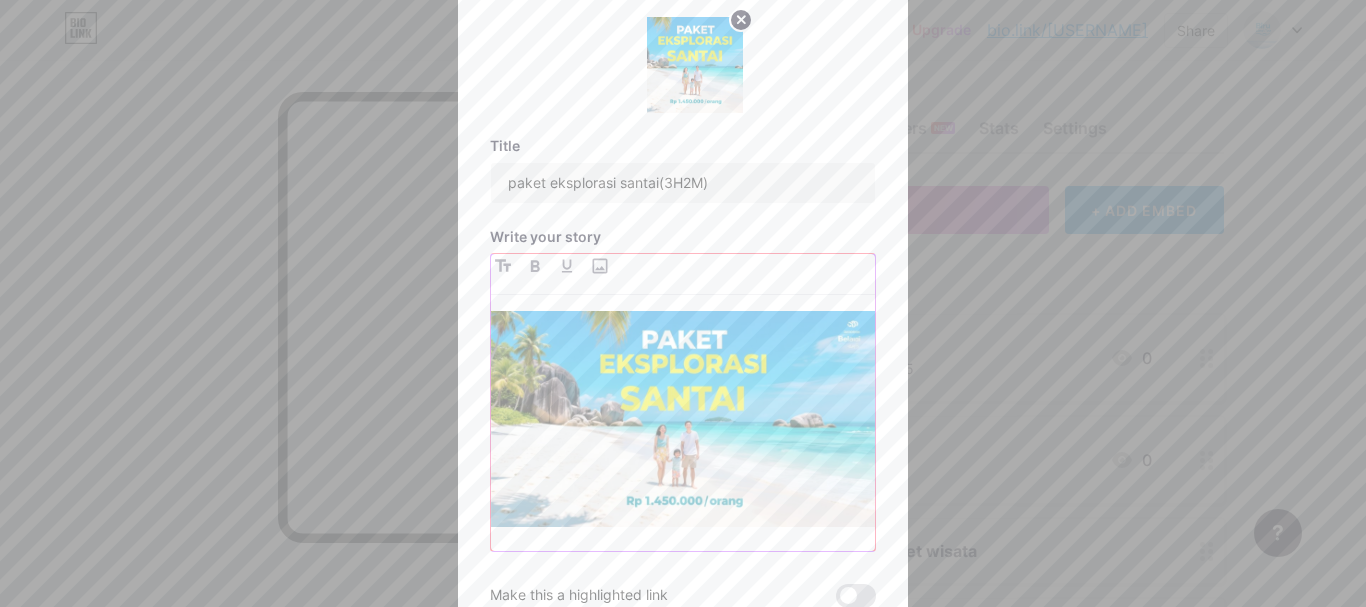 click at bounding box center [683, 431] 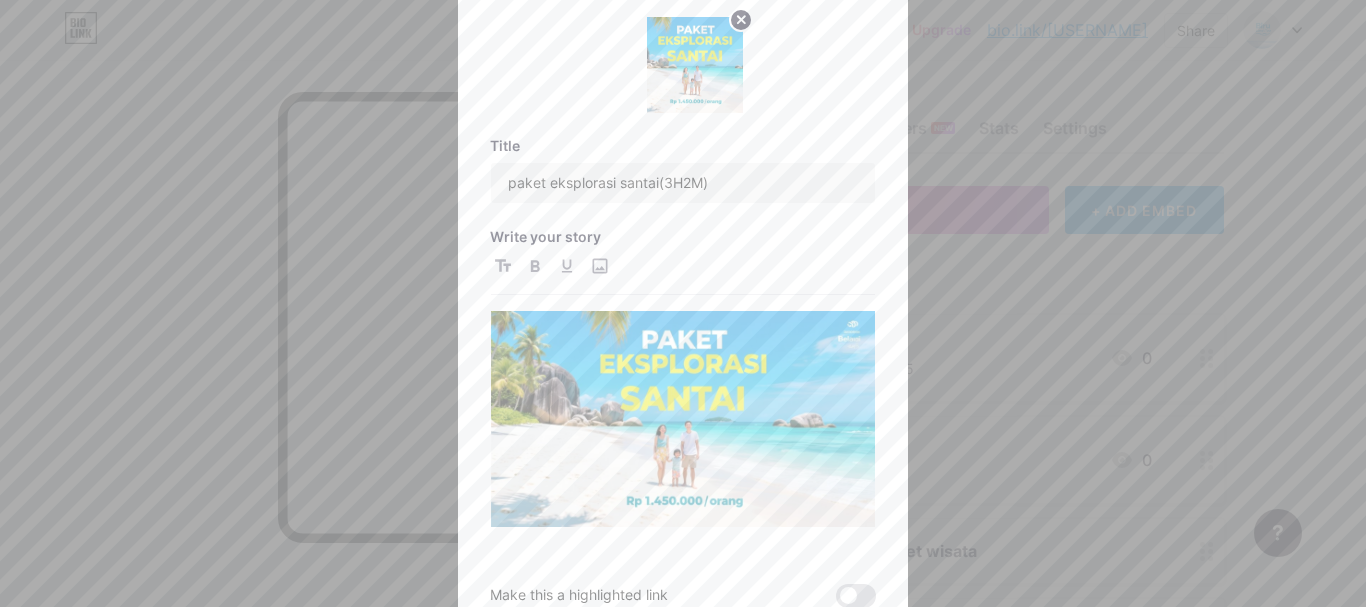 click on "Title
paket eksplorasi santai(3H2M)
Write your story
Make this a highlighted link" at bounding box center [683, 372] 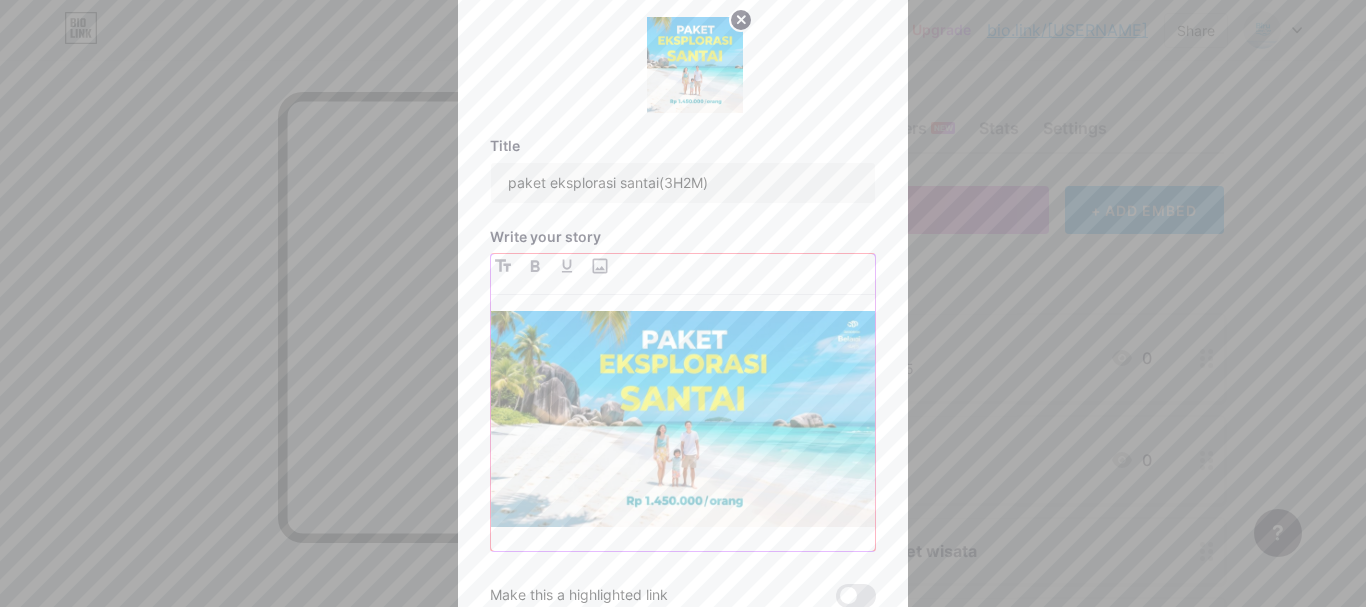 click at bounding box center [683, 431] 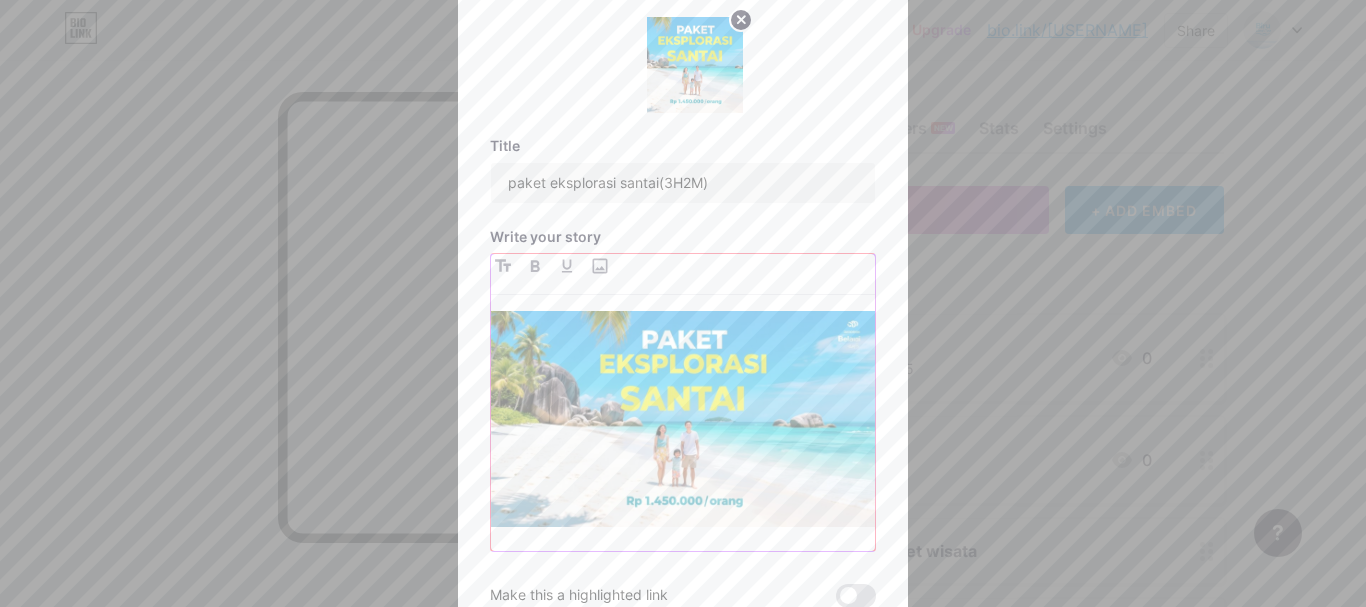 scroll, scrollTop: 81, scrollLeft: 0, axis: vertical 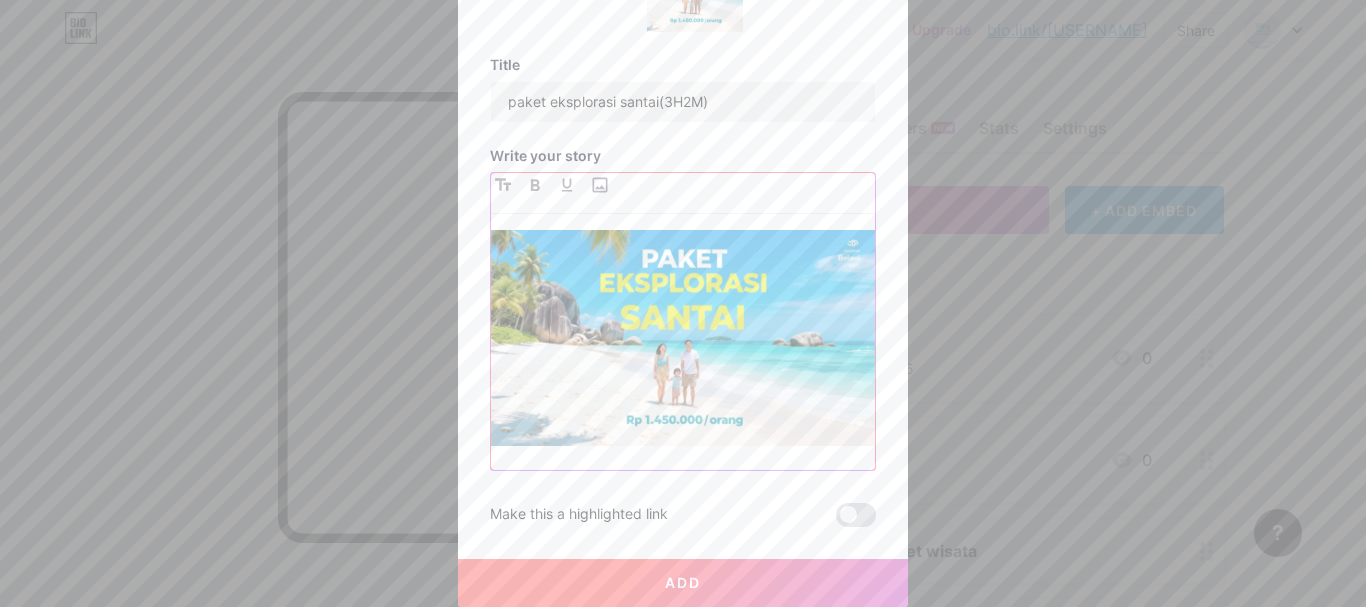 click at bounding box center [683, 350] 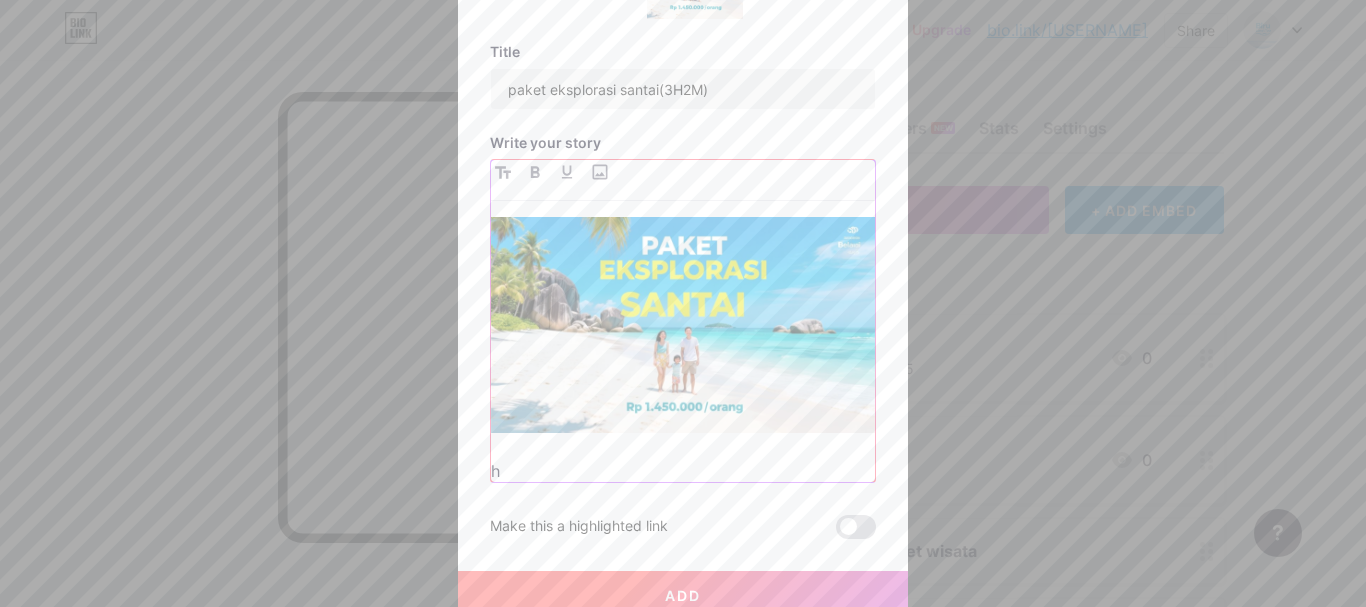 scroll, scrollTop: 68, scrollLeft: 0, axis: vertical 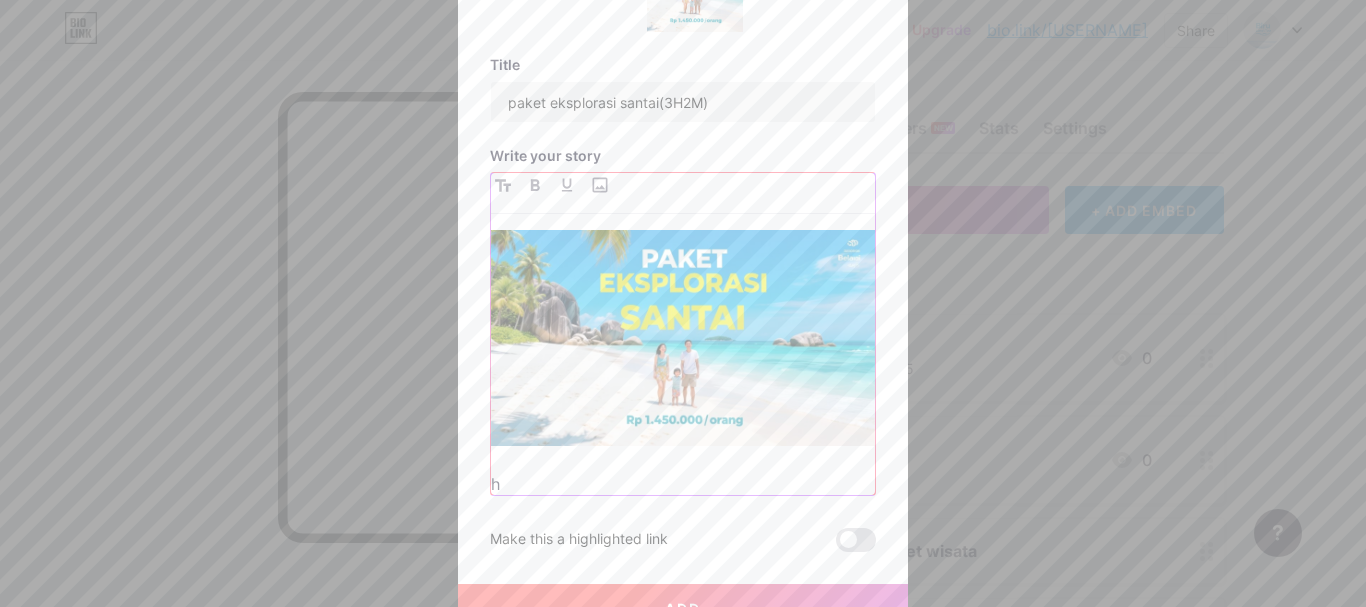 type 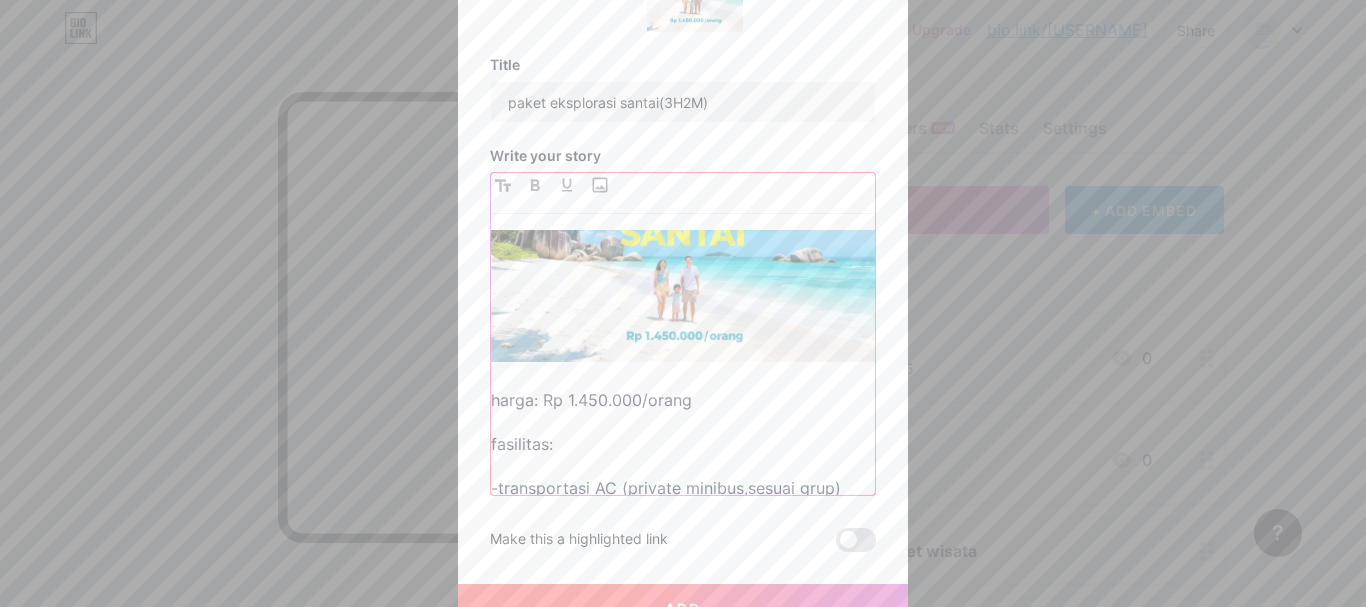 scroll, scrollTop: 128, scrollLeft: 0, axis: vertical 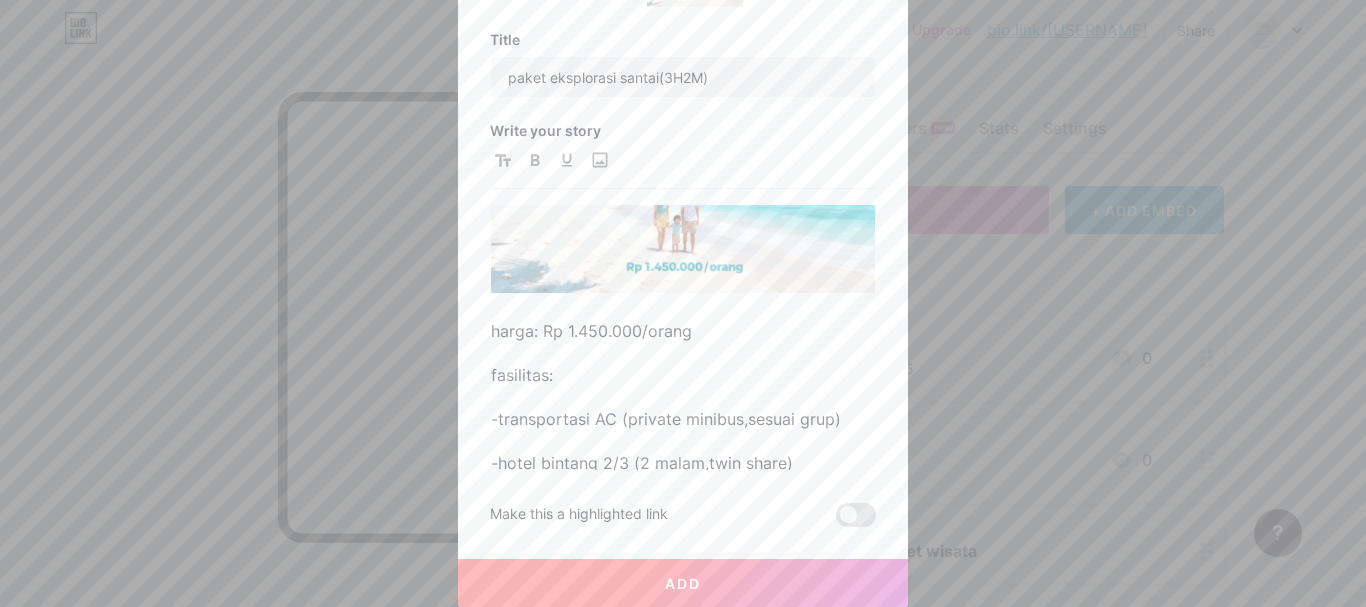 type 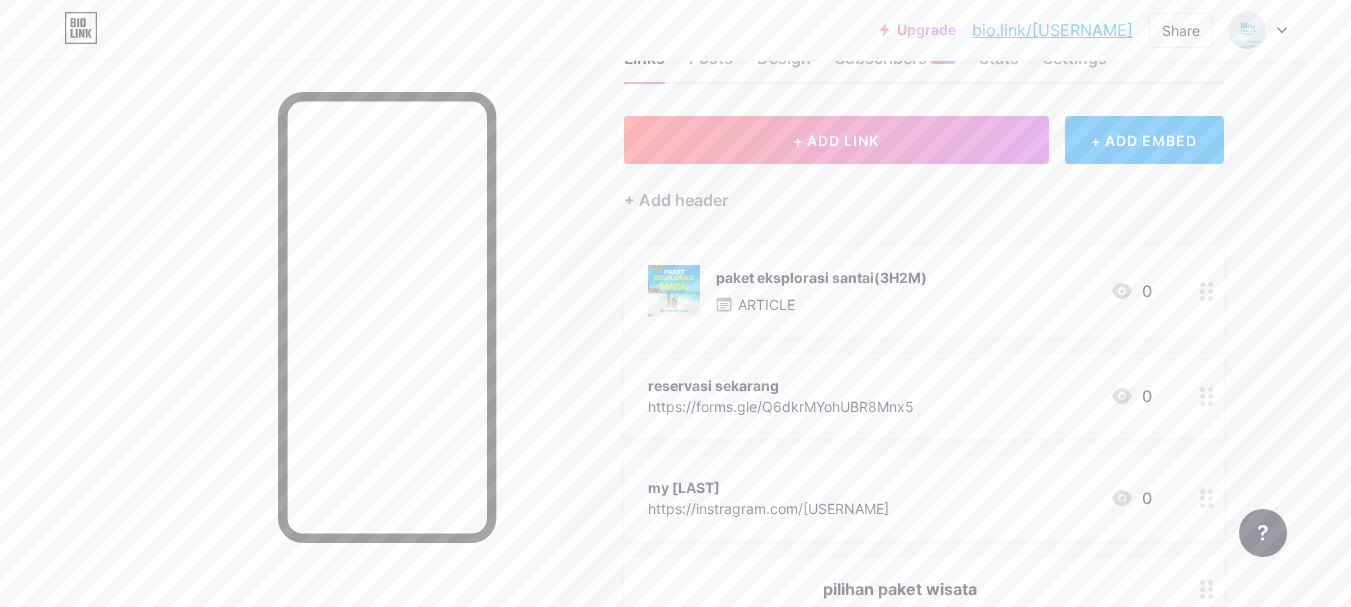 scroll, scrollTop: 100, scrollLeft: 0, axis: vertical 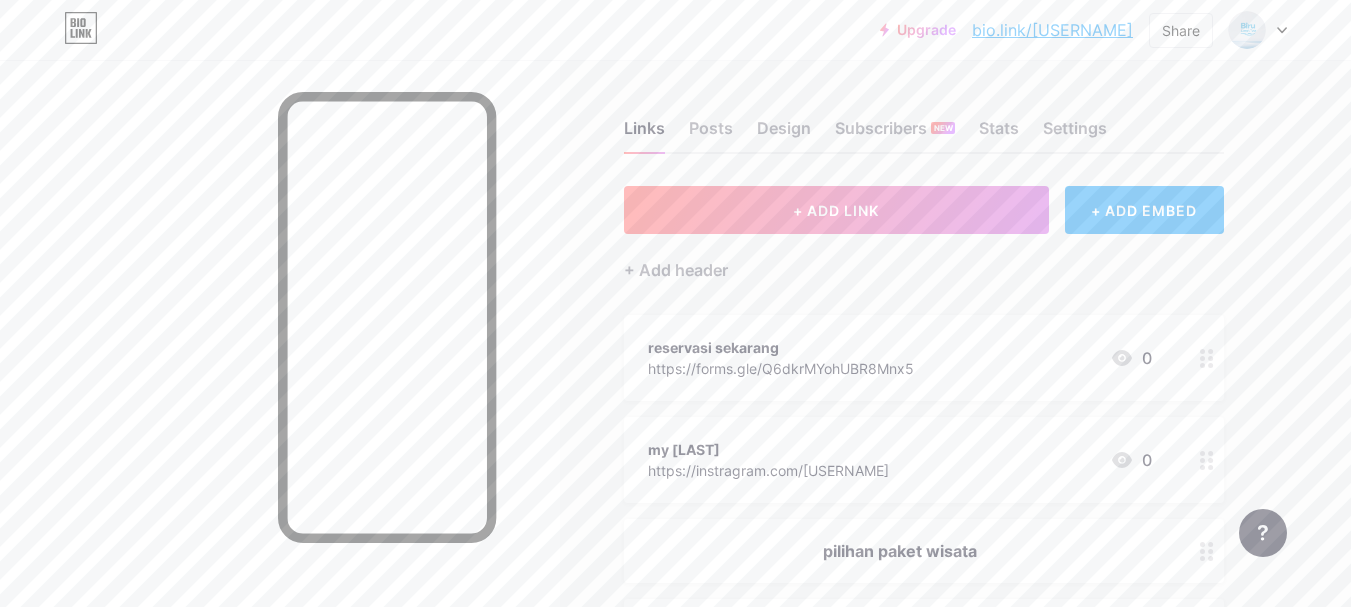 click on "+ ADD EMBED" at bounding box center [1144, 210] 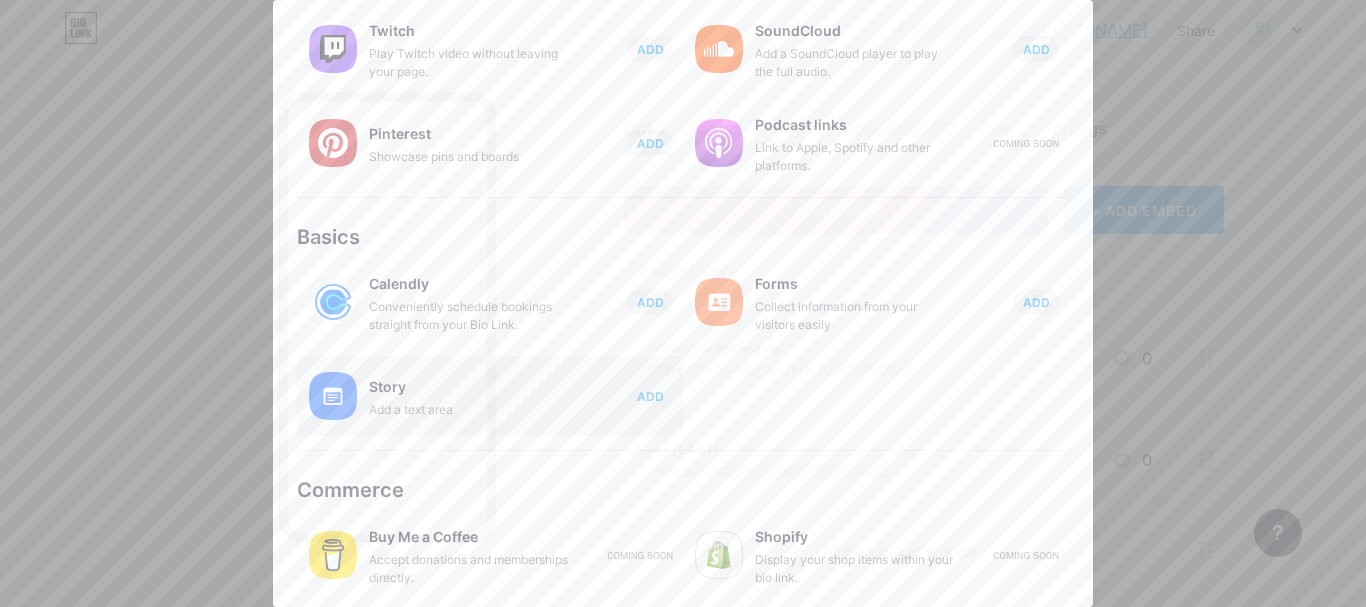 scroll, scrollTop: 412, scrollLeft: 0, axis: vertical 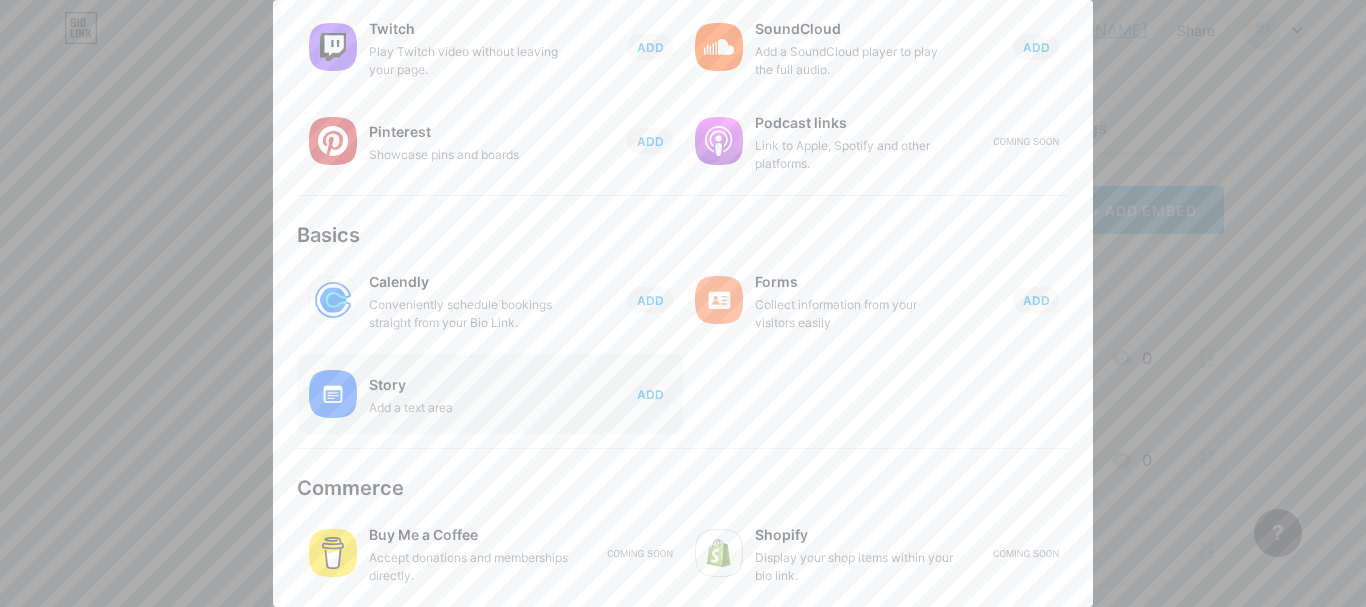 click on "Add a text area" at bounding box center [469, 408] 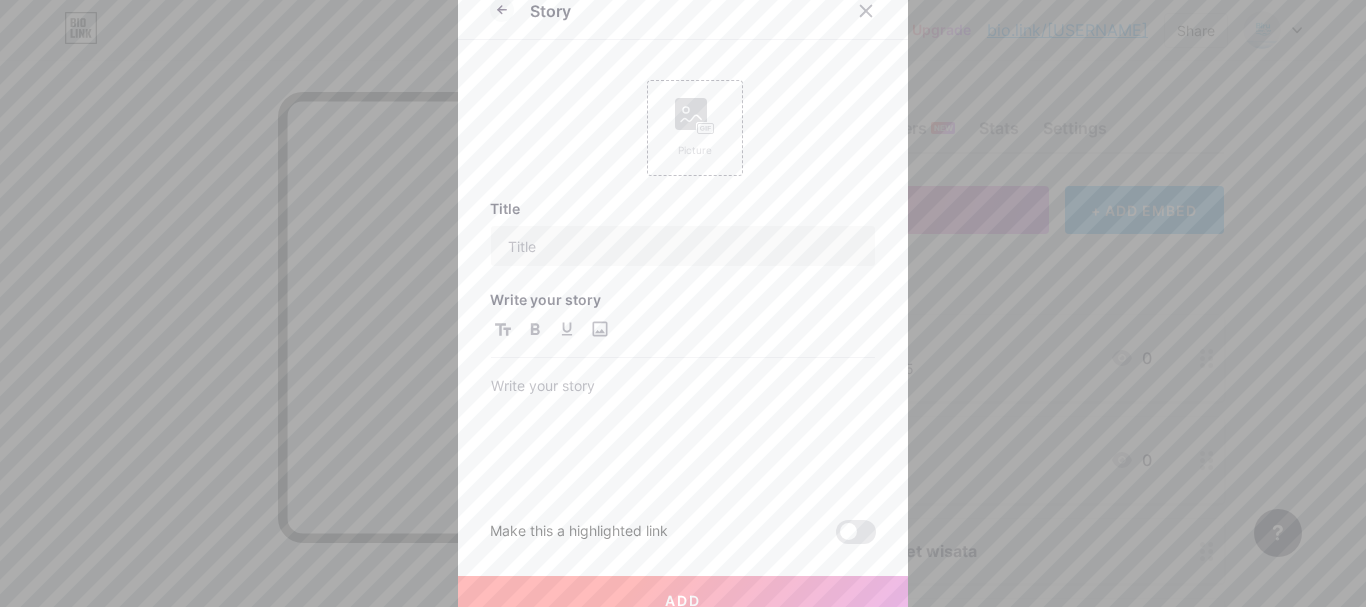 scroll, scrollTop: 0, scrollLeft: 0, axis: both 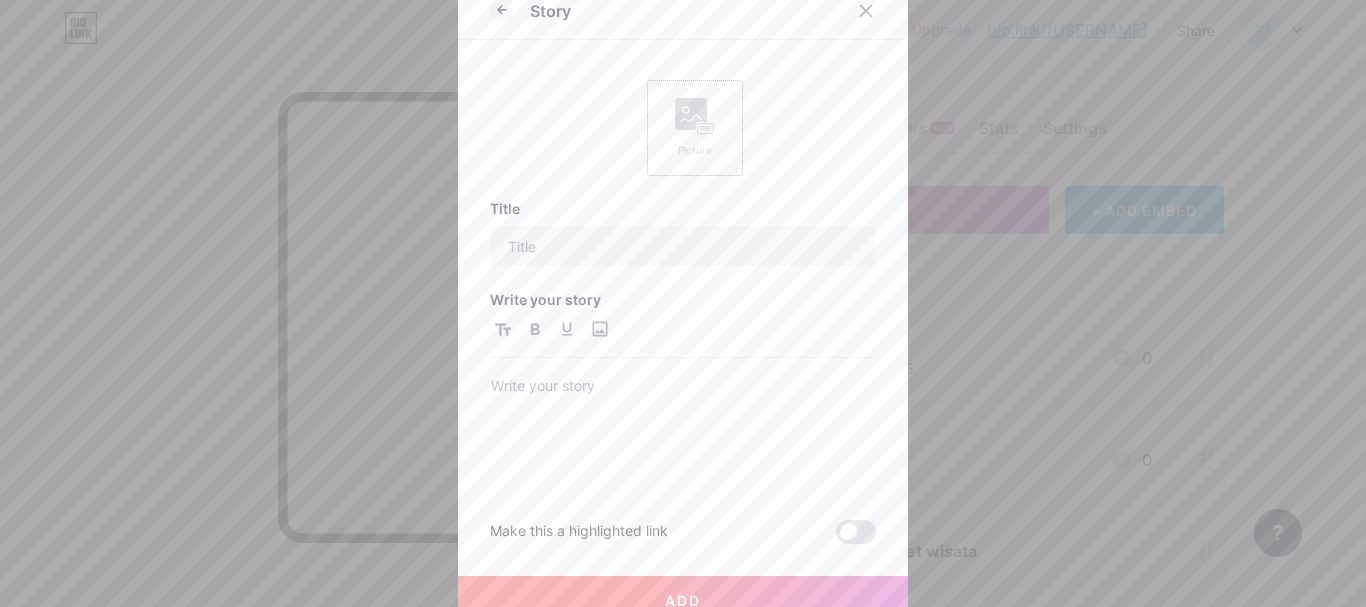 click on "Picture" at bounding box center (695, 128) 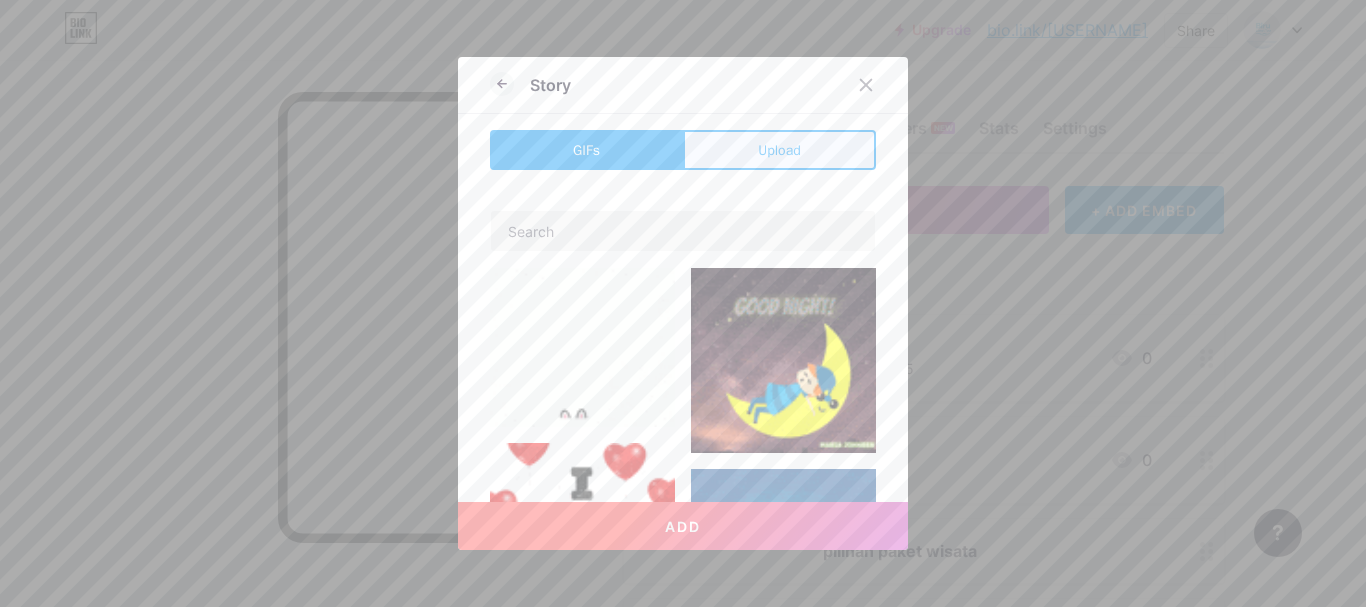 type 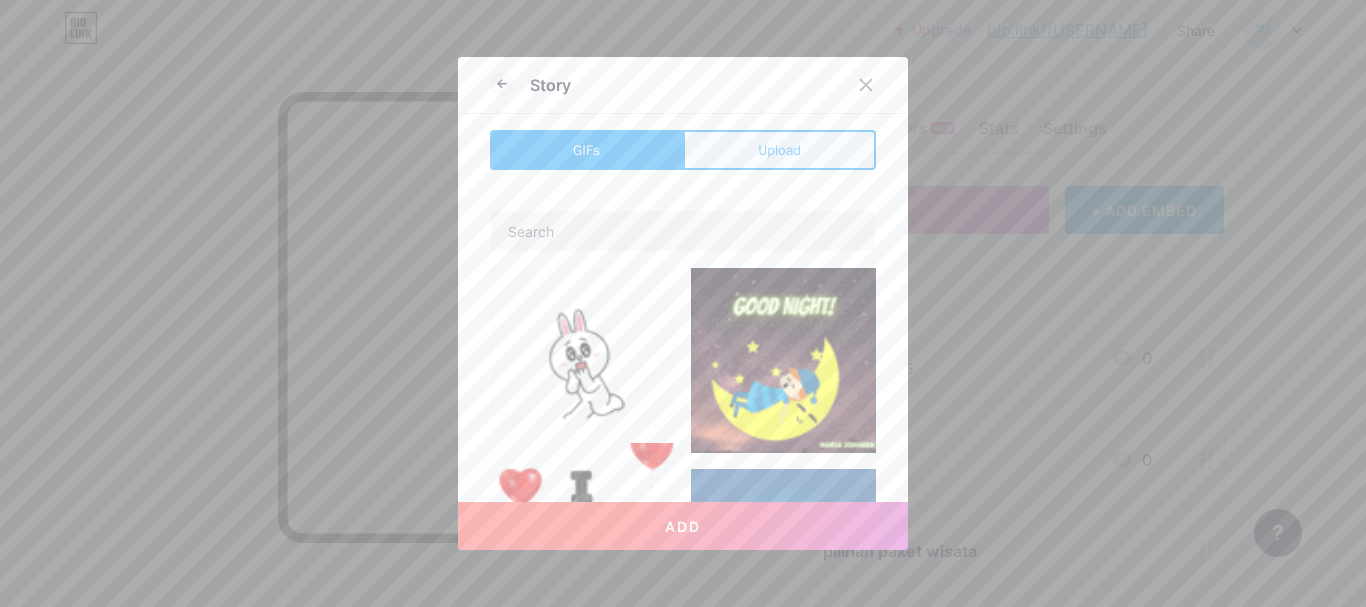 click on "Upload" at bounding box center [779, 150] 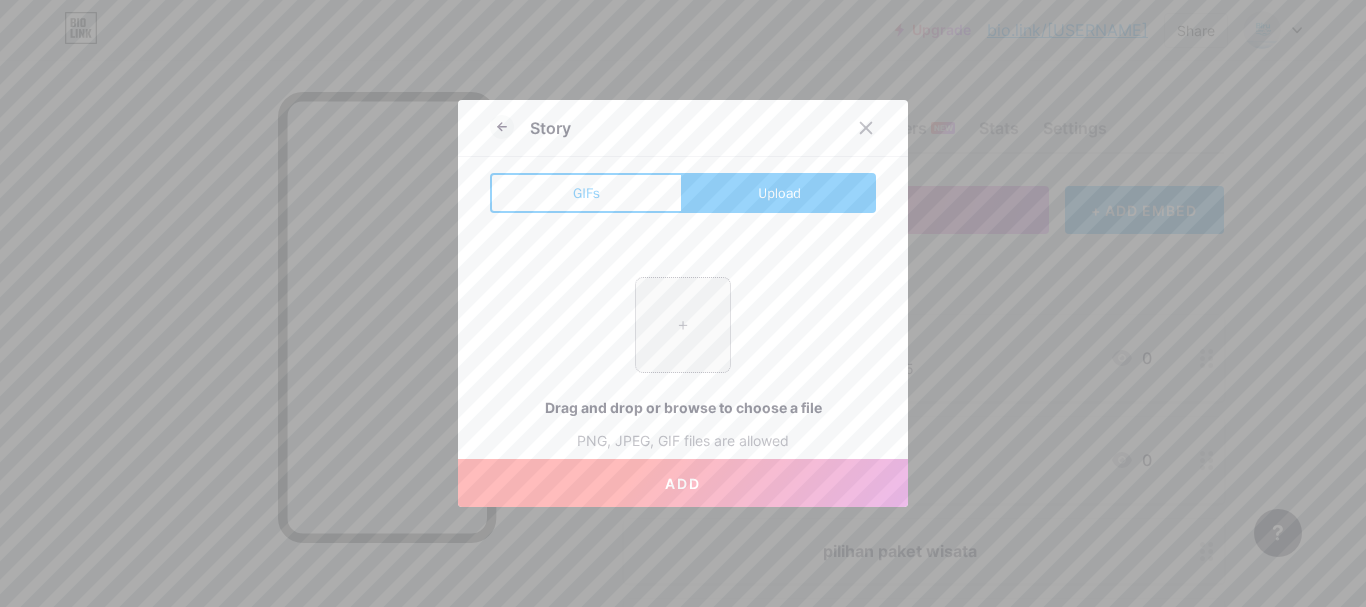 click at bounding box center (683, 325) 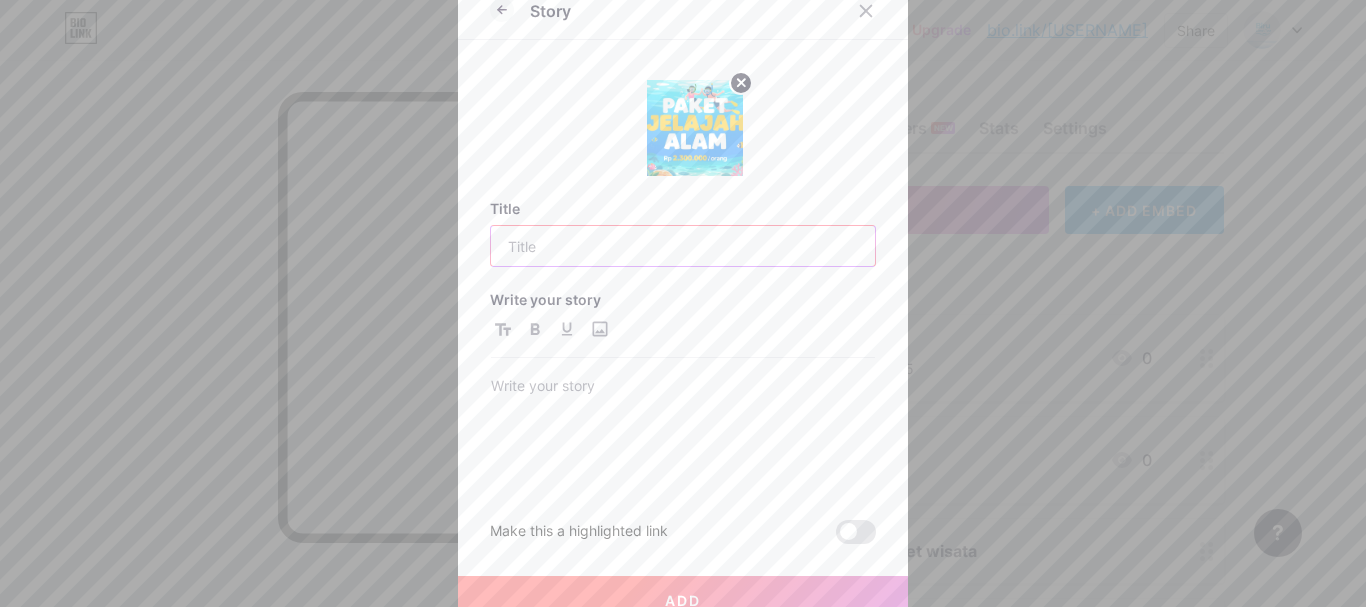 click at bounding box center [683, 246] 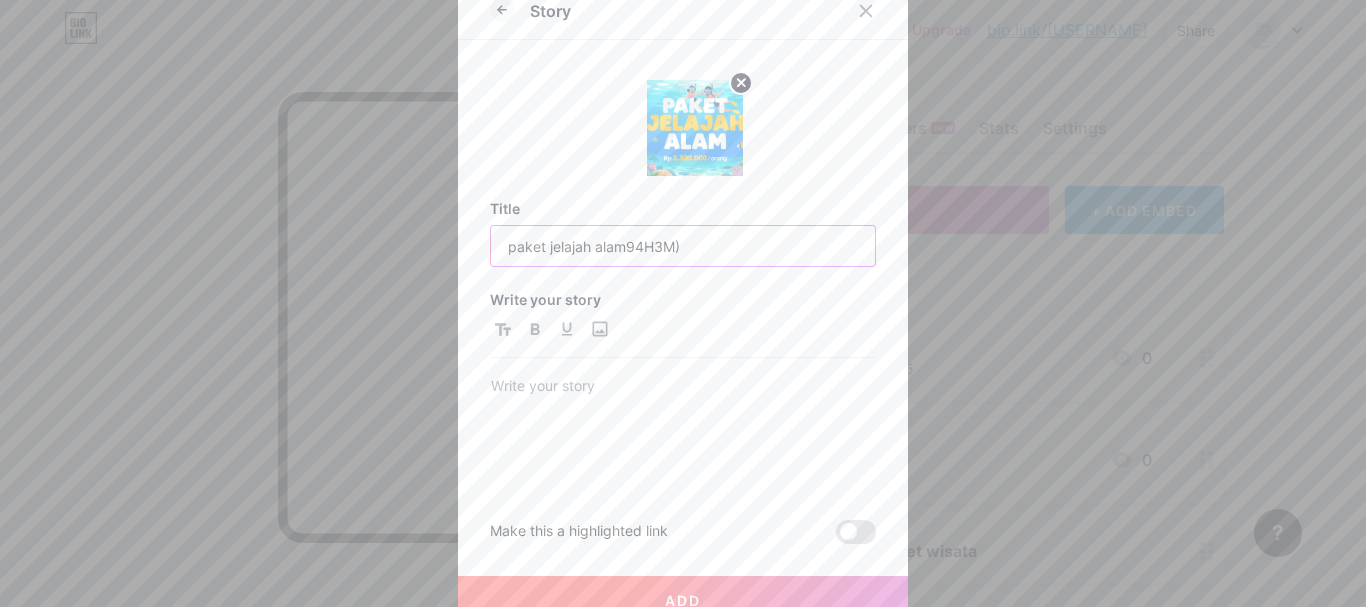 click on "paket jelajah alam94H3M)" at bounding box center (683, 246) 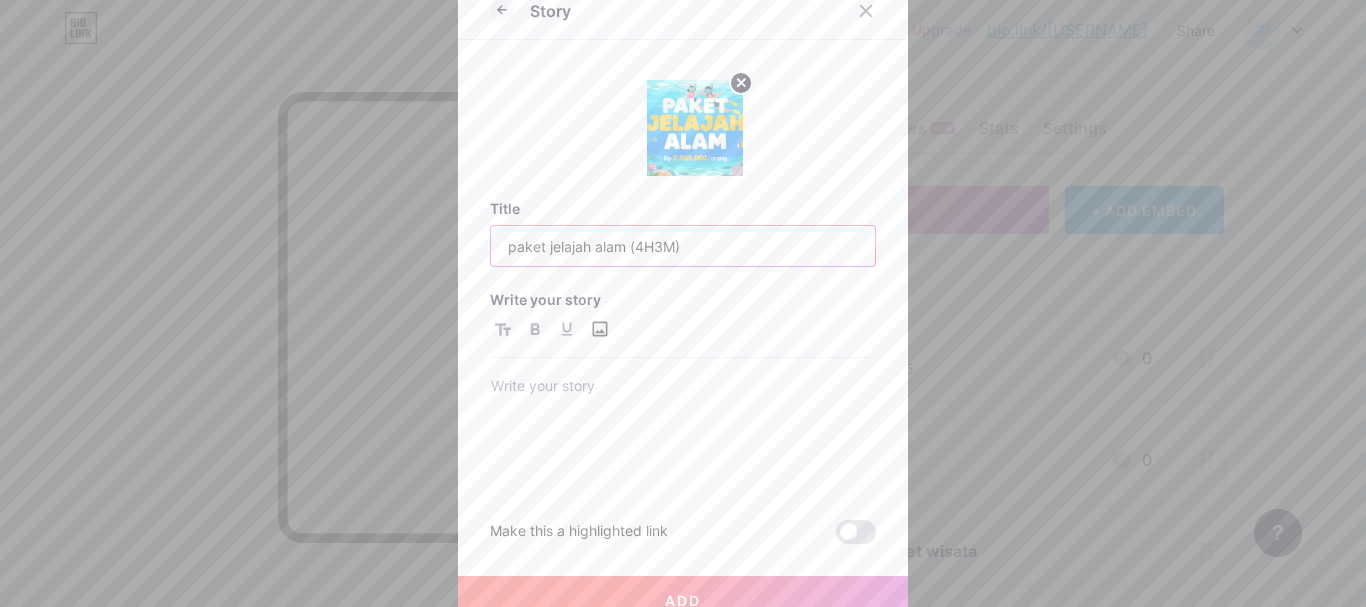 type on "paket jelajah alam (4H3M)" 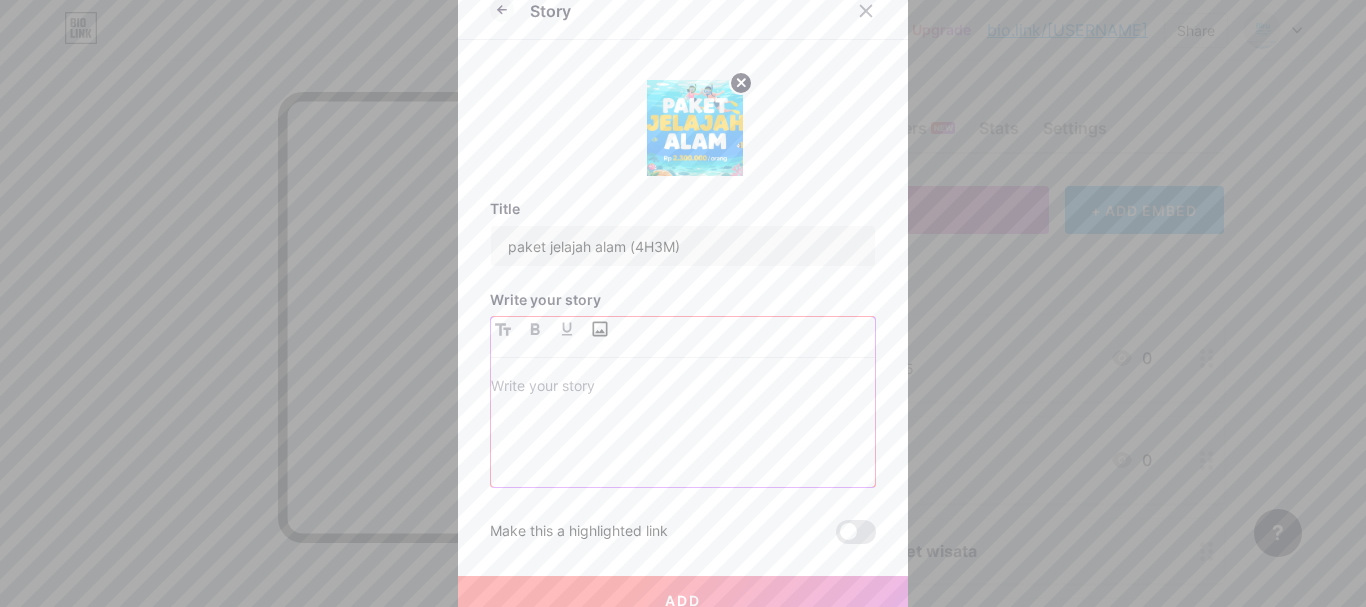 click at bounding box center [599, 329] 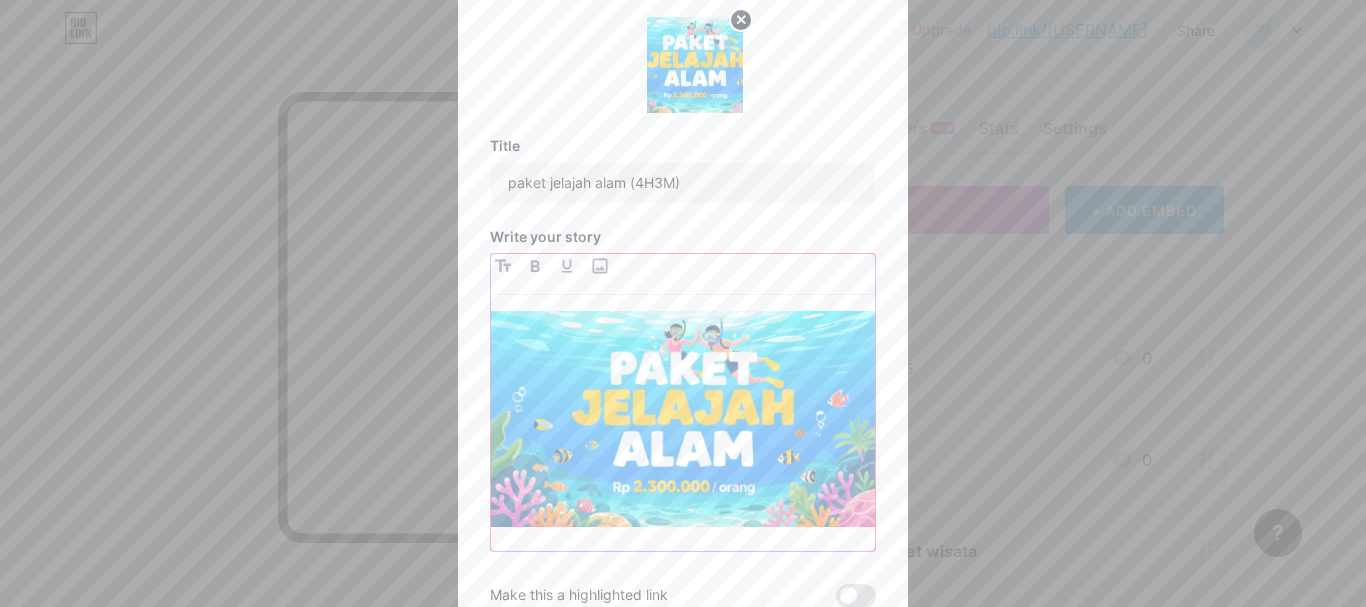 click at bounding box center [683, 431] 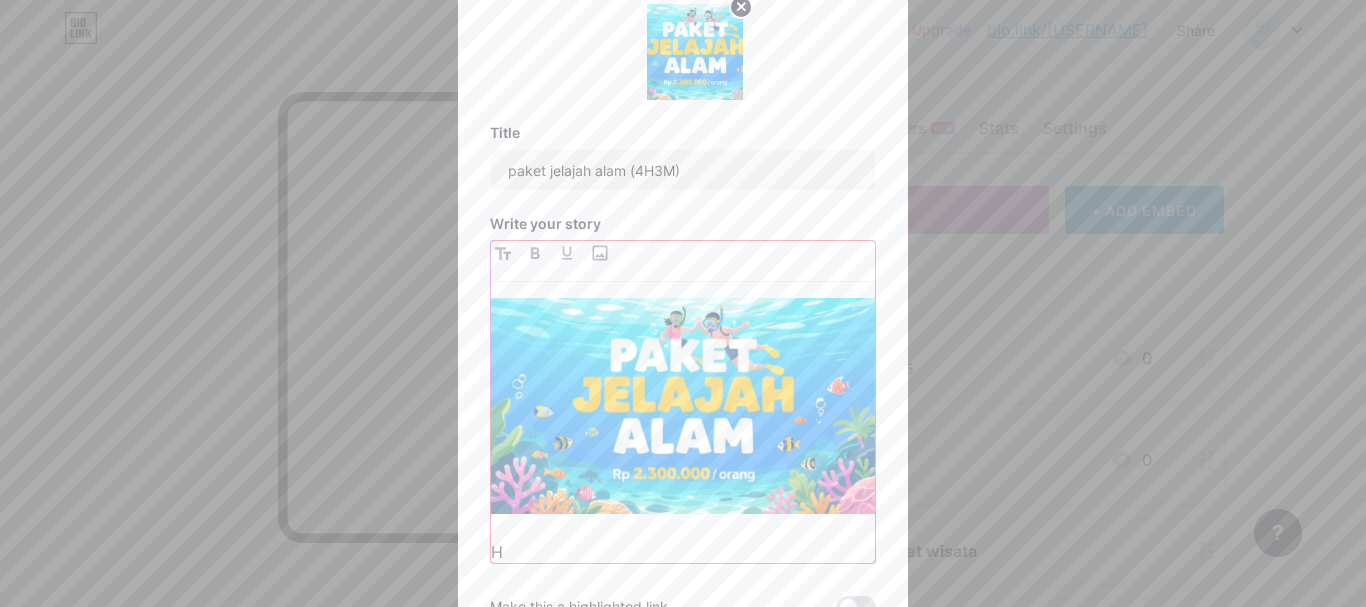 type 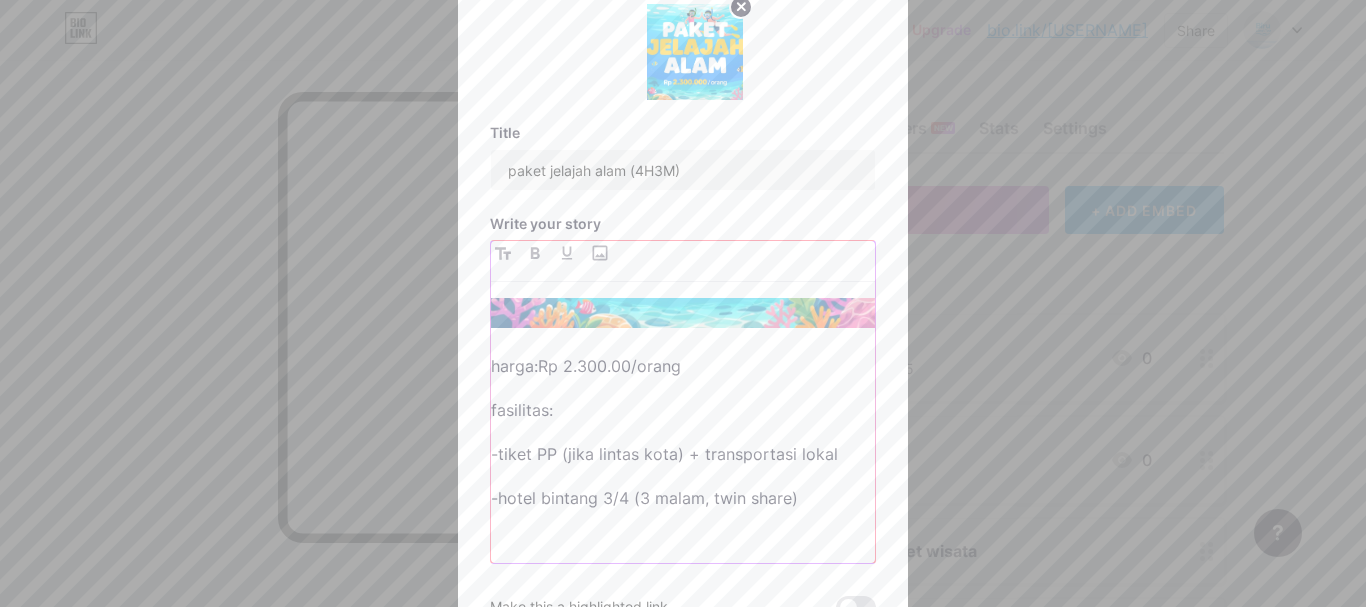 scroll, scrollTop: 187, scrollLeft: 0, axis: vertical 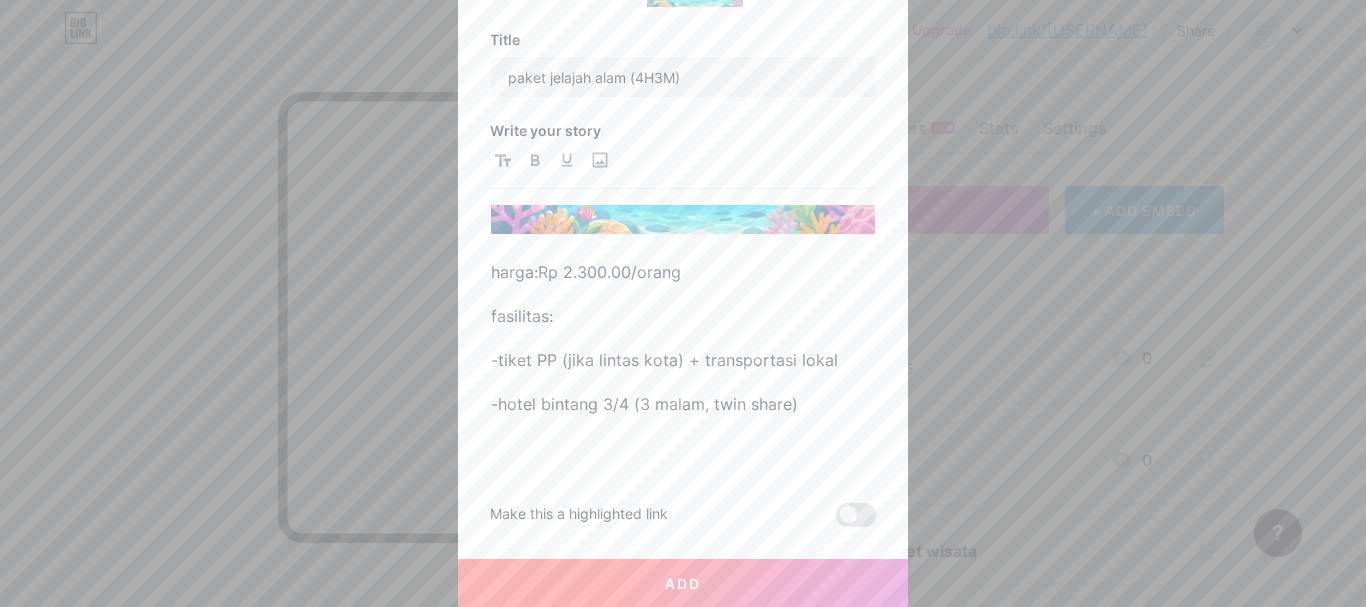 type 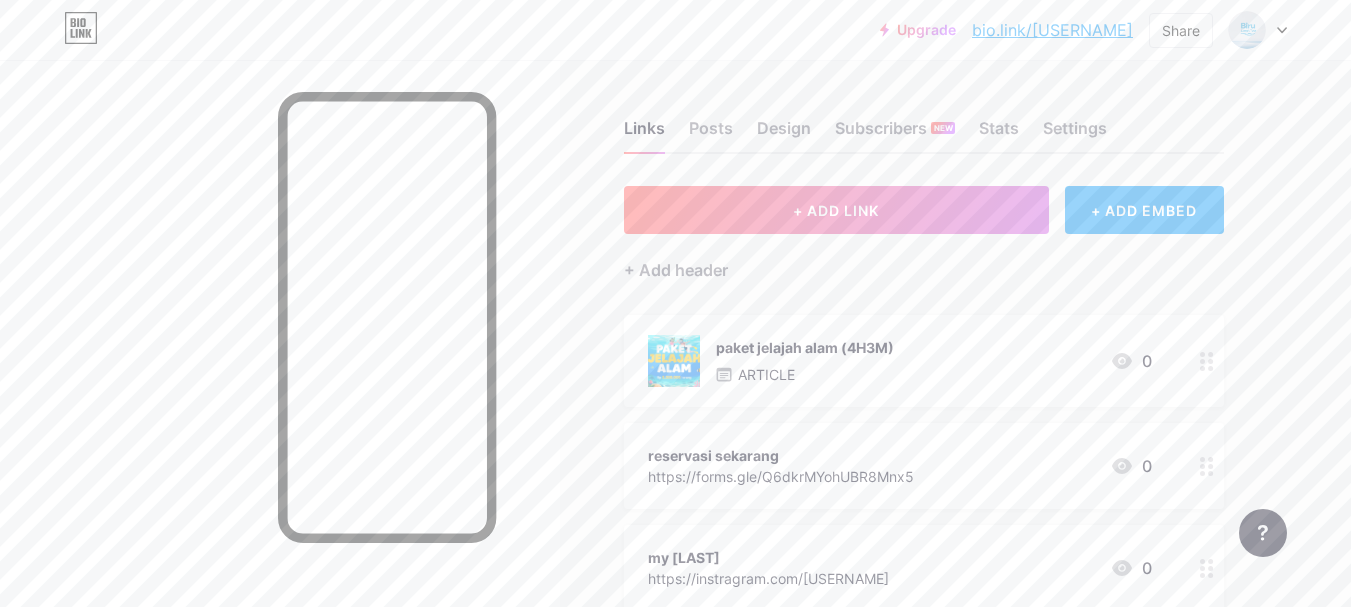 click at bounding box center (1207, 361) 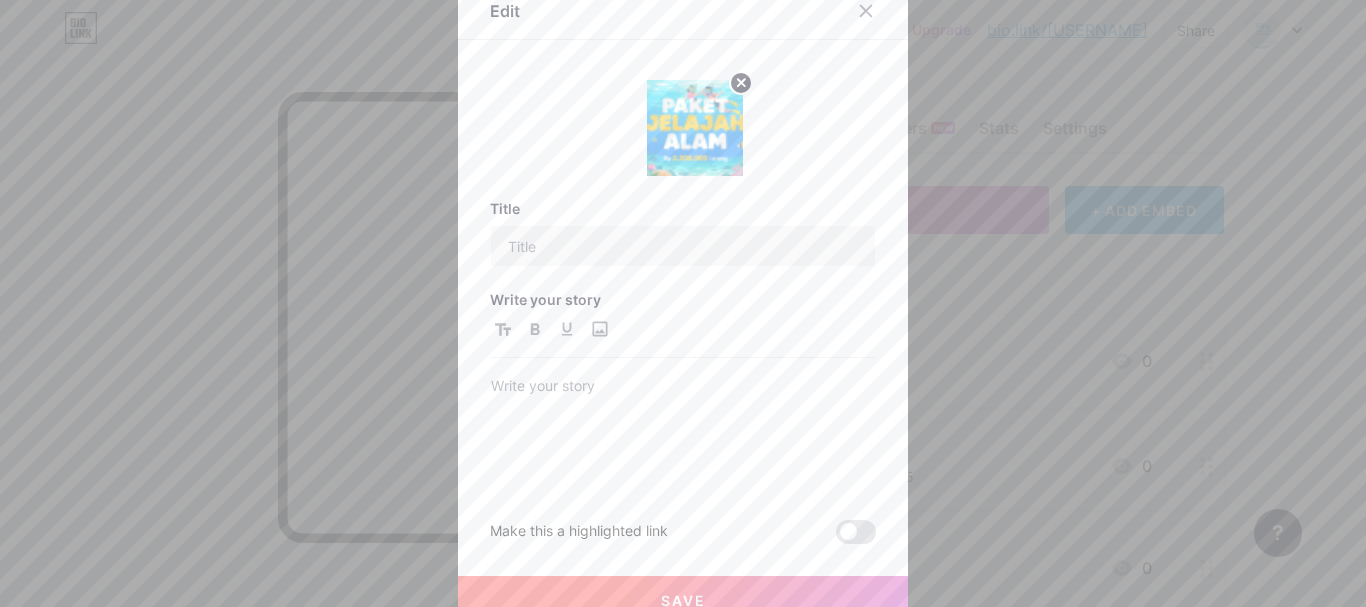 click at bounding box center [683, 303] 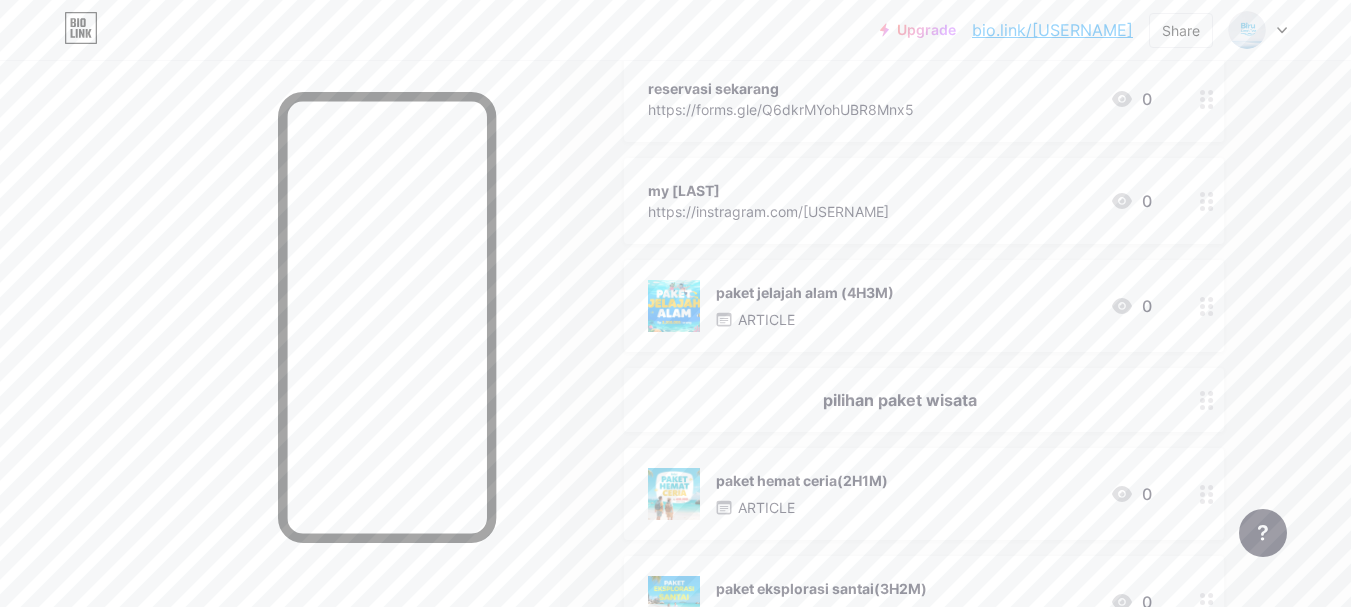 scroll, scrollTop: 300, scrollLeft: 0, axis: vertical 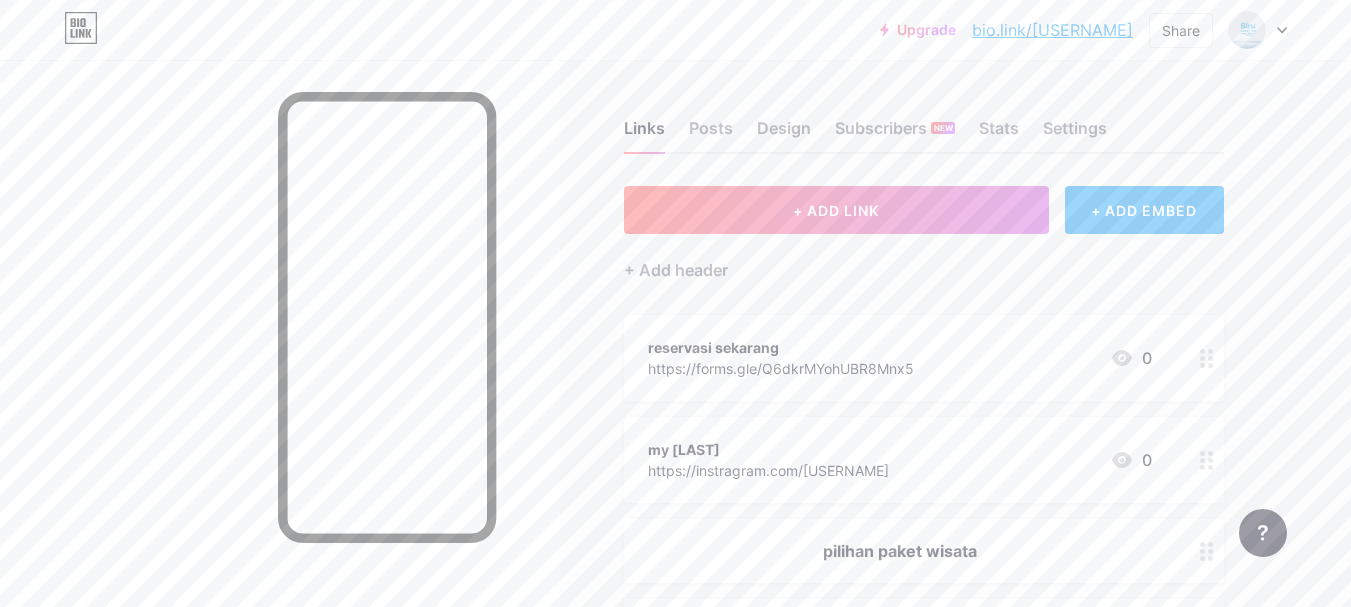 click on "+ ADD EMBED" at bounding box center [1144, 210] 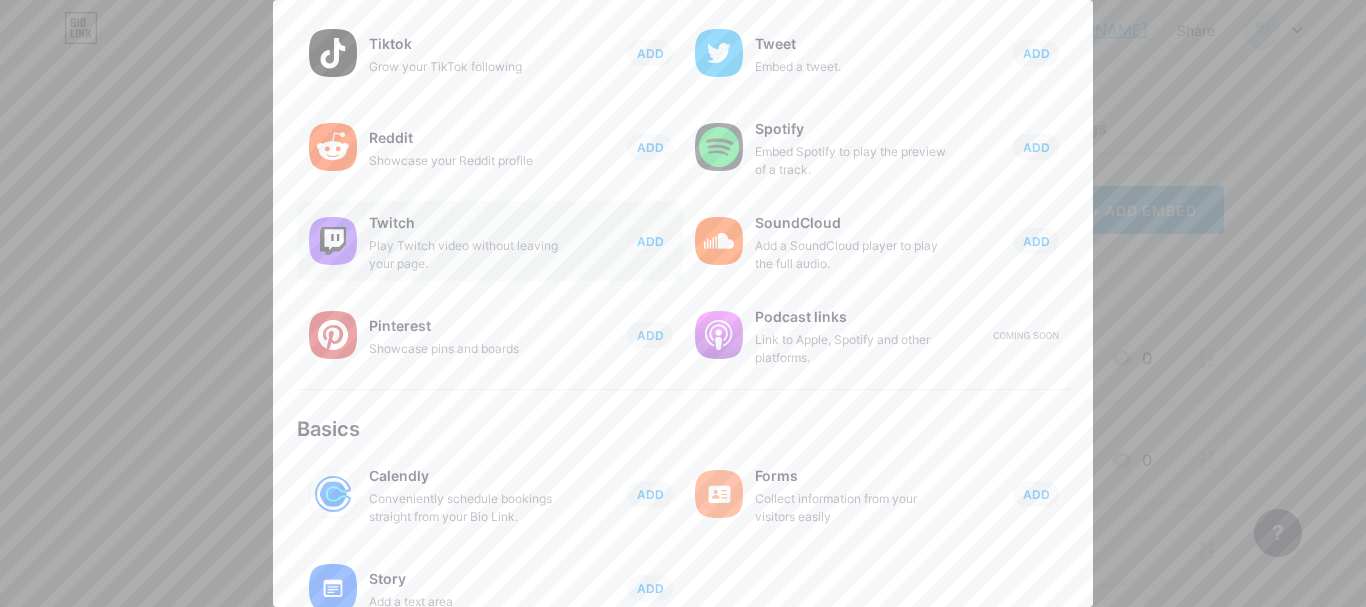 scroll, scrollTop: 400, scrollLeft: 0, axis: vertical 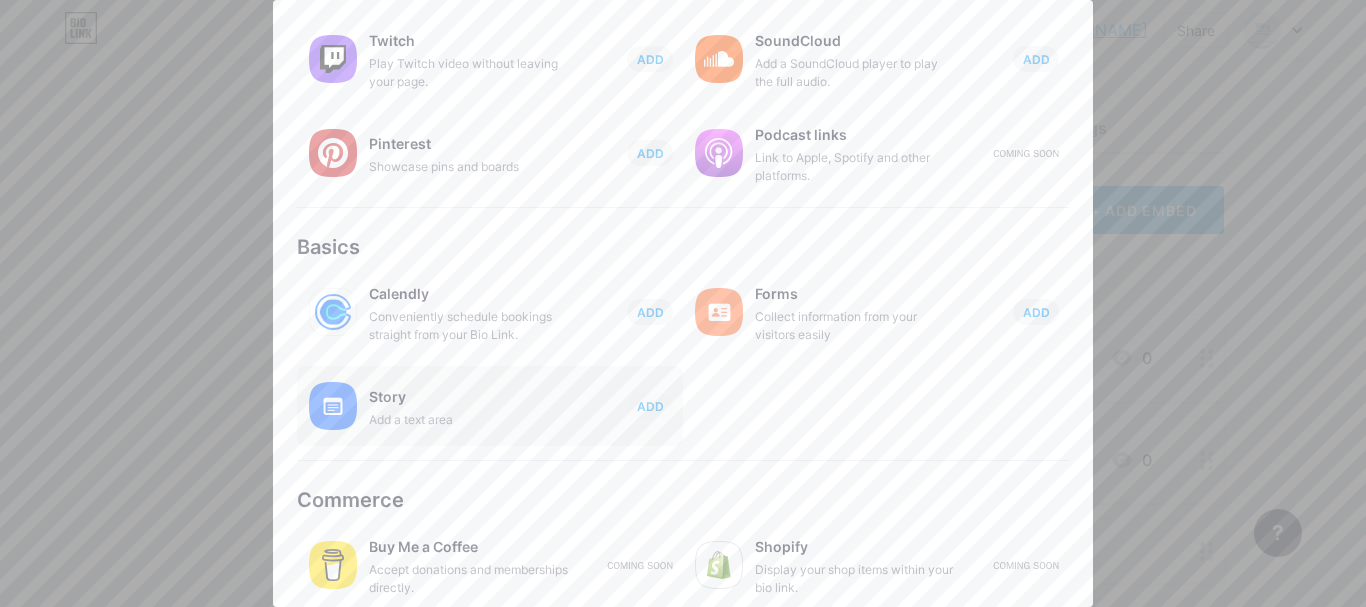 click on "Add a text area" at bounding box center (469, 420) 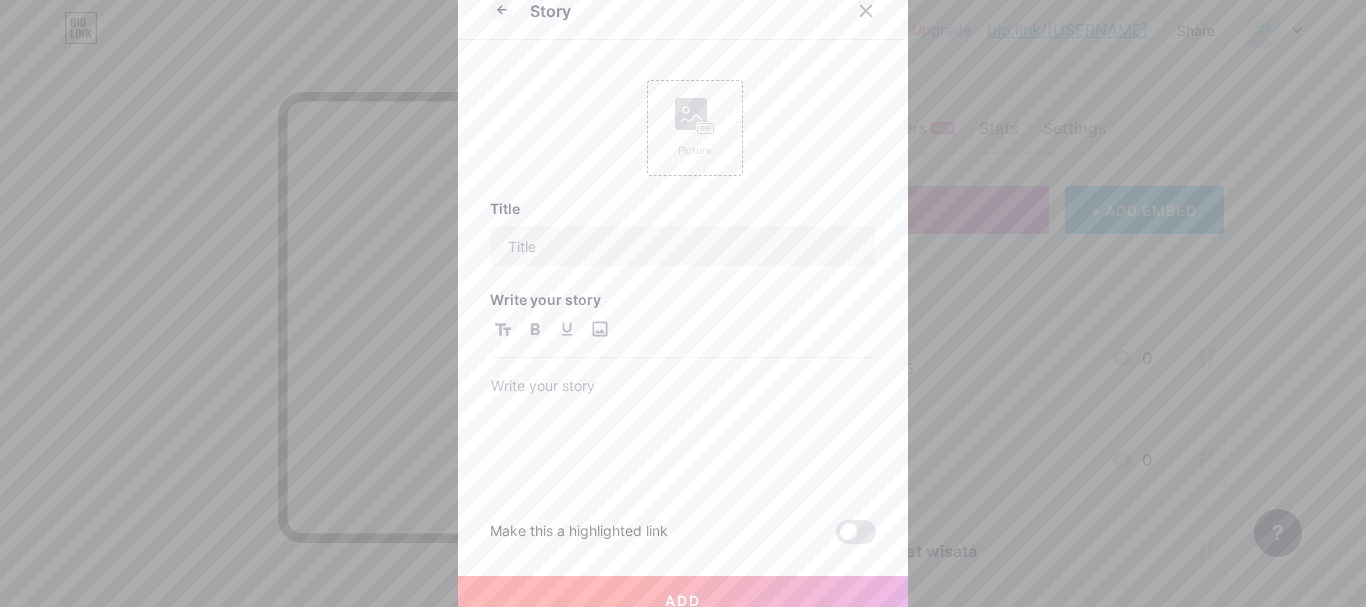 click on "Picture" at bounding box center (695, 128) 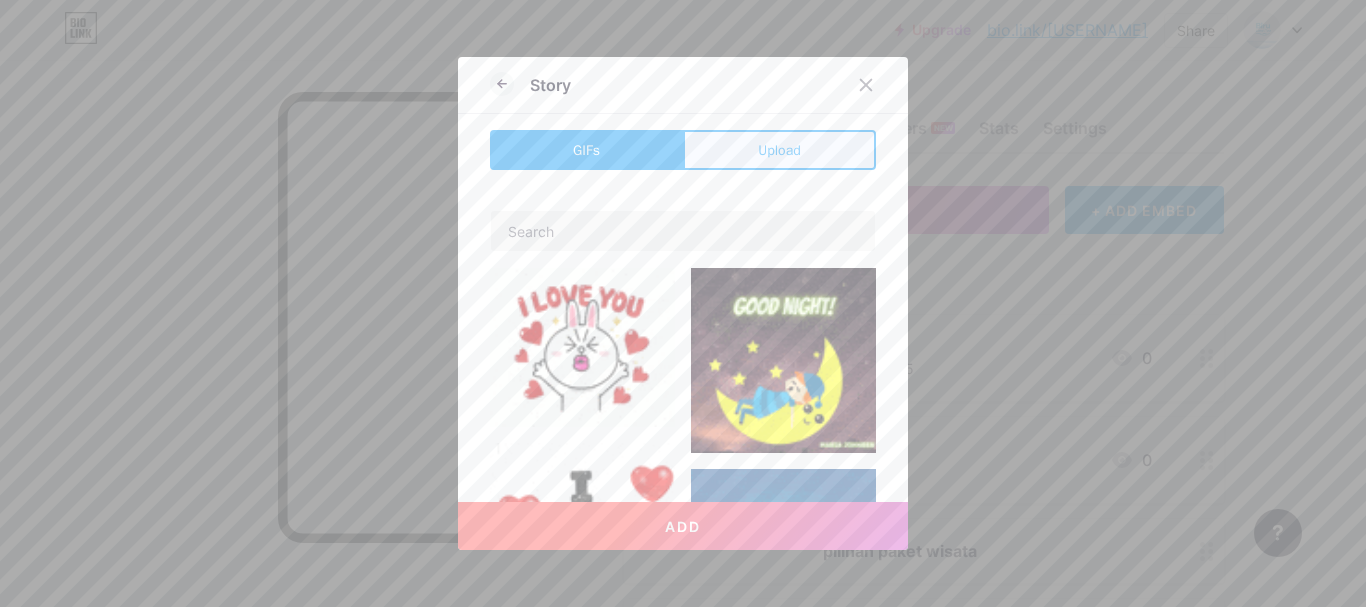 type 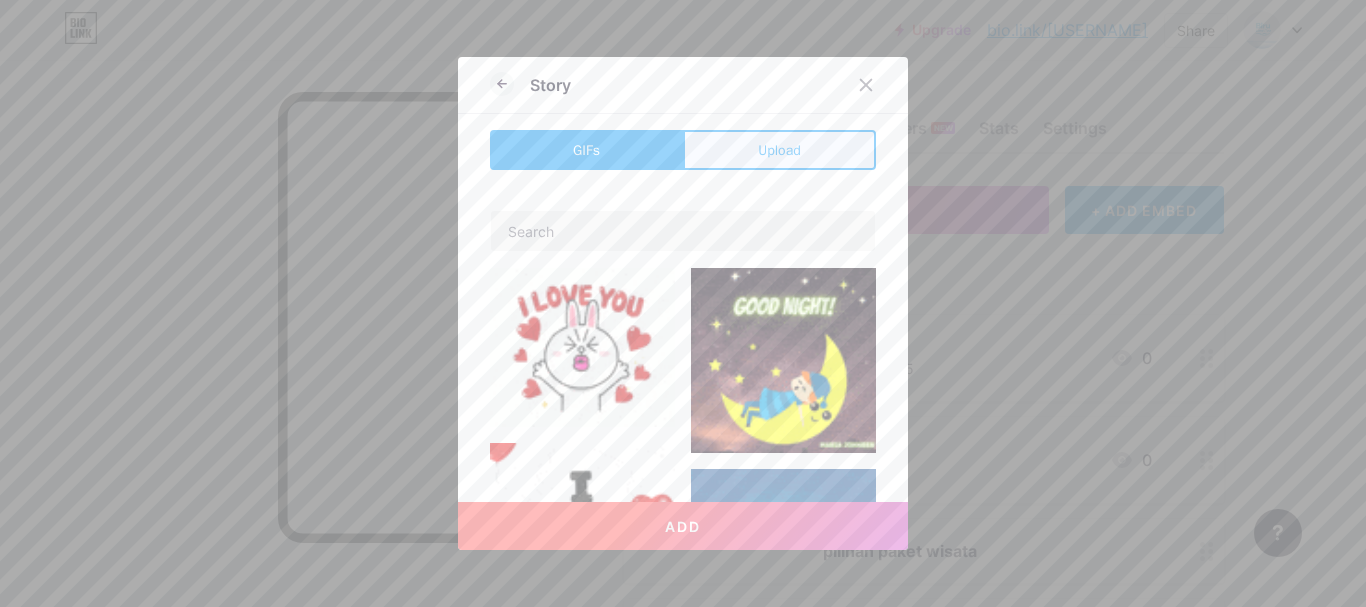 click on "Upload" at bounding box center [779, 150] 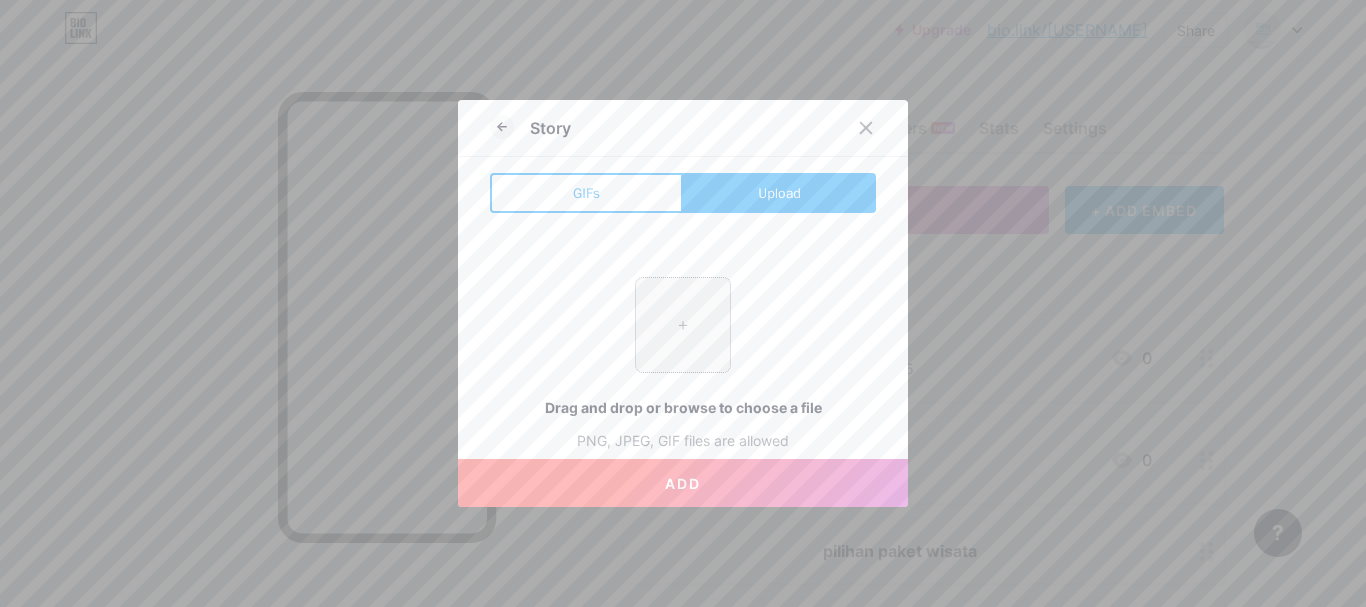click at bounding box center (683, 325) 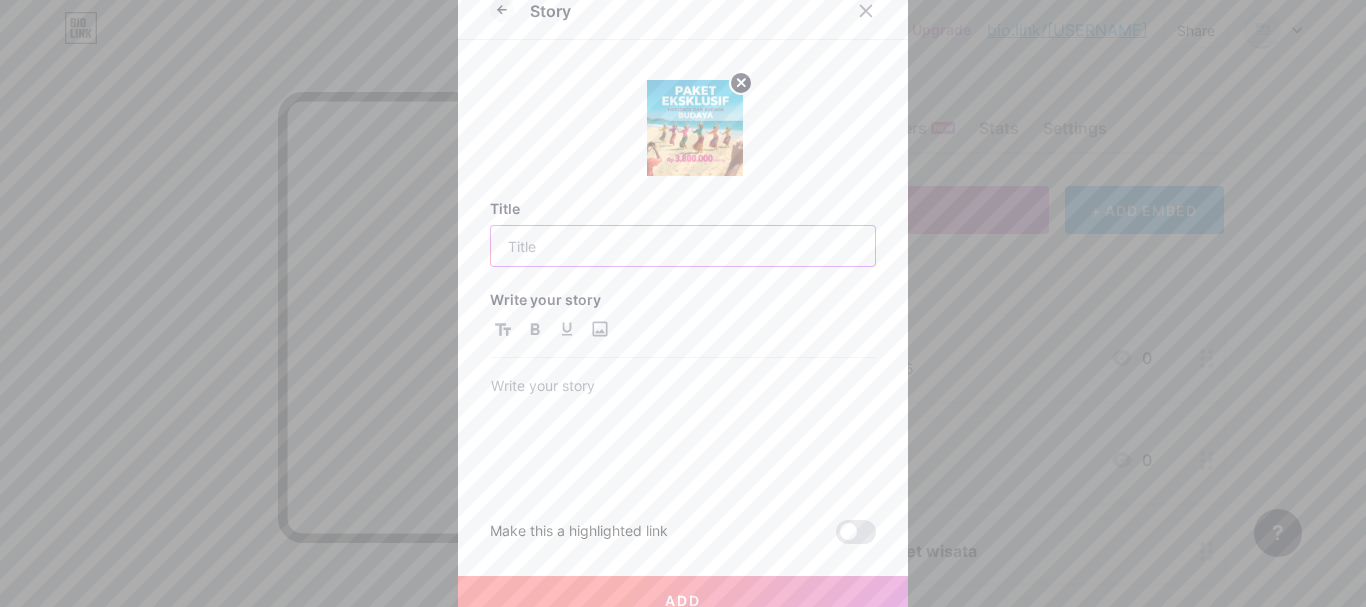 click at bounding box center (683, 246) 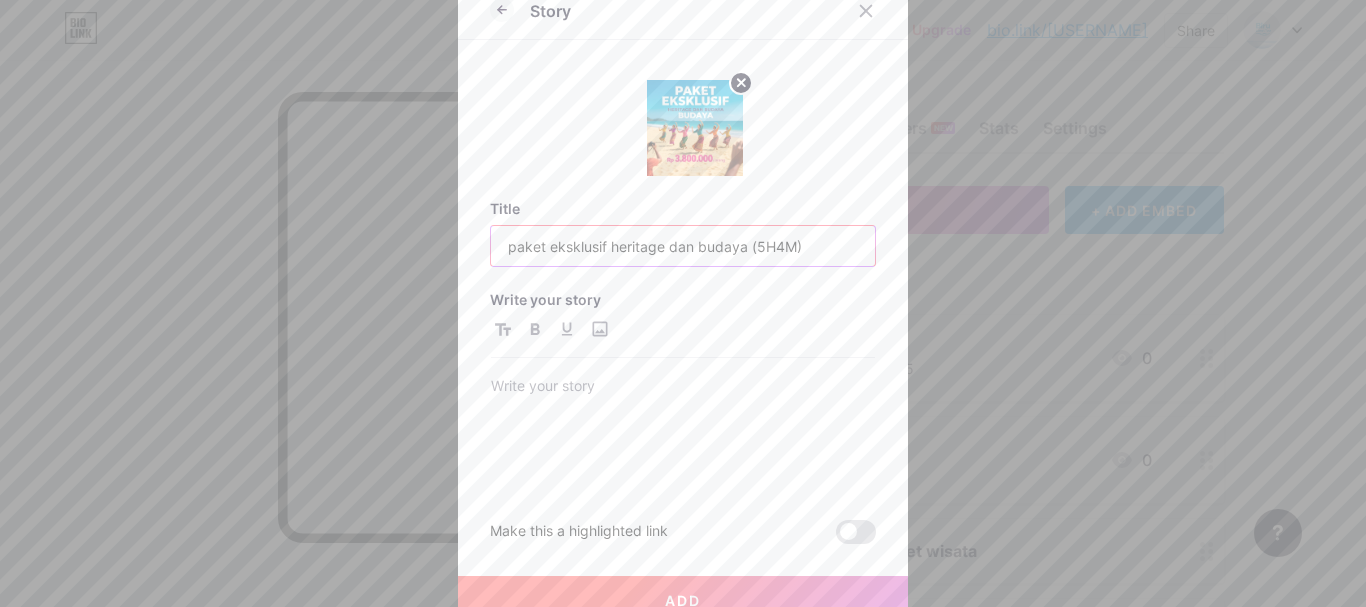 type on "paket eksklusif heritage dan budaya (5H4M)" 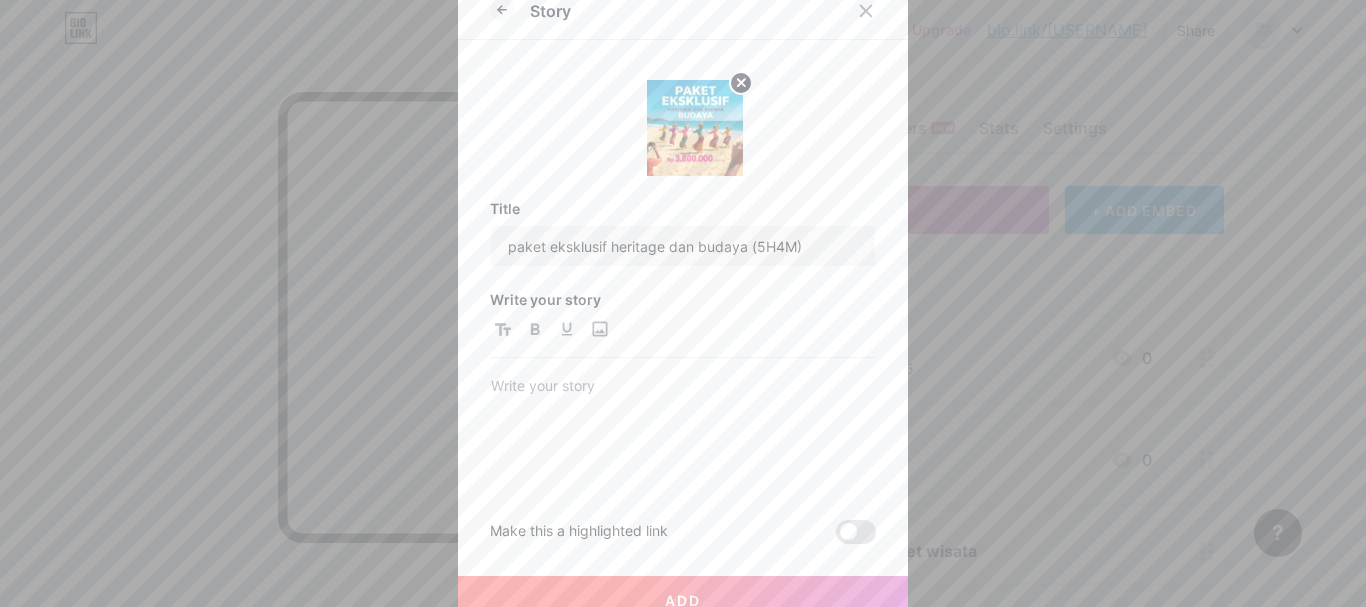 click at bounding box center (683, 337) 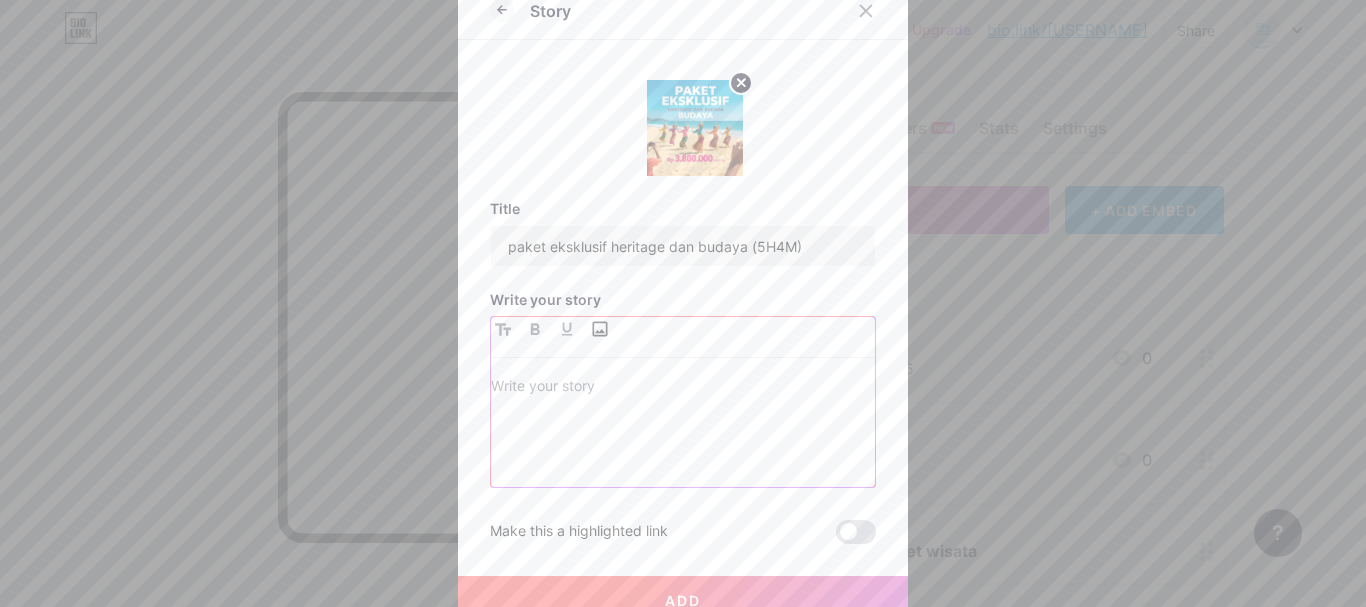 click at bounding box center [599, 329] 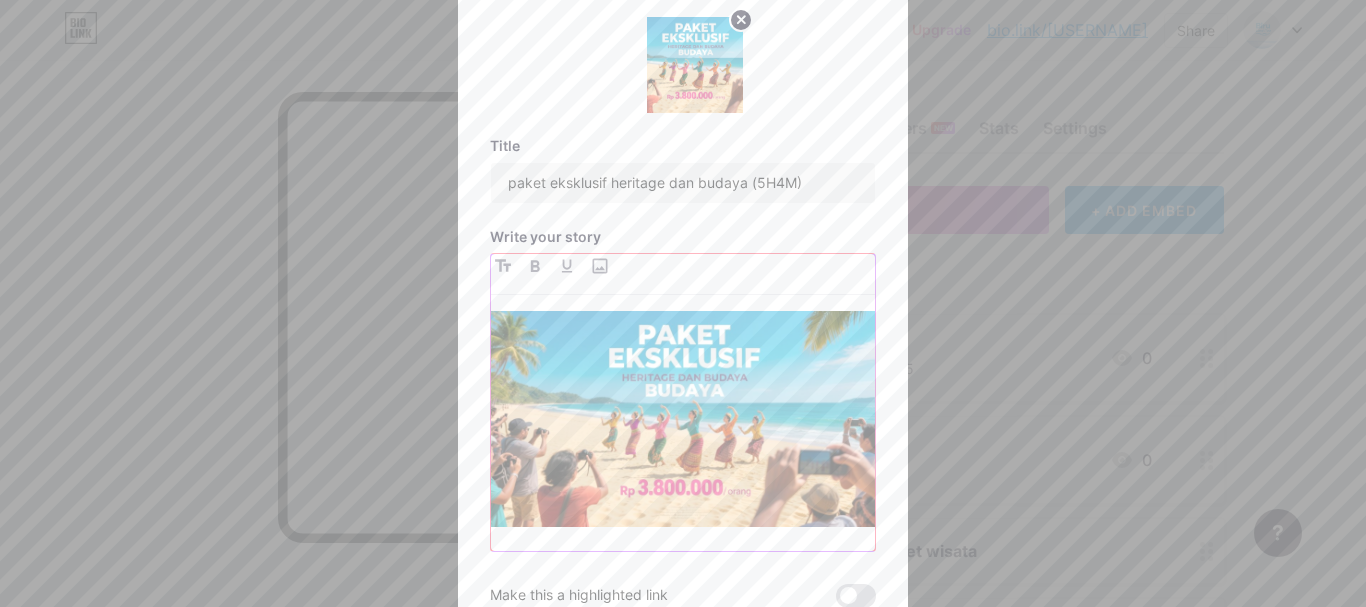 click at bounding box center (683, 431) 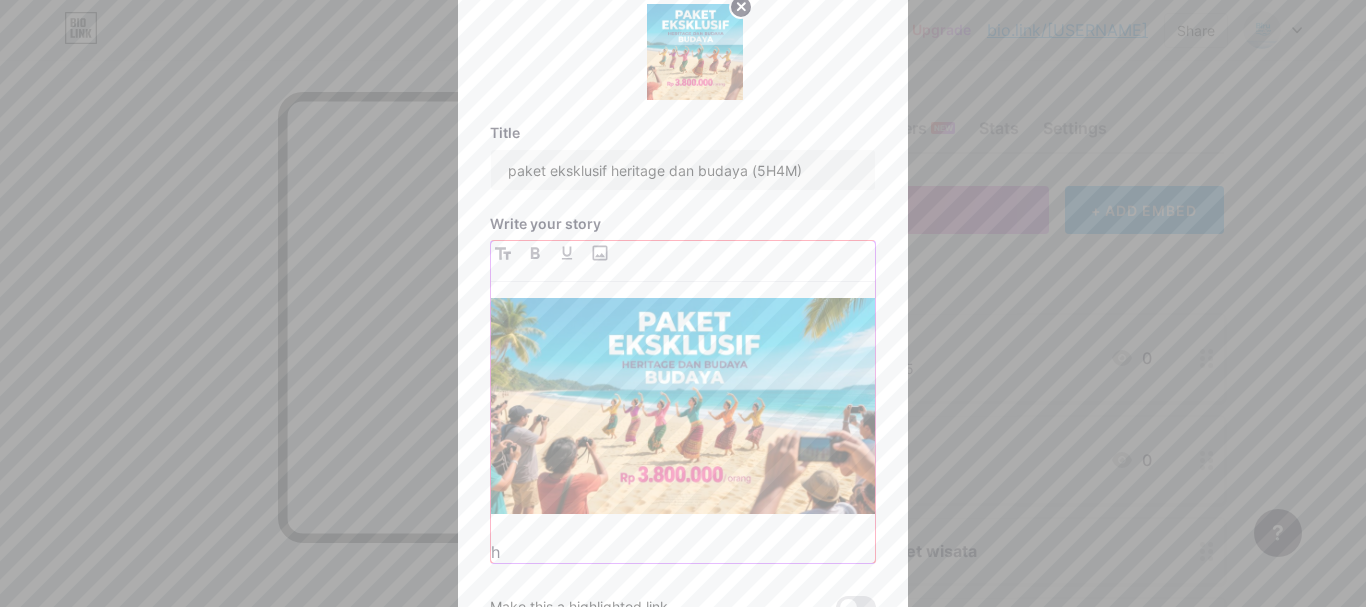 type 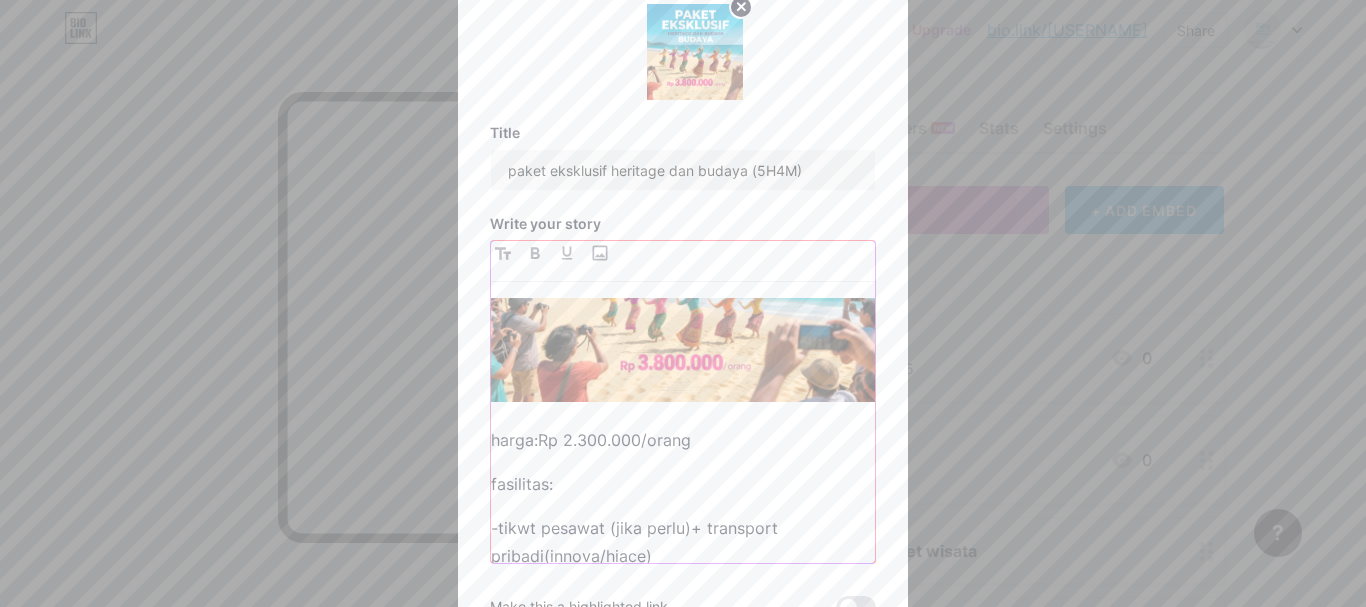 scroll, scrollTop: 156, scrollLeft: 0, axis: vertical 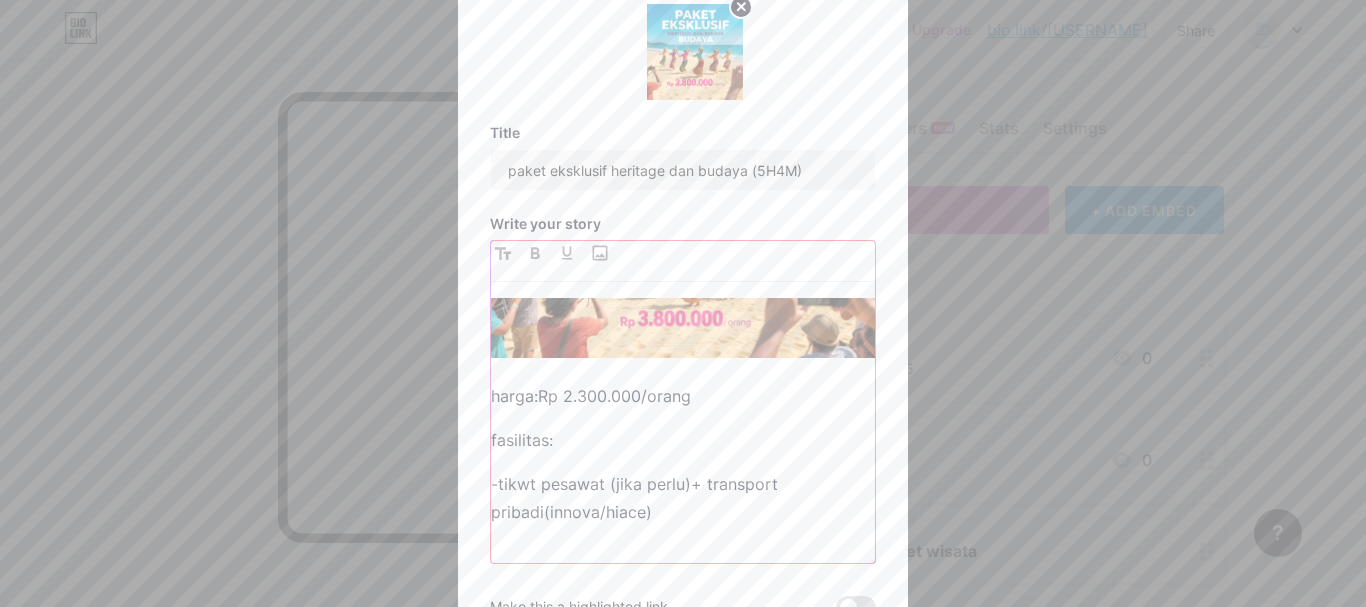 click on "-tikwt pesawat (jika perlu)+ transport pribadi(innova/hiace)" at bounding box center (683, 498) 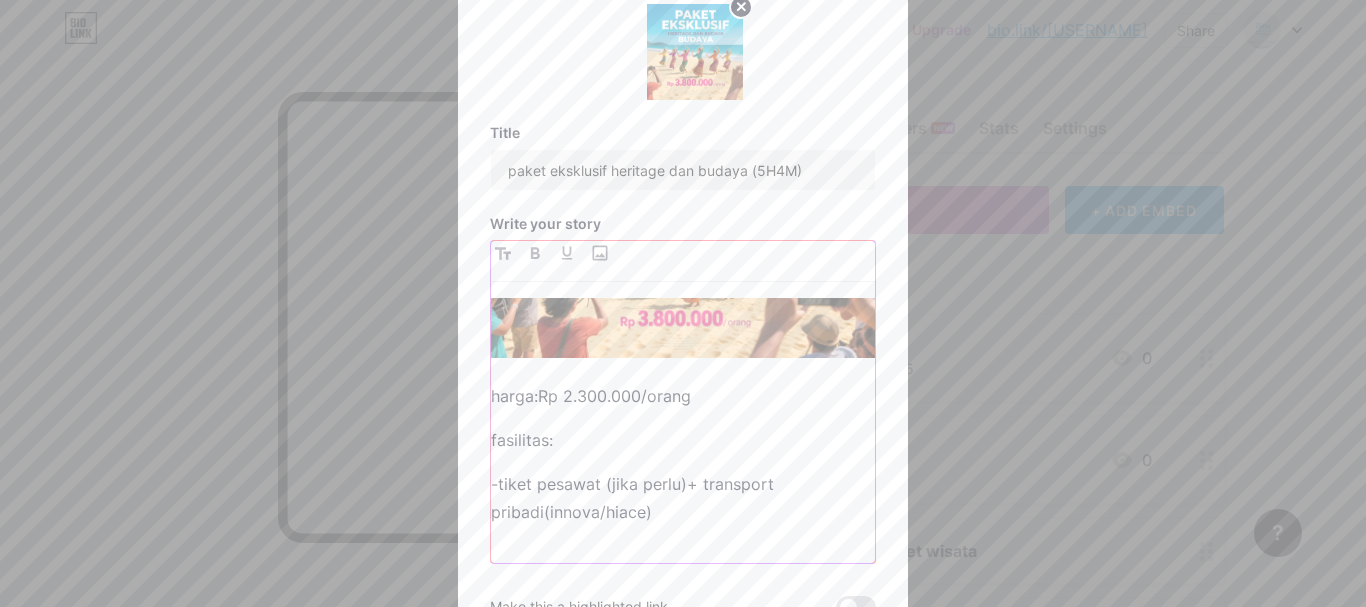 click on "harga:Rp 2.300.000/orang fasilitas: - tiket pesawat (jika perlu)+ transport pribadi(innova/hiace)" at bounding box center (683, 430) 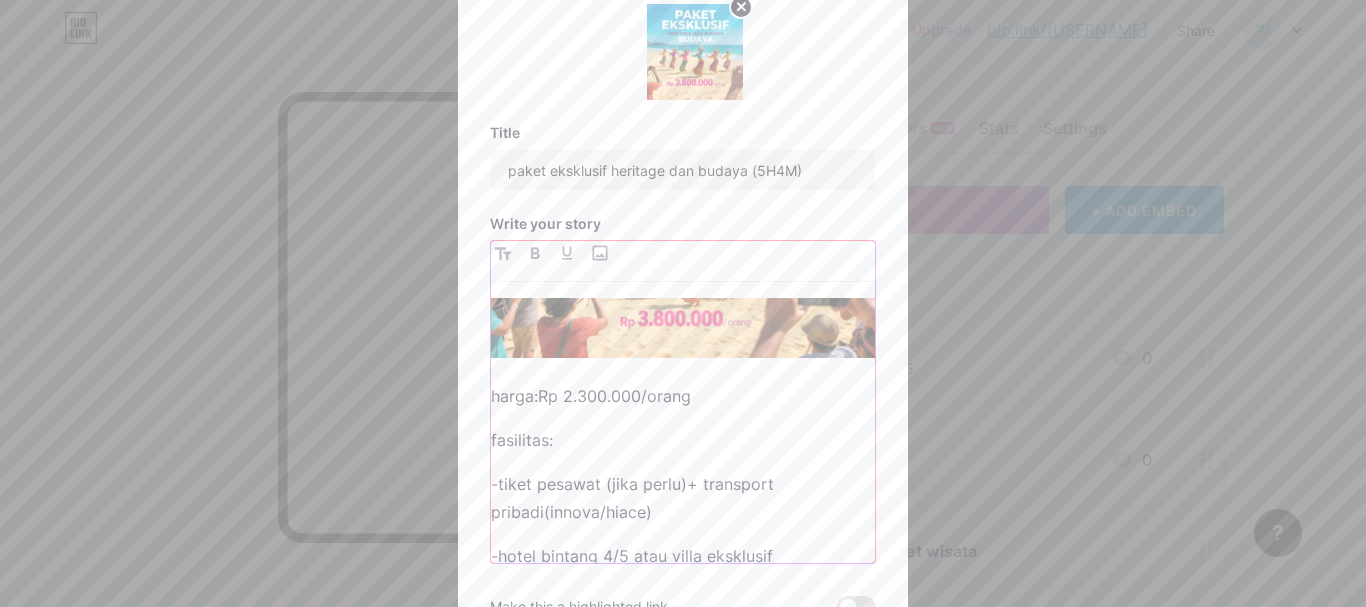 scroll, scrollTop: 171, scrollLeft: 0, axis: vertical 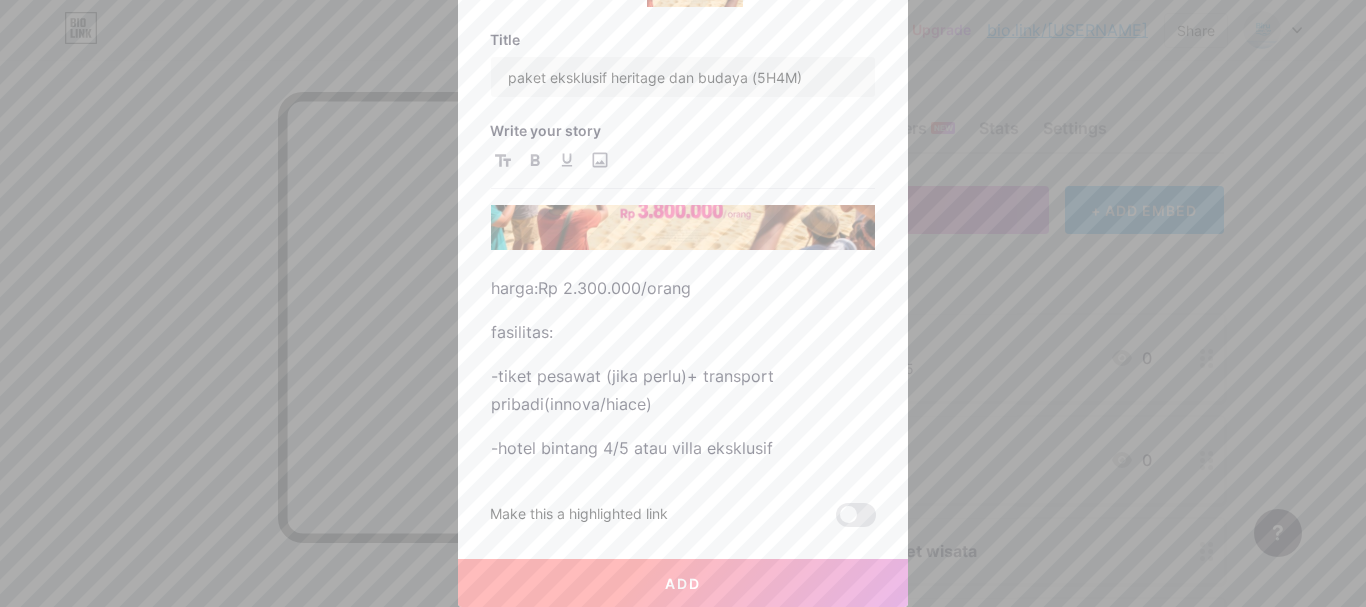 type 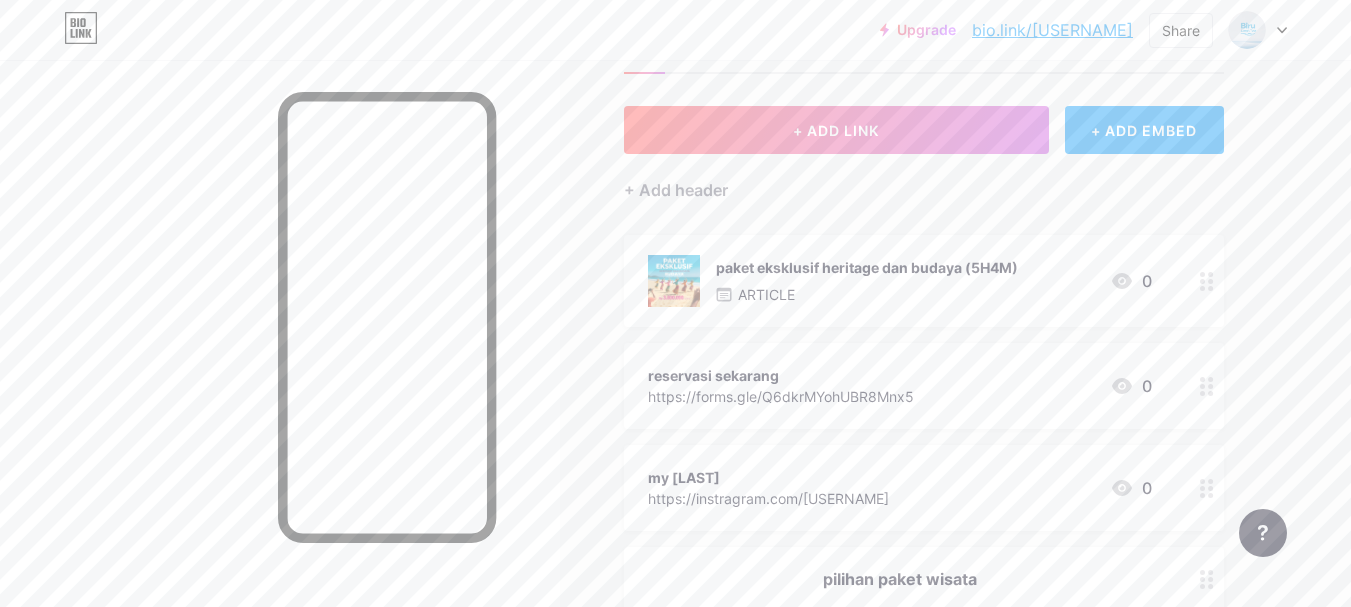 scroll, scrollTop: 300, scrollLeft: 0, axis: vertical 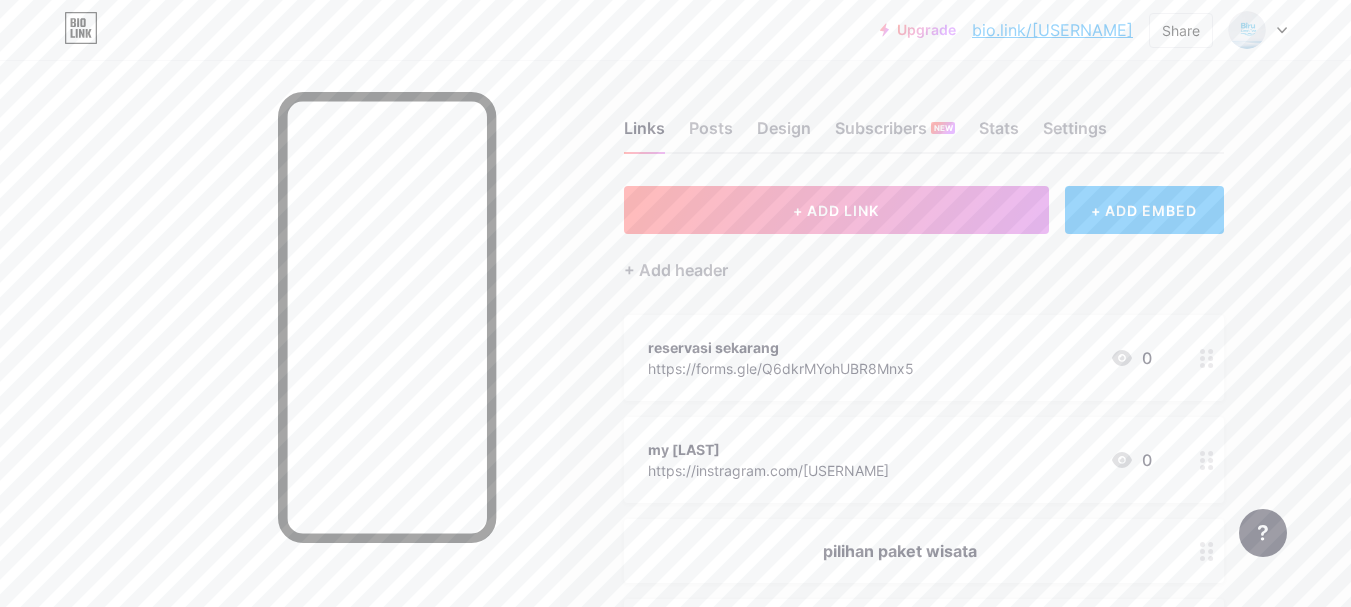 click on "+ ADD EMBED" at bounding box center (1144, 210) 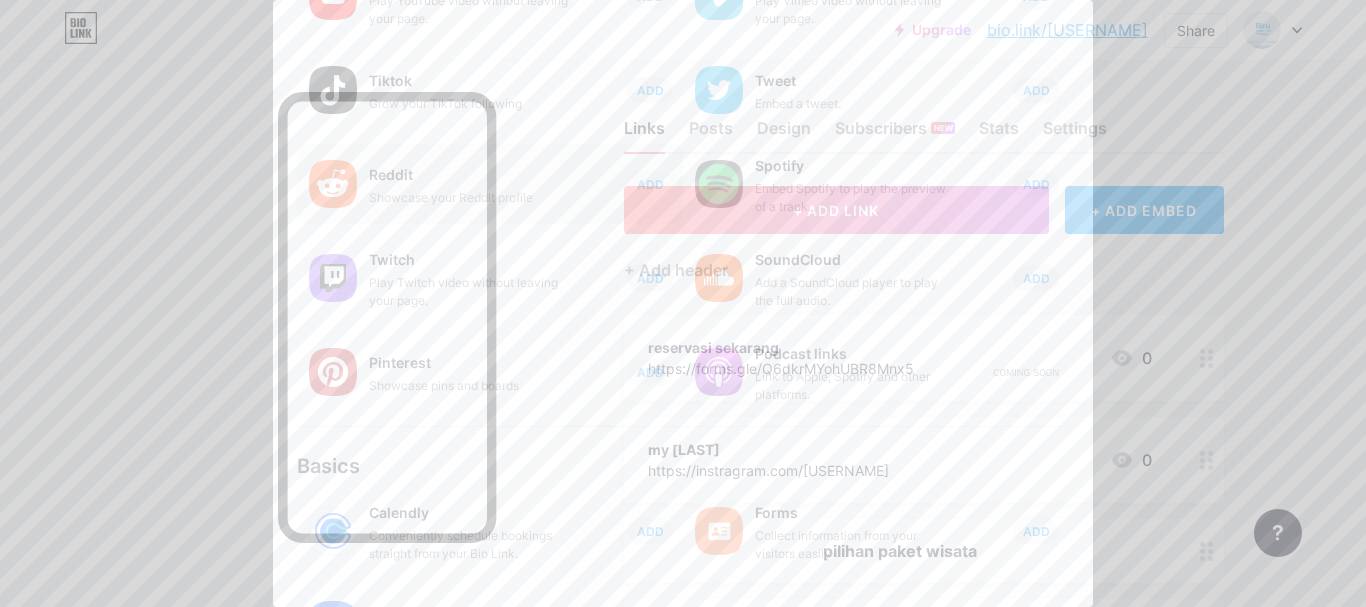 scroll, scrollTop: 400, scrollLeft: 0, axis: vertical 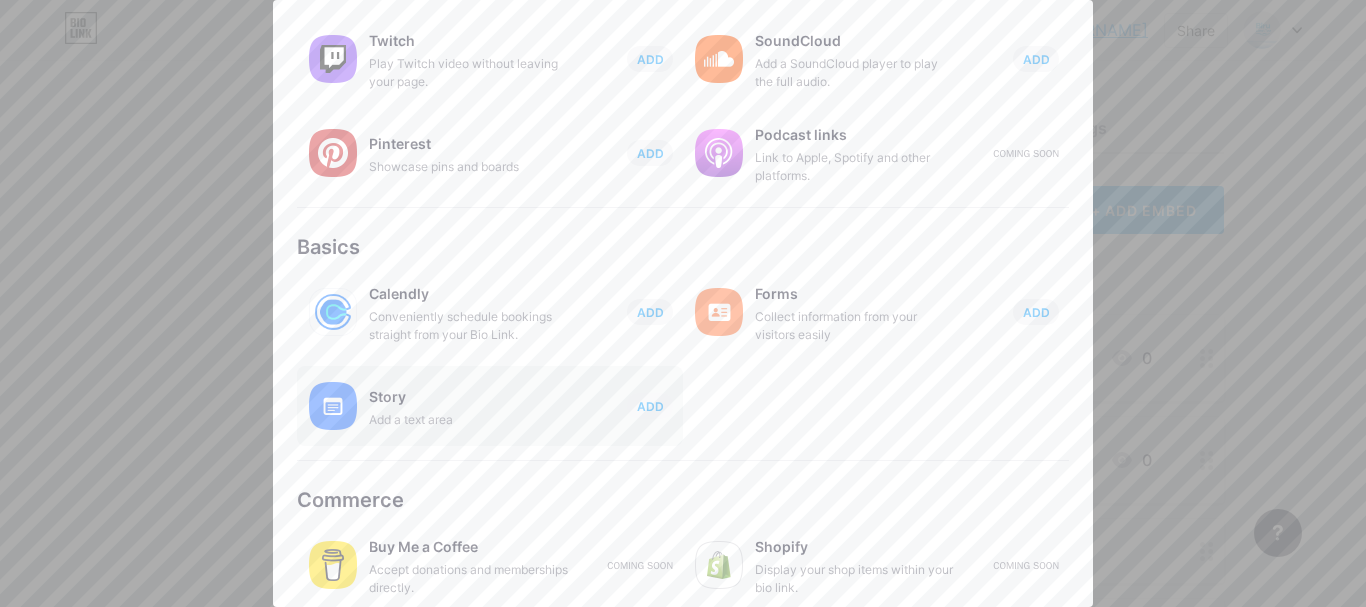 click on "Story" at bounding box center [469, 397] 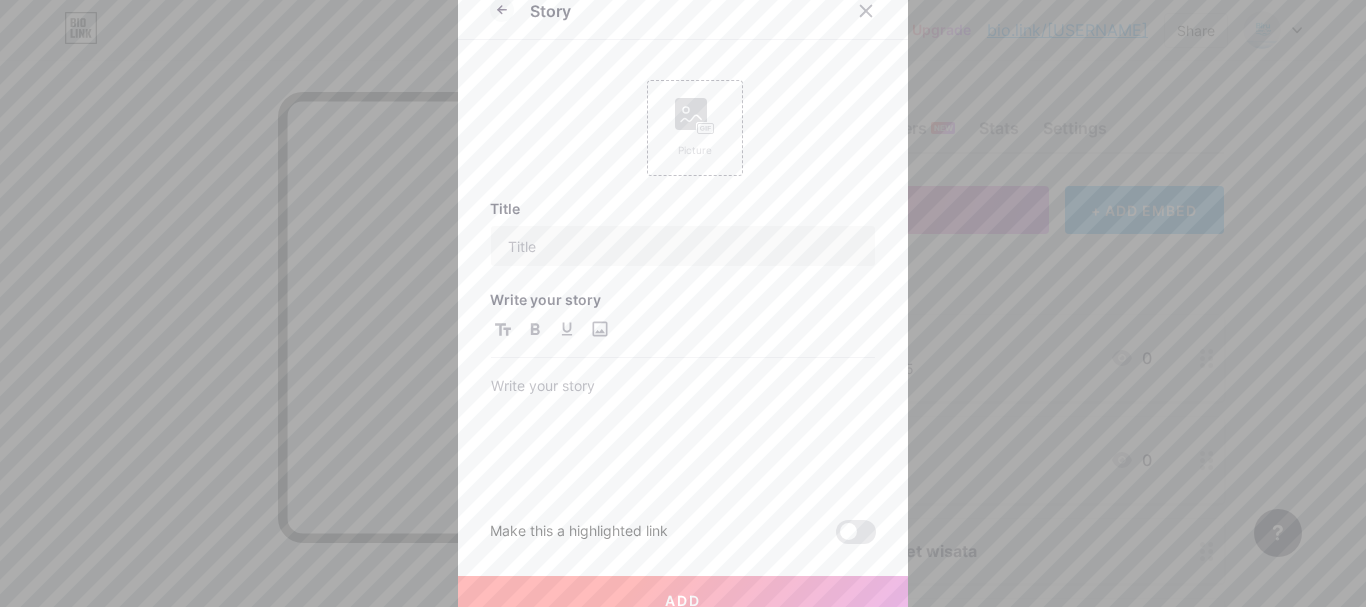 scroll, scrollTop: 0, scrollLeft: 0, axis: both 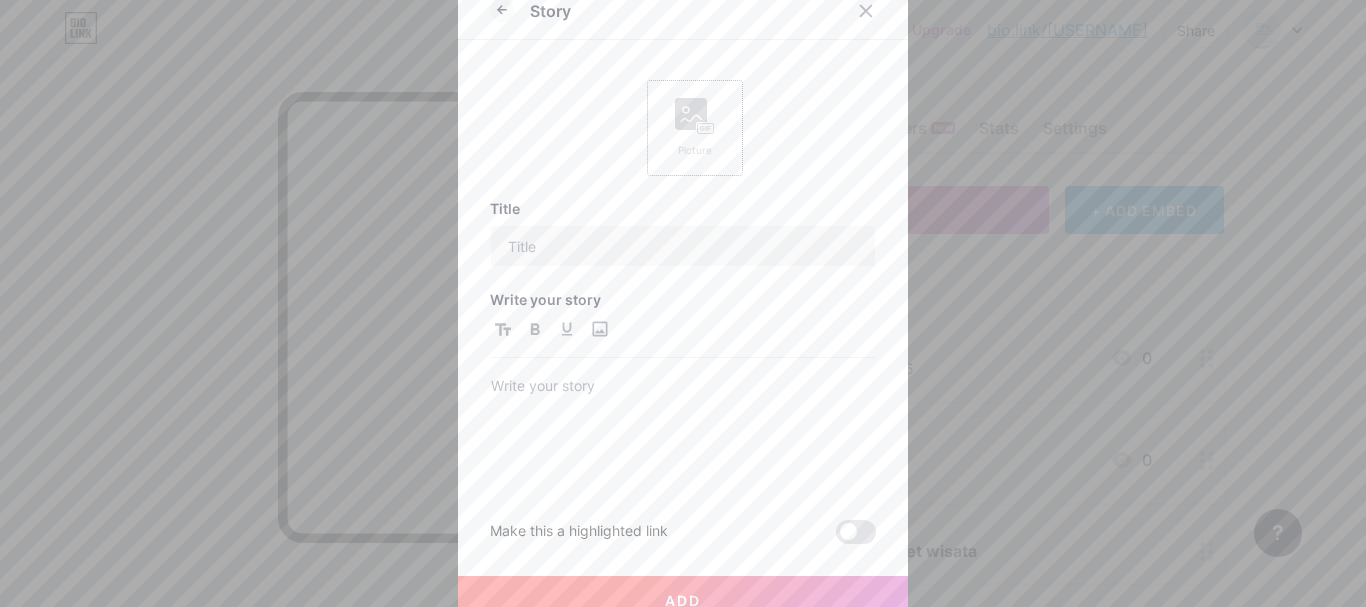 click on "Picture" at bounding box center [695, 150] 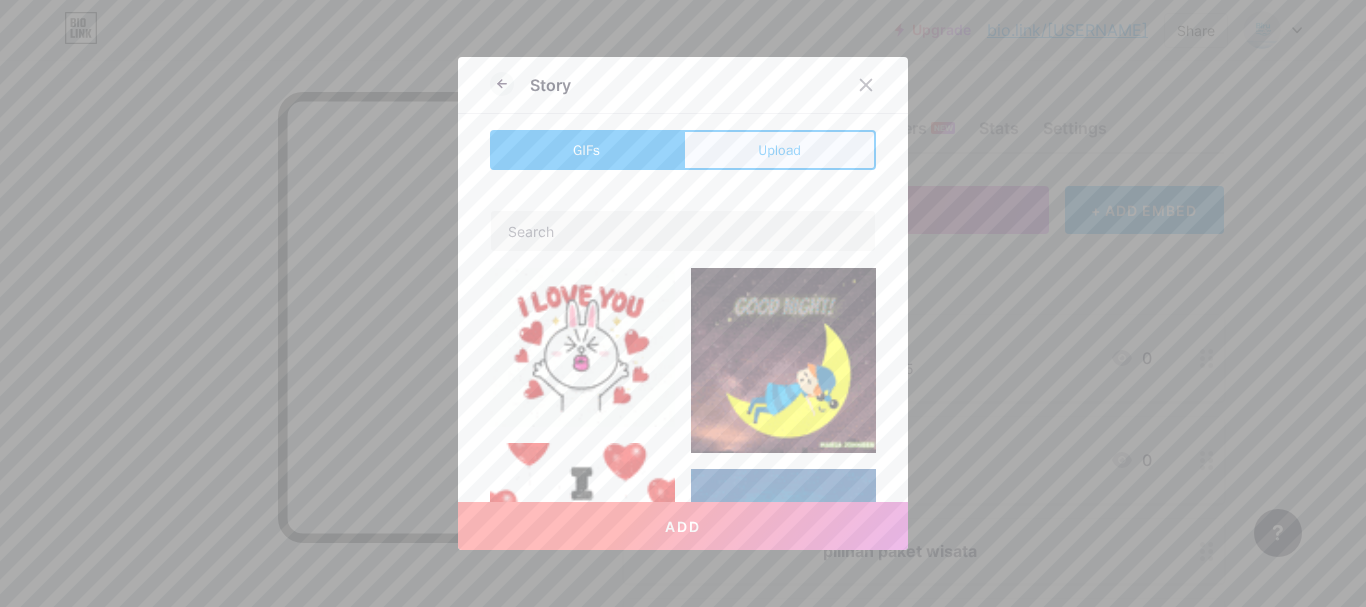 type 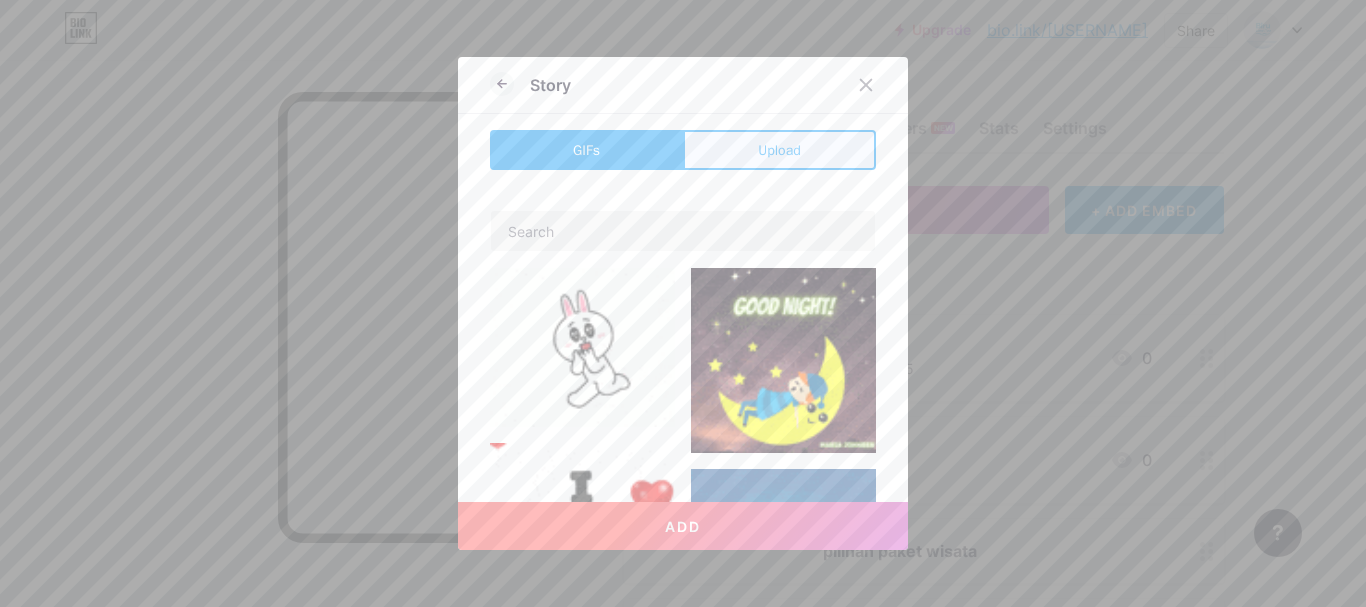 click on "Upload" at bounding box center [779, 150] 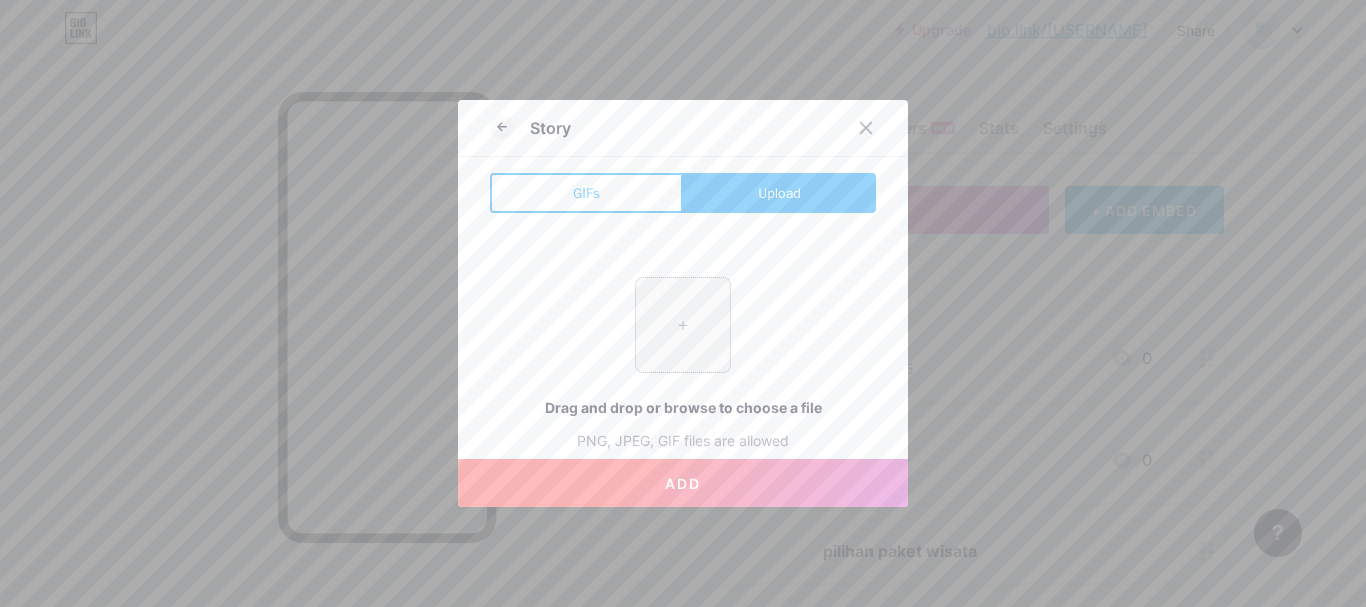 click at bounding box center [683, 325] 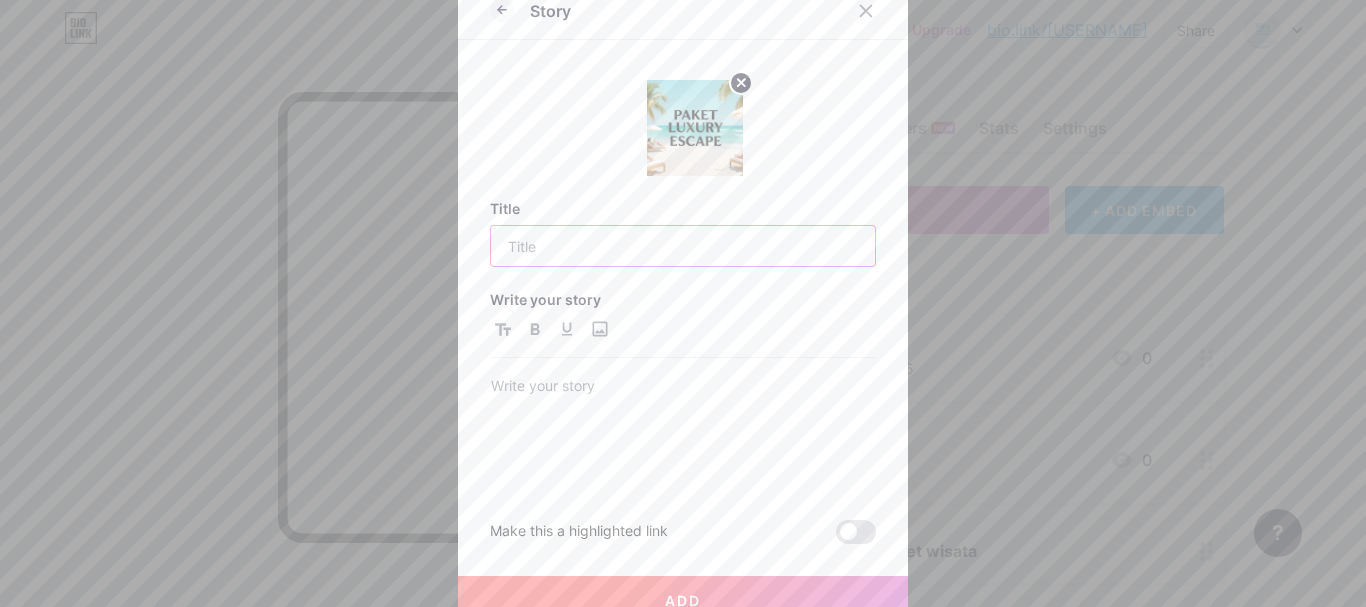 click at bounding box center [683, 246] 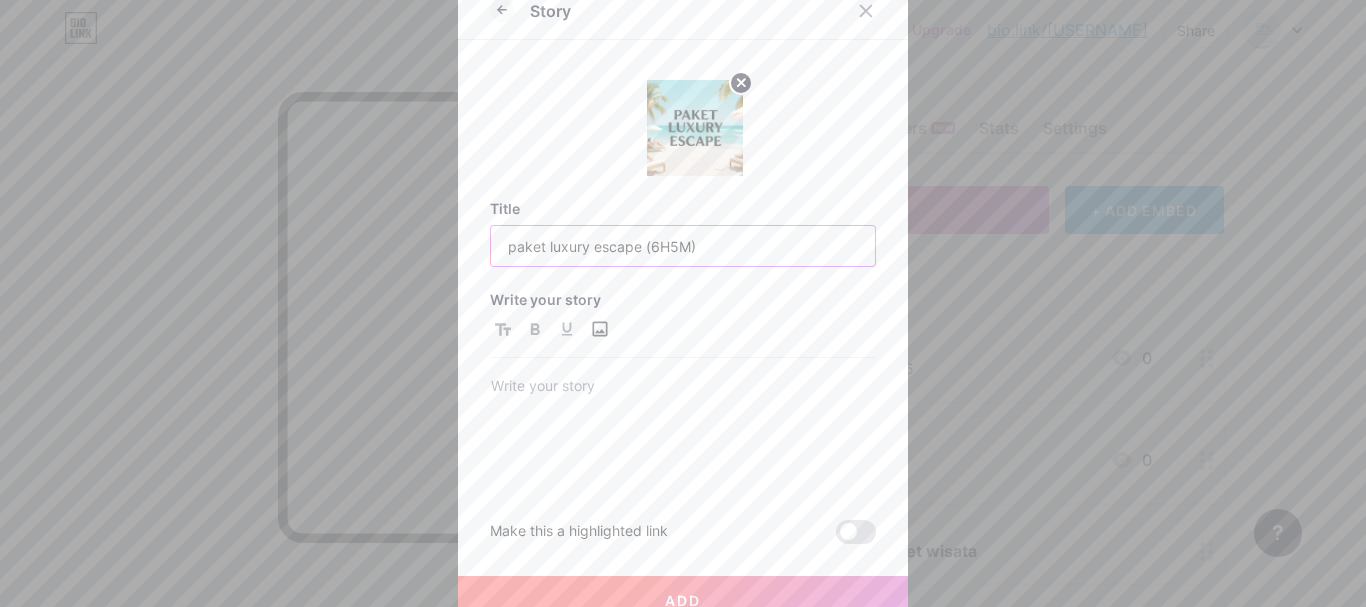 type on "paket luxury escape (6H5M)" 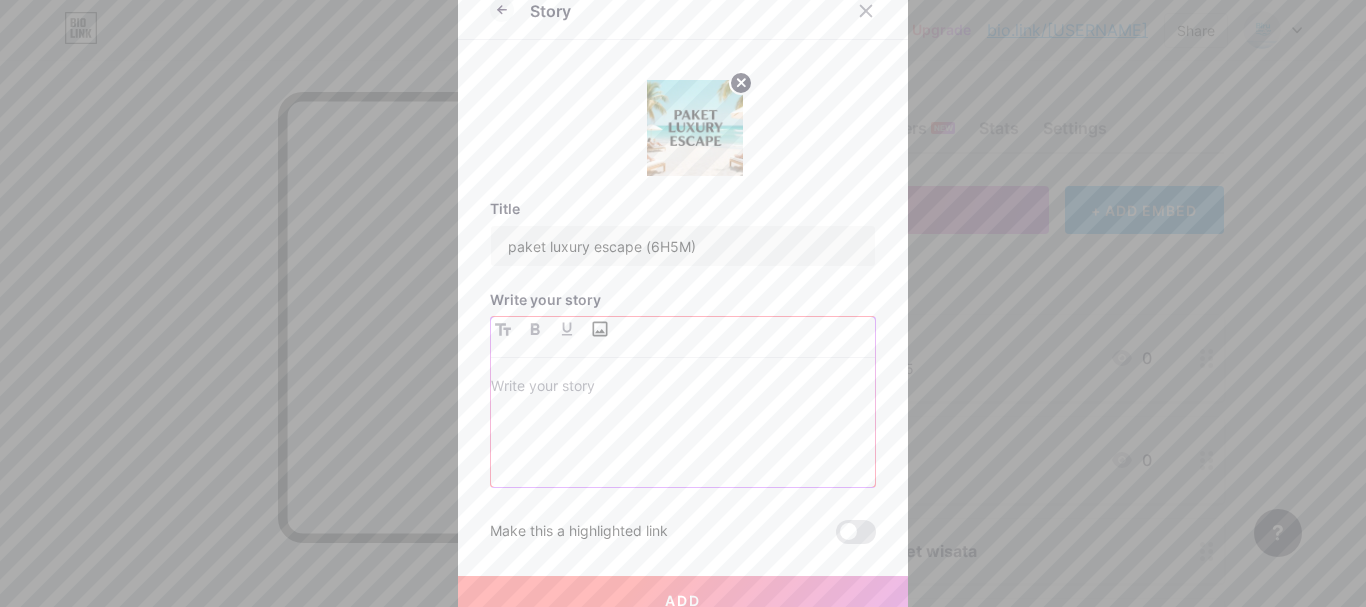 click at bounding box center (599, 329) 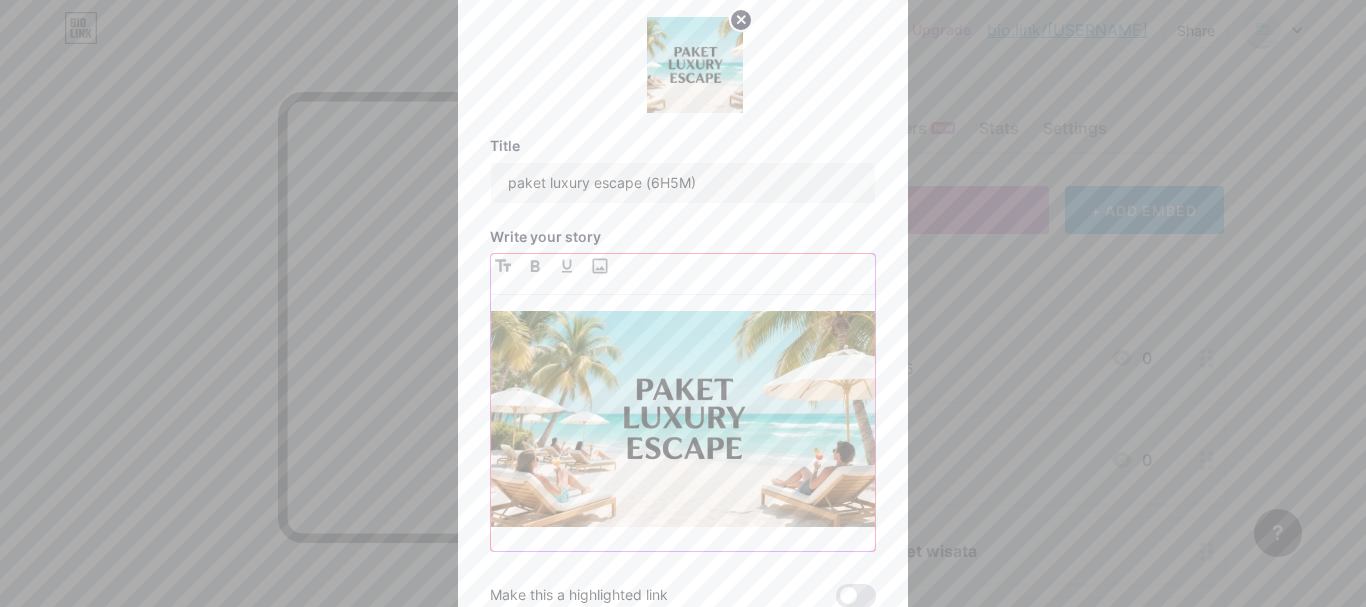 click at bounding box center [683, 431] 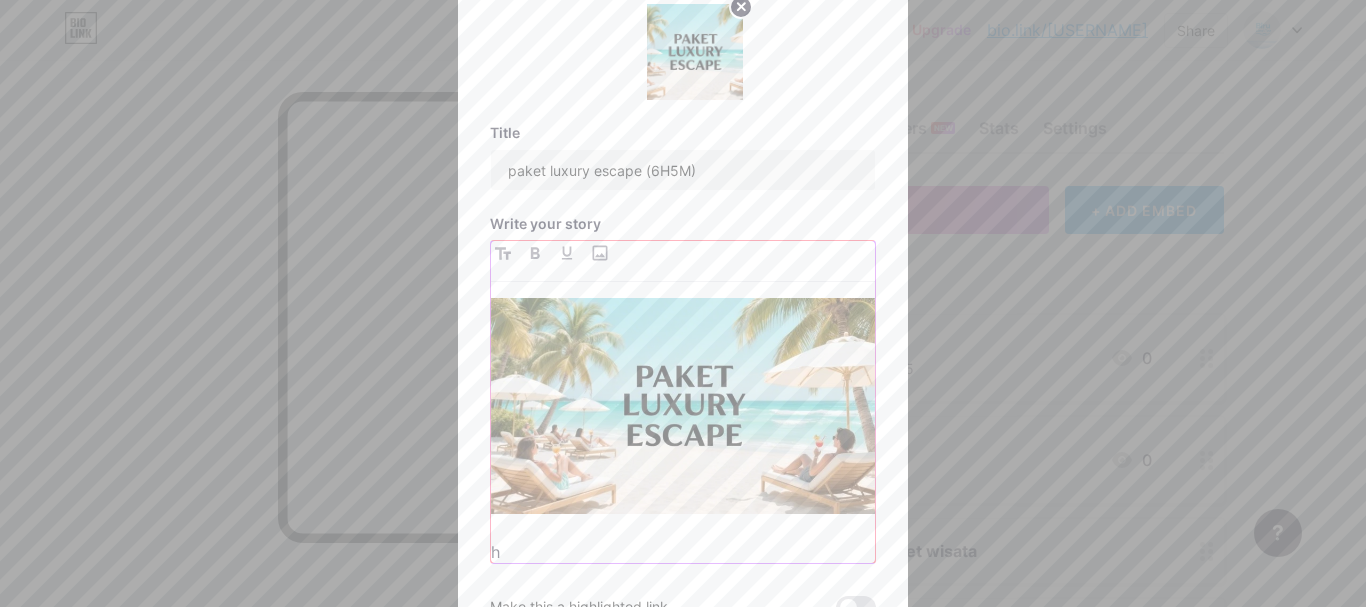 type 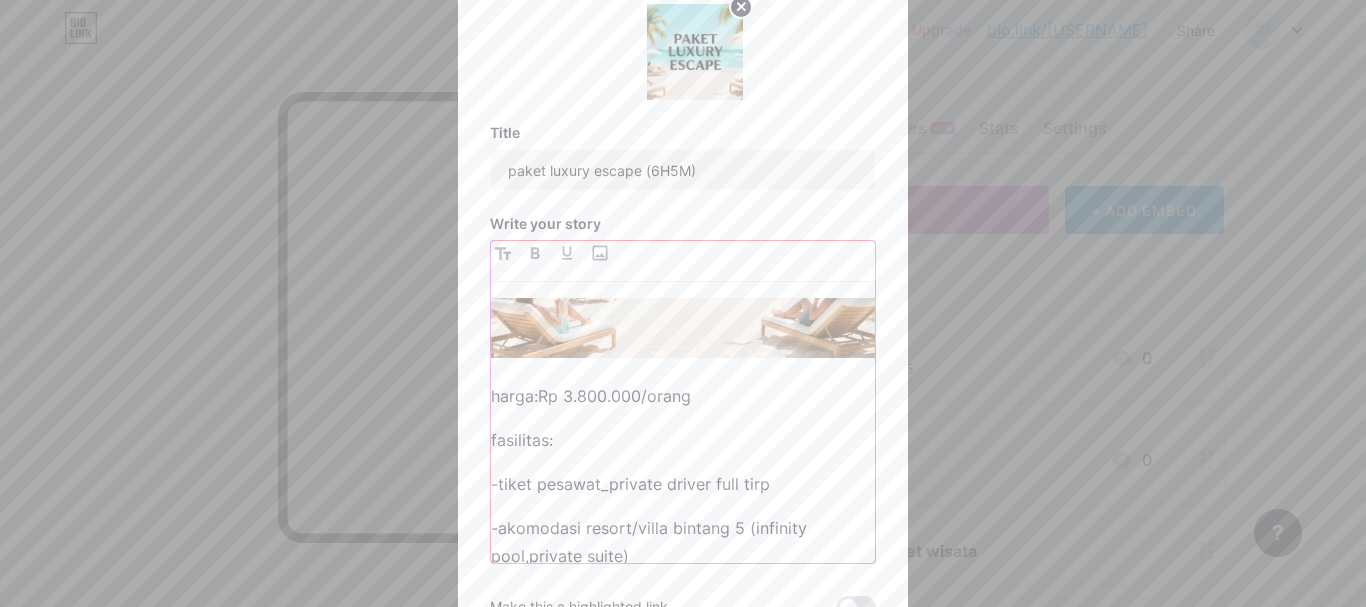 scroll, scrollTop: 171, scrollLeft: 0, axis: vertical 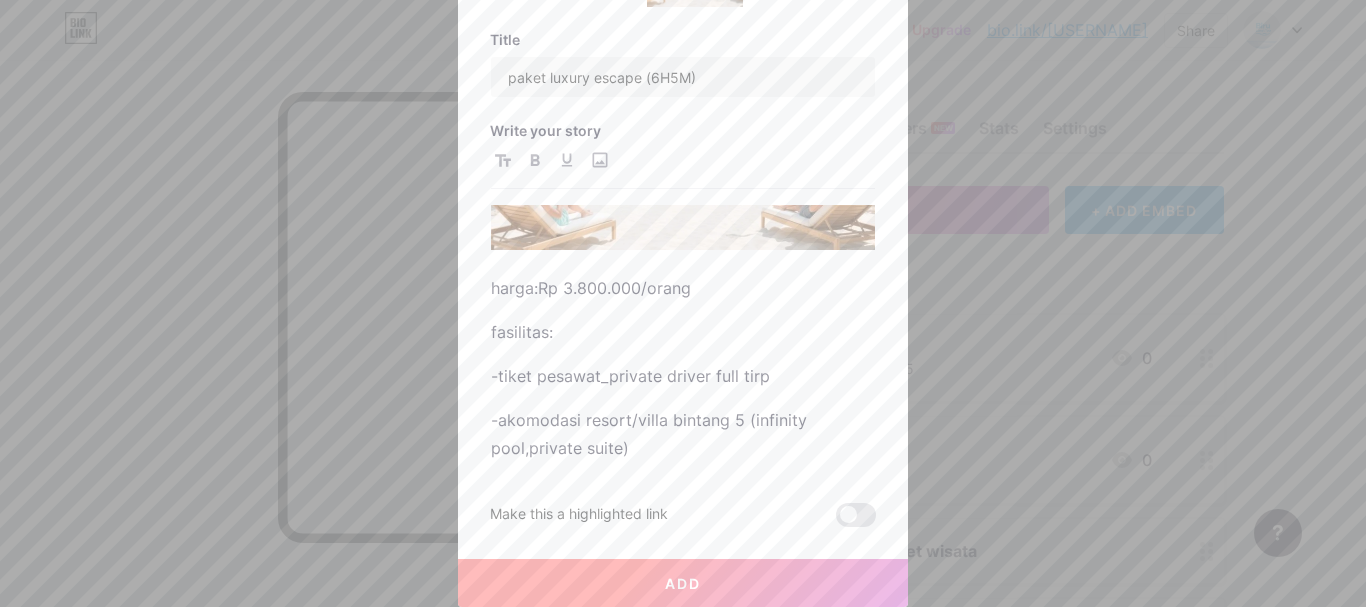type 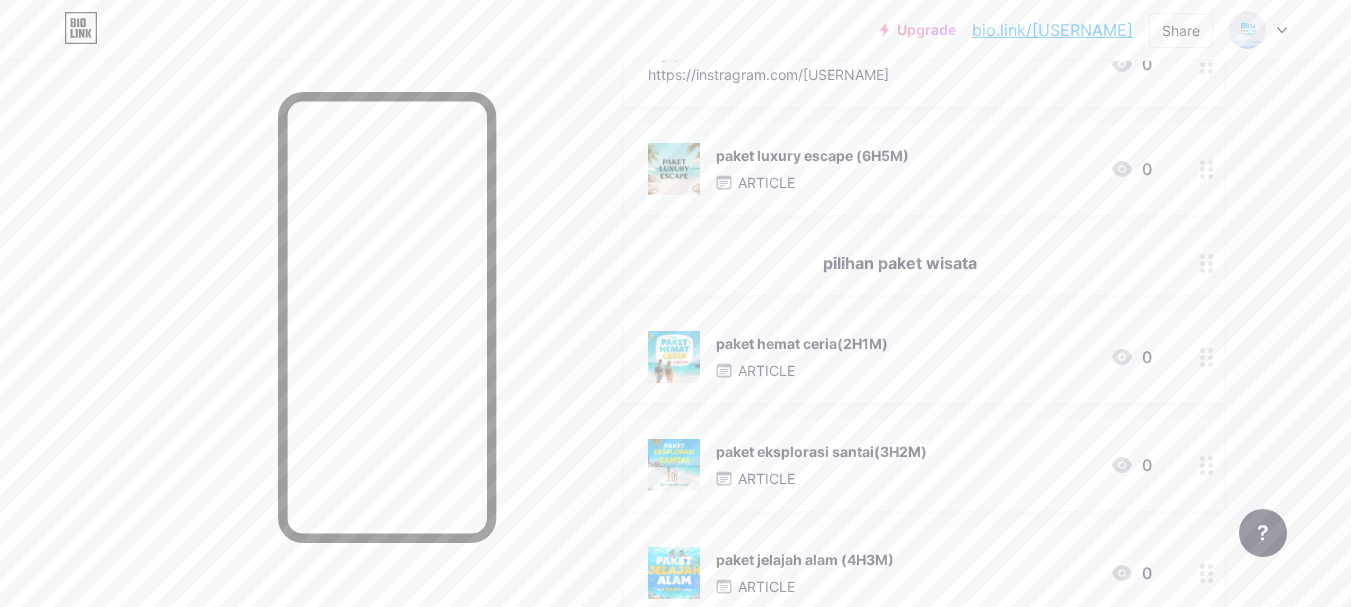 scroll, scrollTop: 400, scrollLeft: 0, axis: vertical 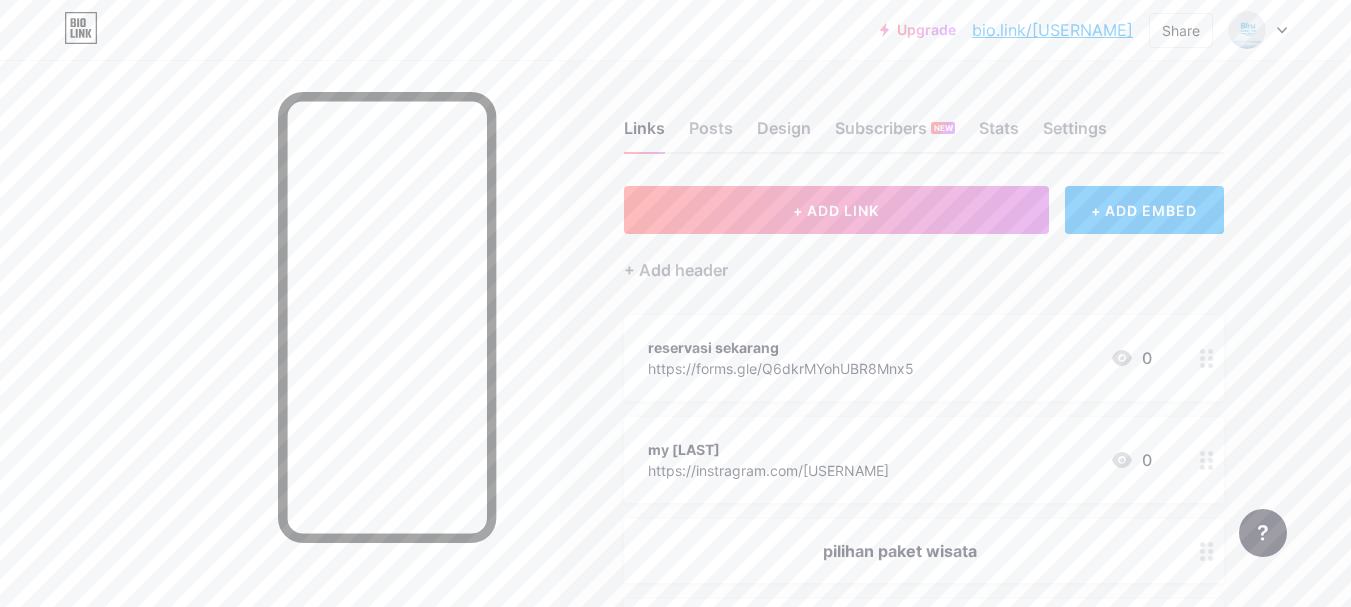 click on "+ Add header" at bounding box center (924, 258) 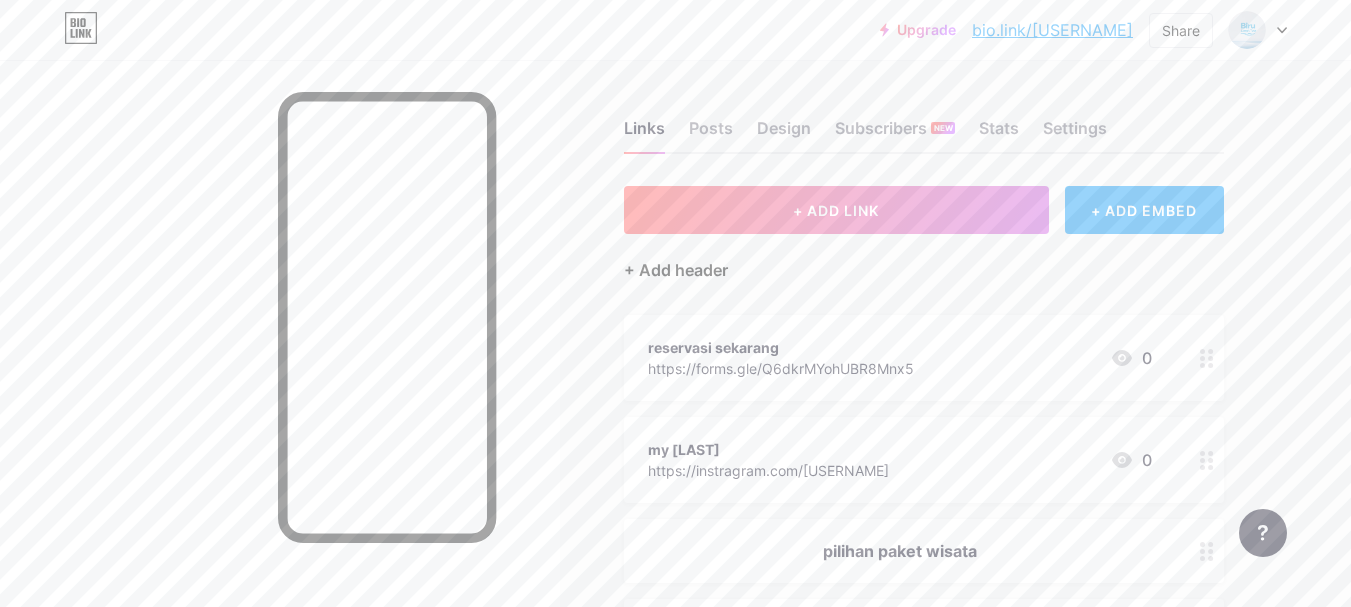 click on "+ Add header" at bounding box center (676, 270) 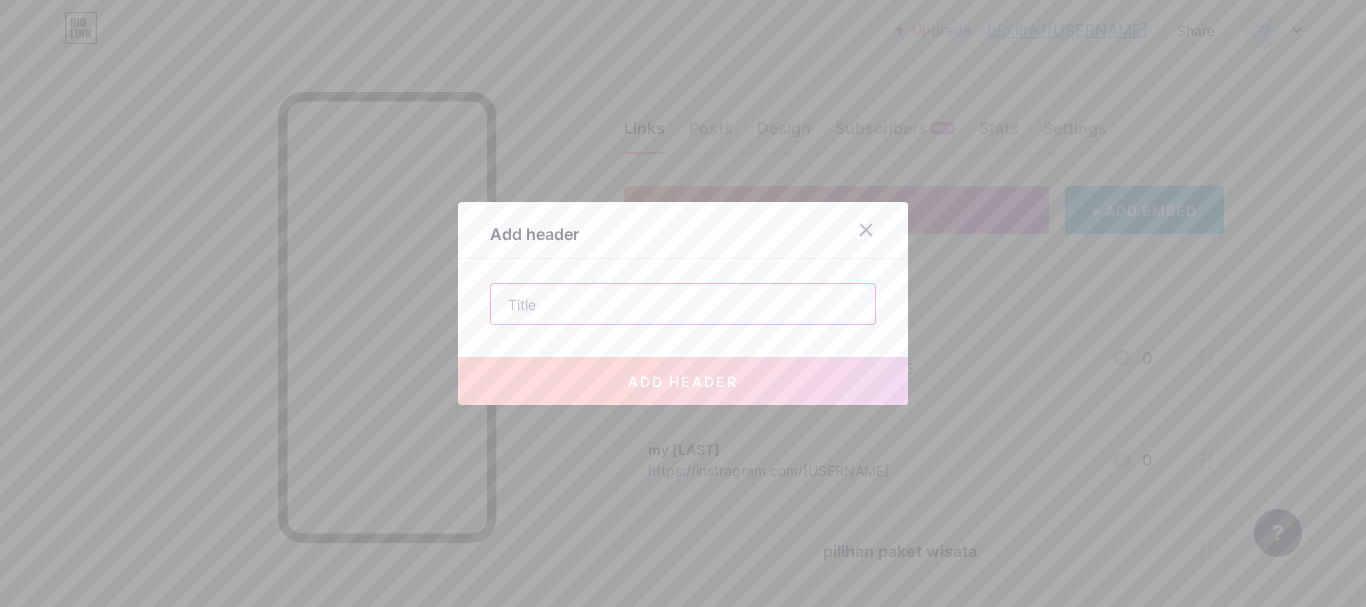 click at bounding box center [683, 304] 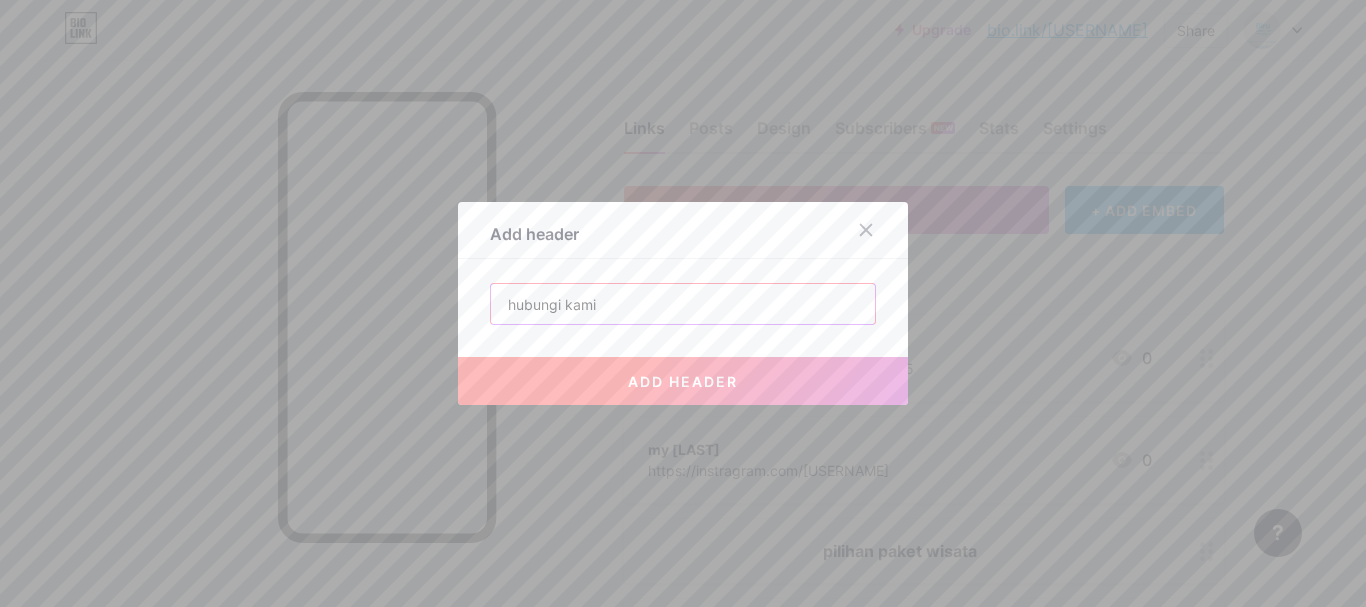 type on "hubungi kami" 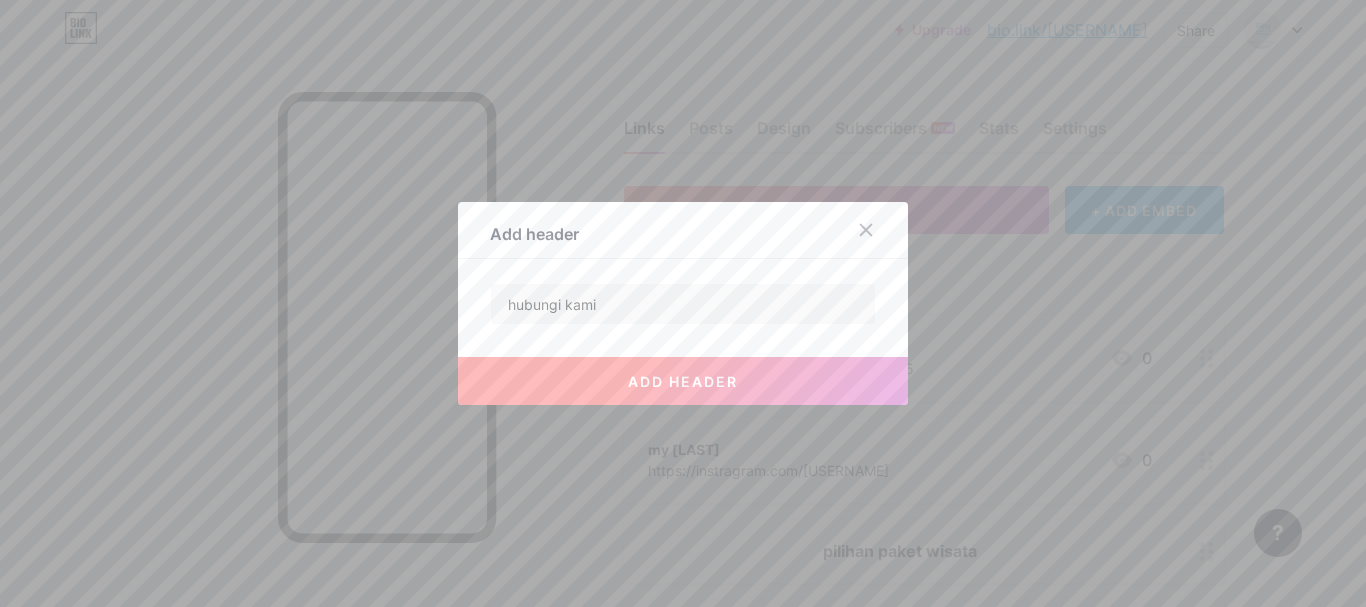 type 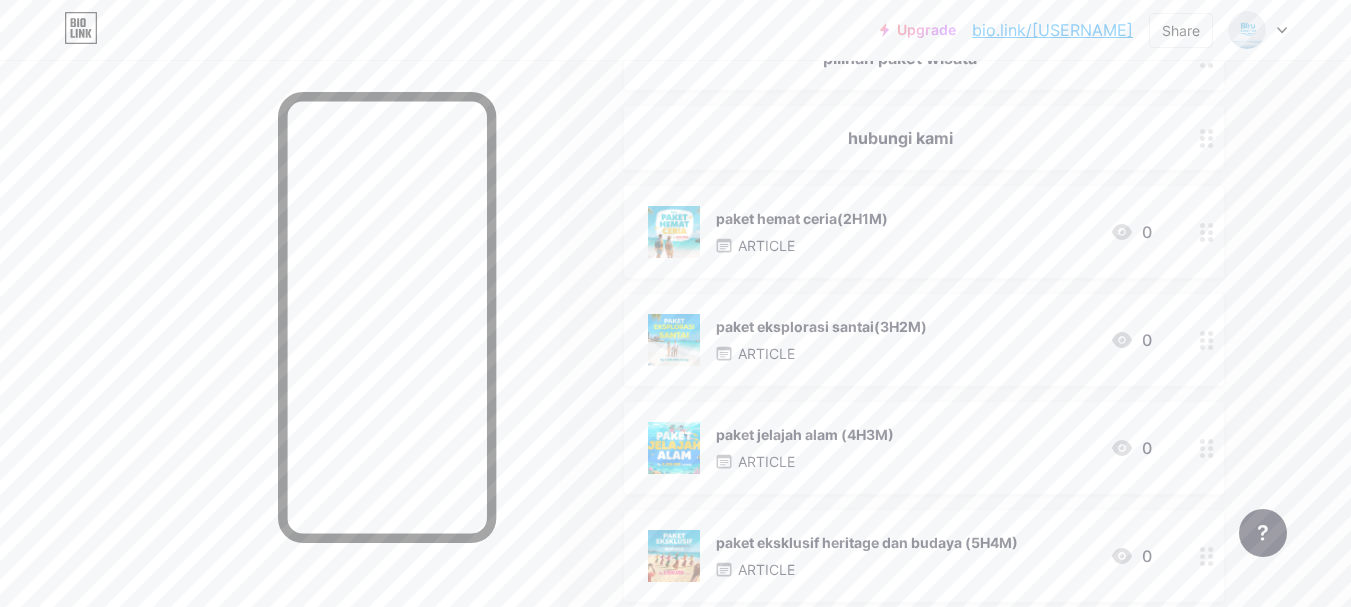scroll, scrollTop: 500, scrollLeft: 0, axis: vertical 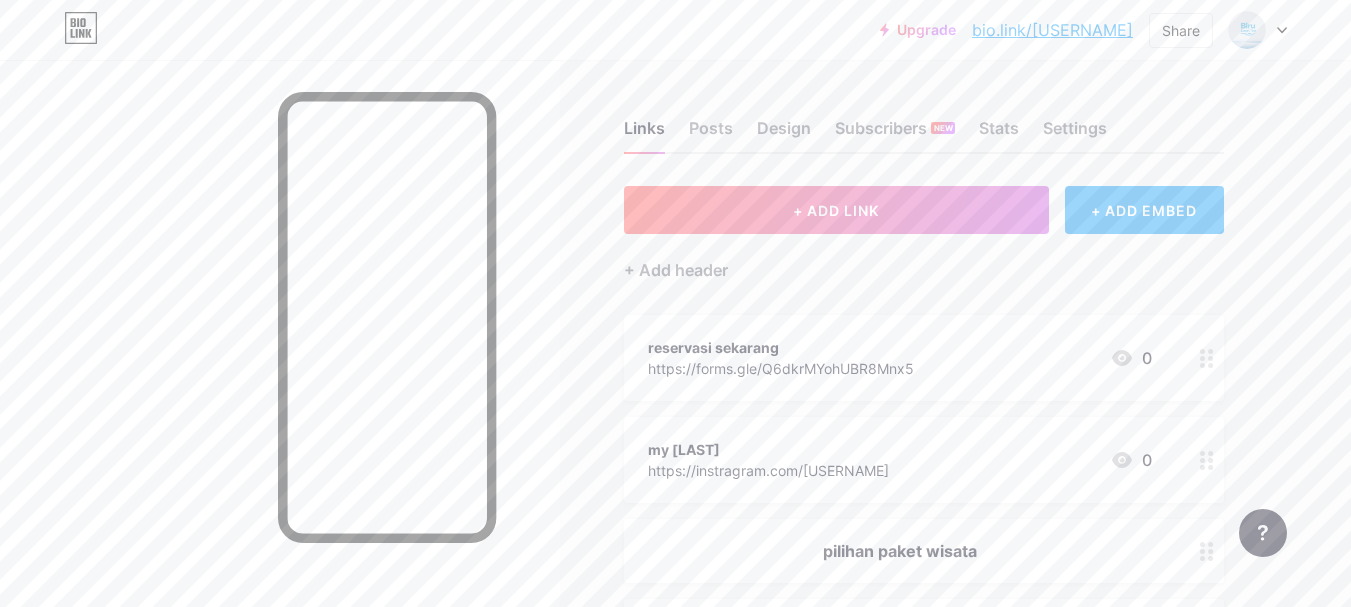click on "+ ADD EMBED" at bounding box center (1144, 210) 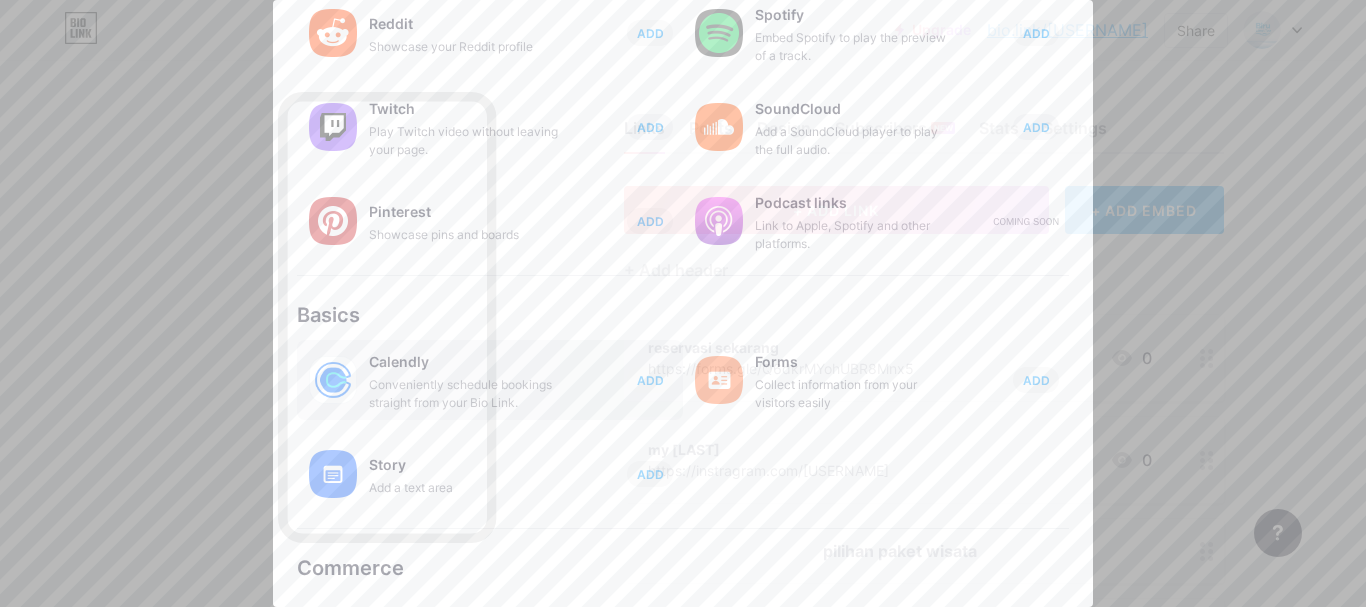 scroll, scrollTop: 400, scrollLeft: 0, axis: vertical 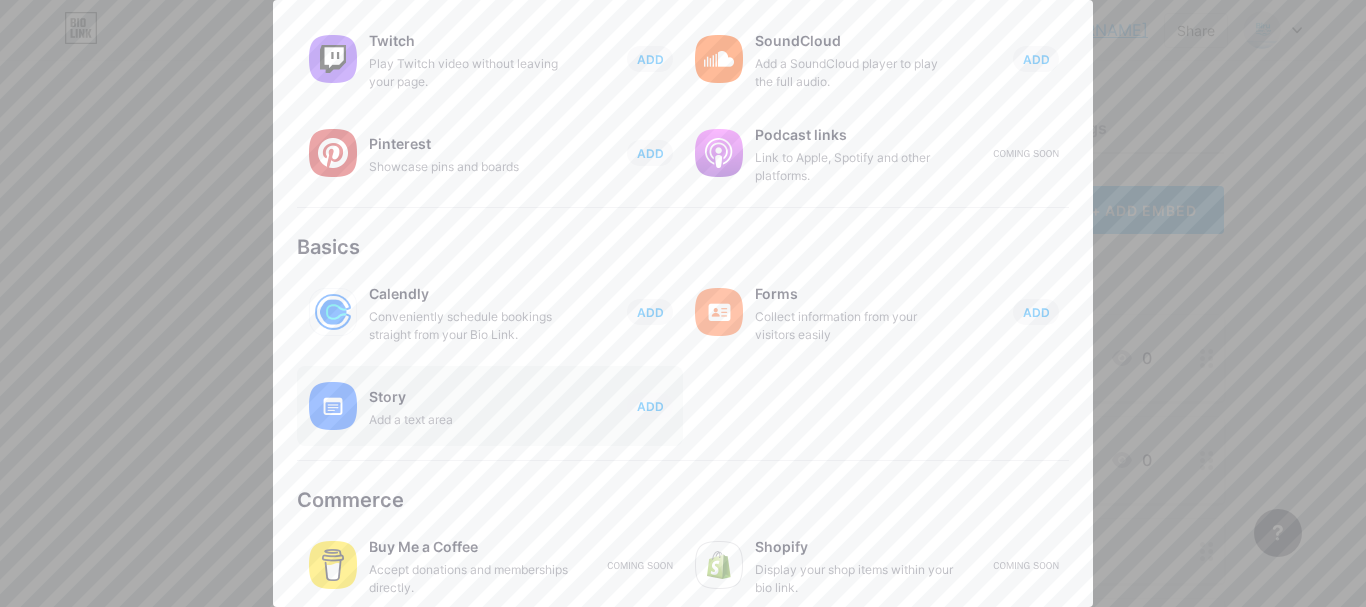 click on "Story" at bounding box center [469, 397] 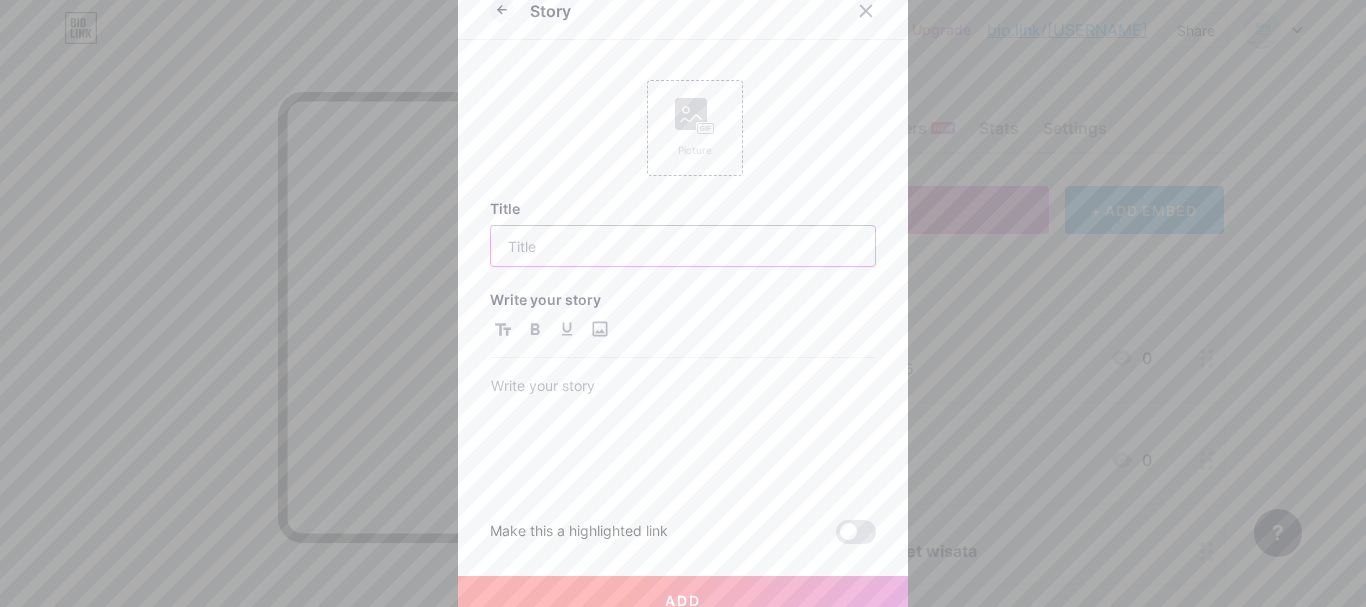 click at bounding box center [683, 246] 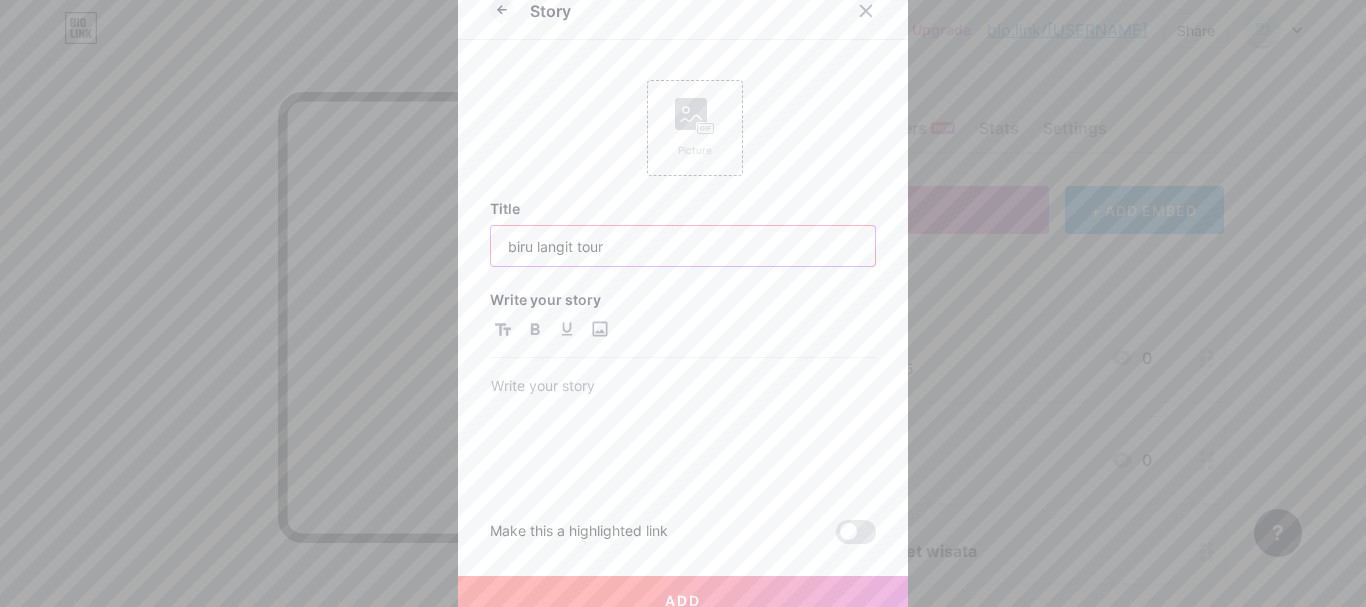type on "biru langit tour" 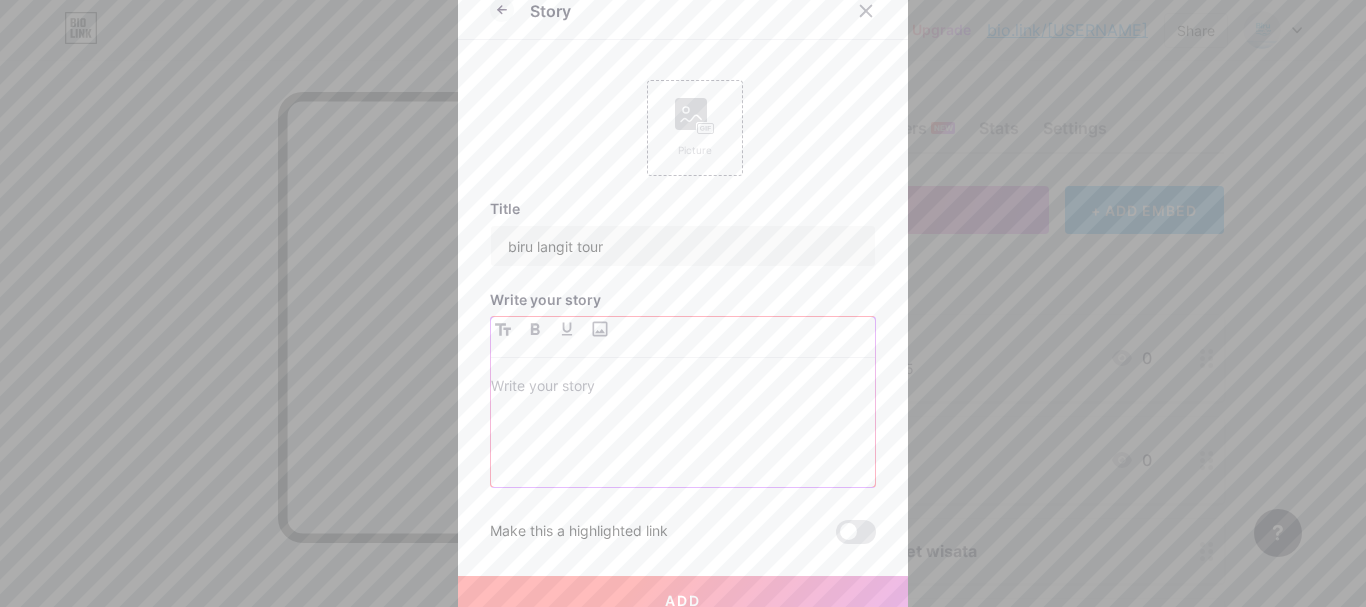 click at bounding box center [683, 388] 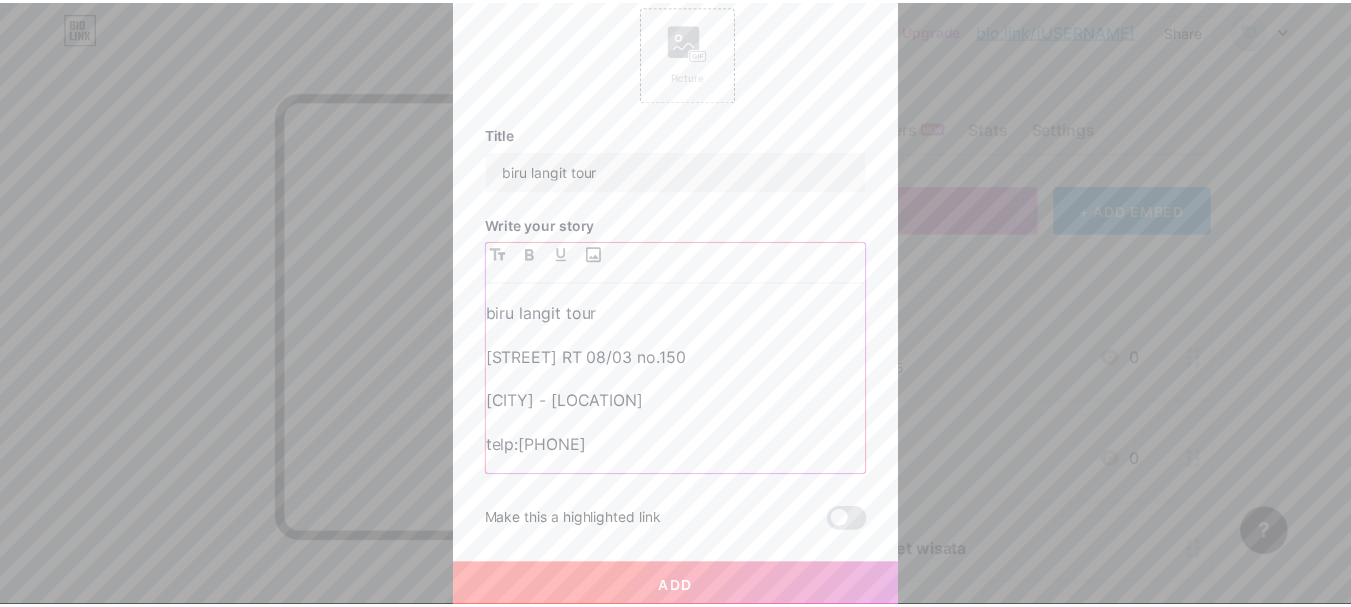 scroll, scrollTop: 49, scrollLeft: 0, axis: vertical 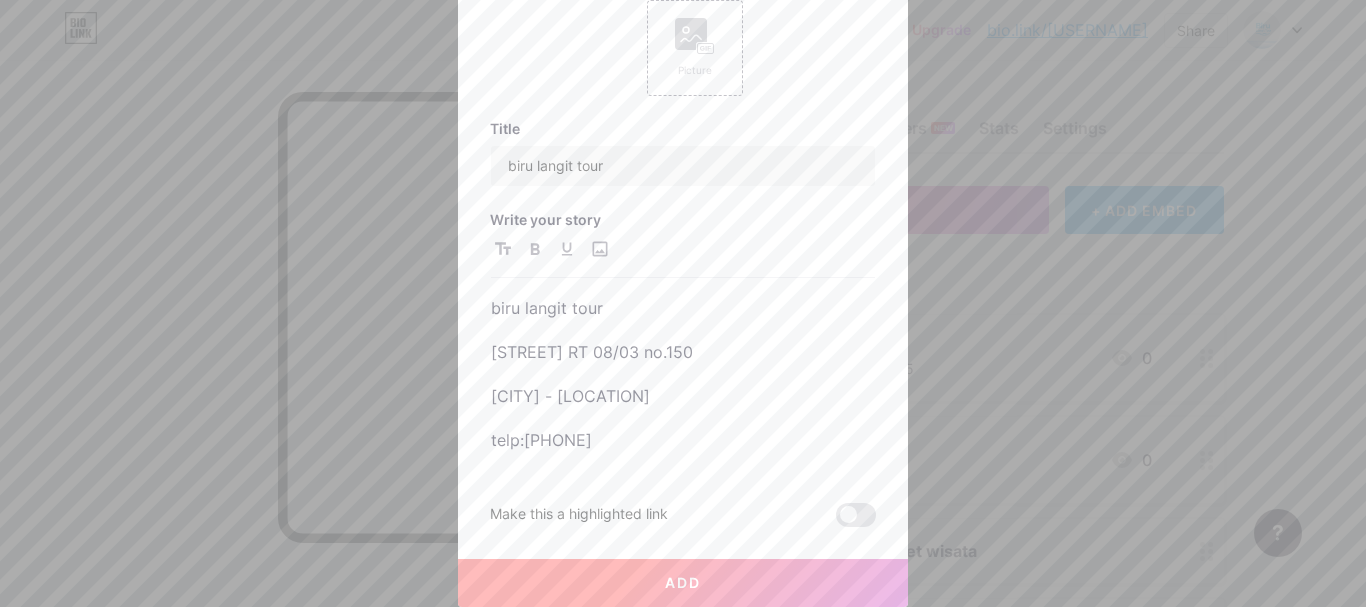 type 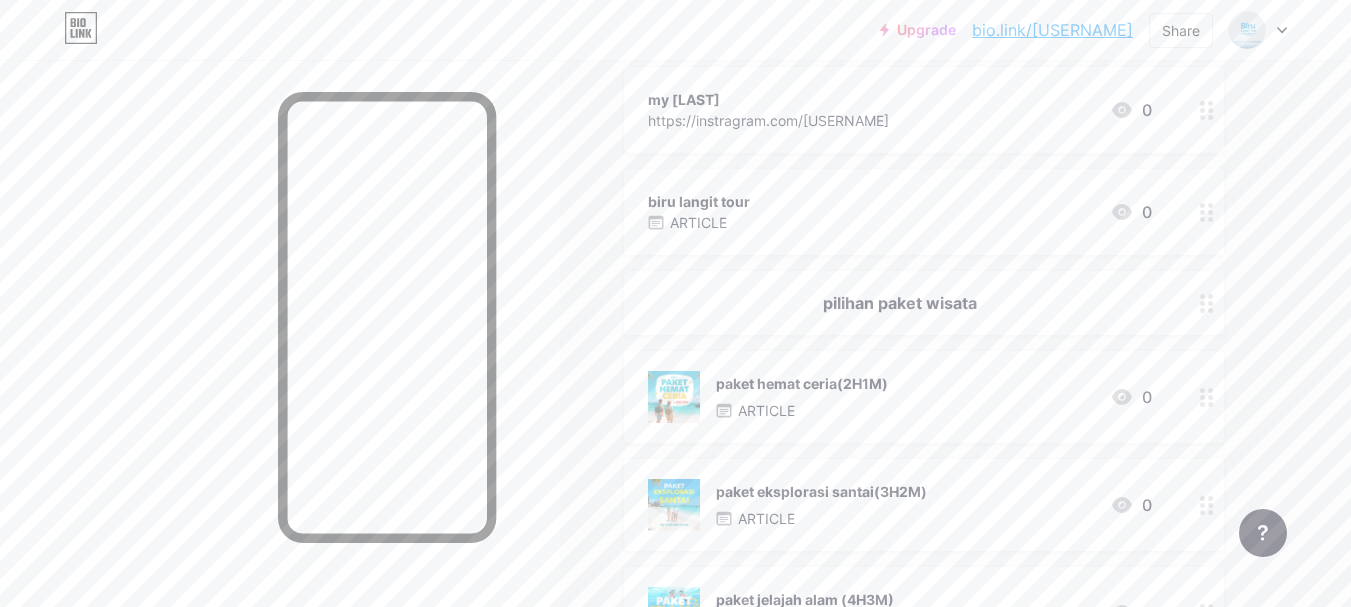 scroll, scrollTop: 400, scrollLeft: 0, axis: vertical 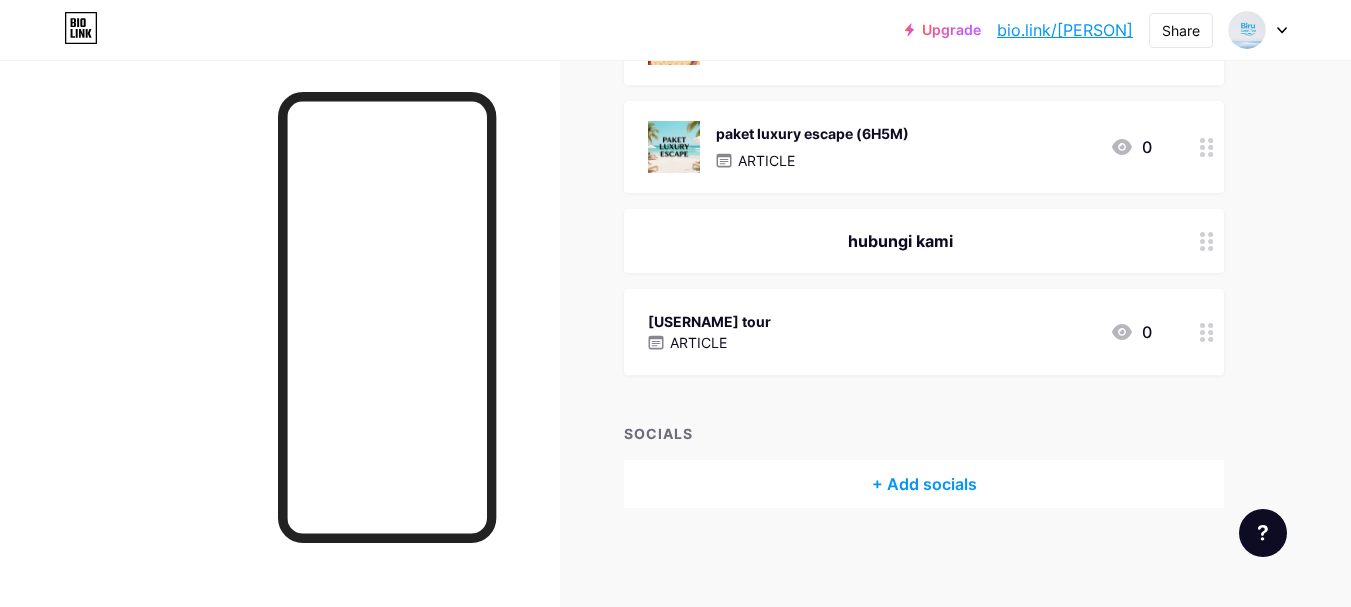 click on "+ Add socials" at bounding box center [924, 484] 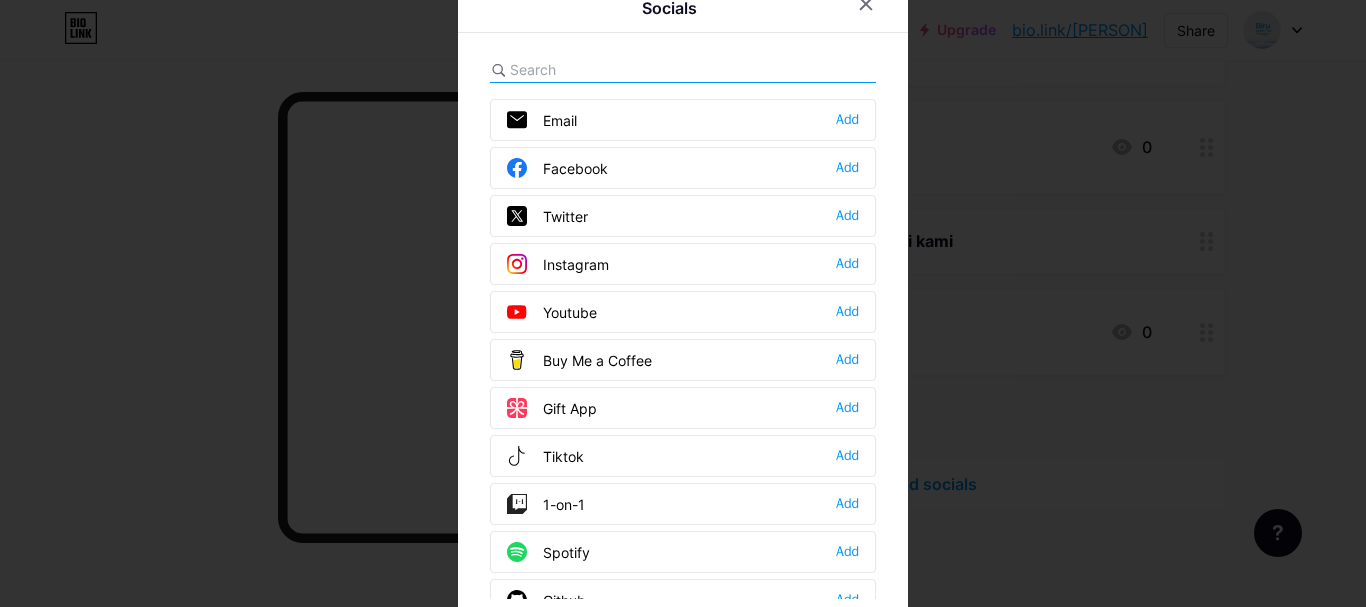 click on "Facebook
Add" at bounding box center [683, 168] 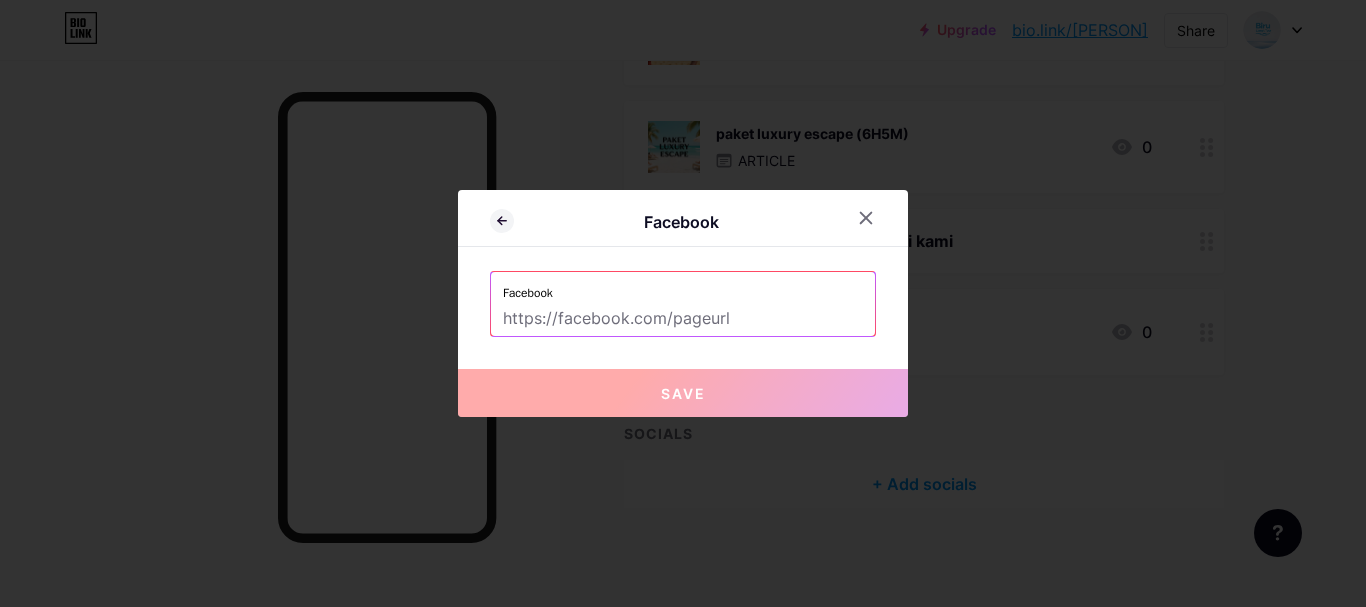 click at bounding box center [683, 319] 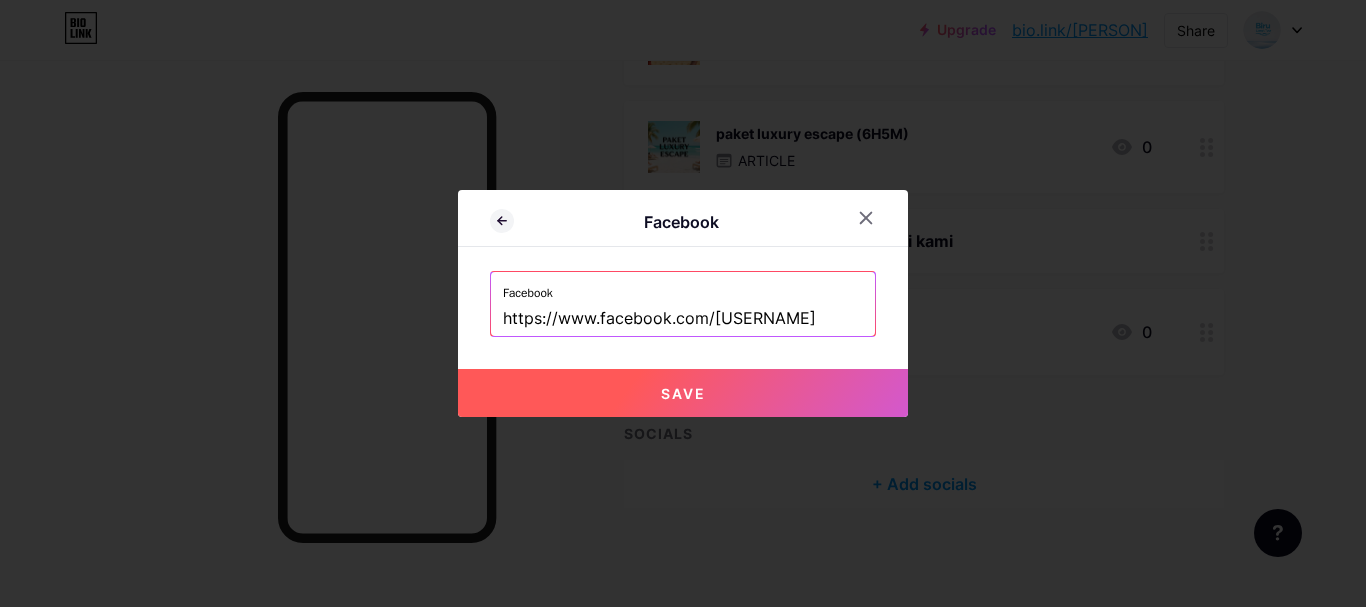 type on "https://www.facebook.com/birulangit" 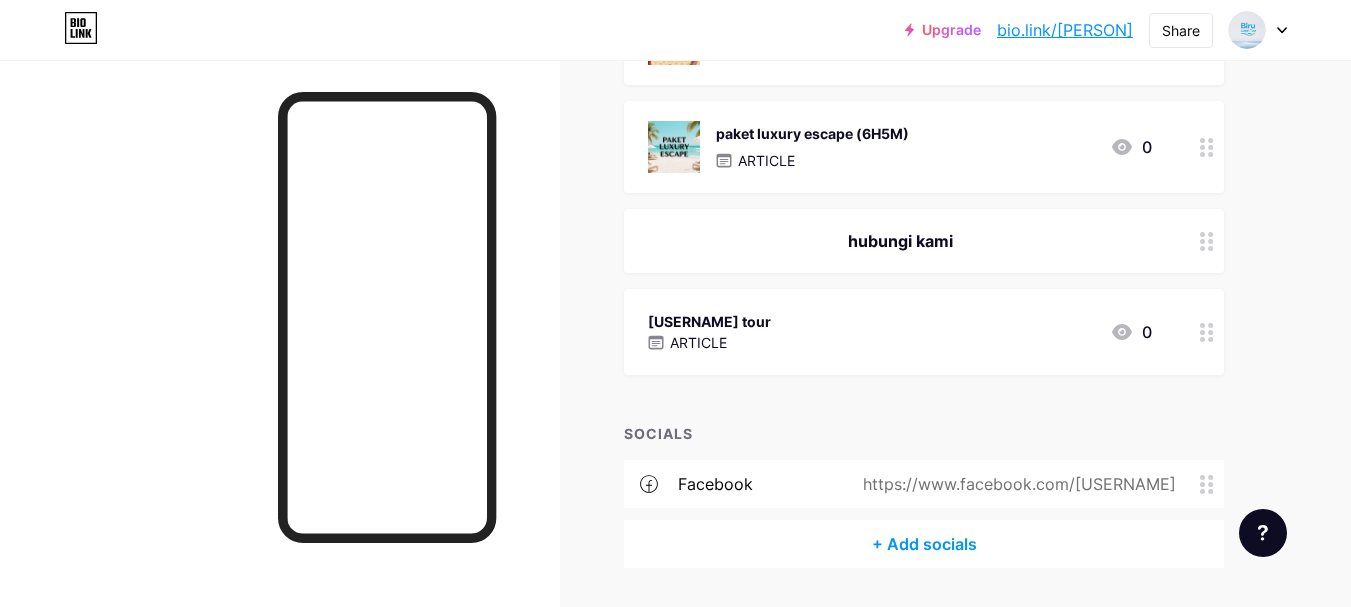 click on "+ Add socials" at bounding box center [924, 544] 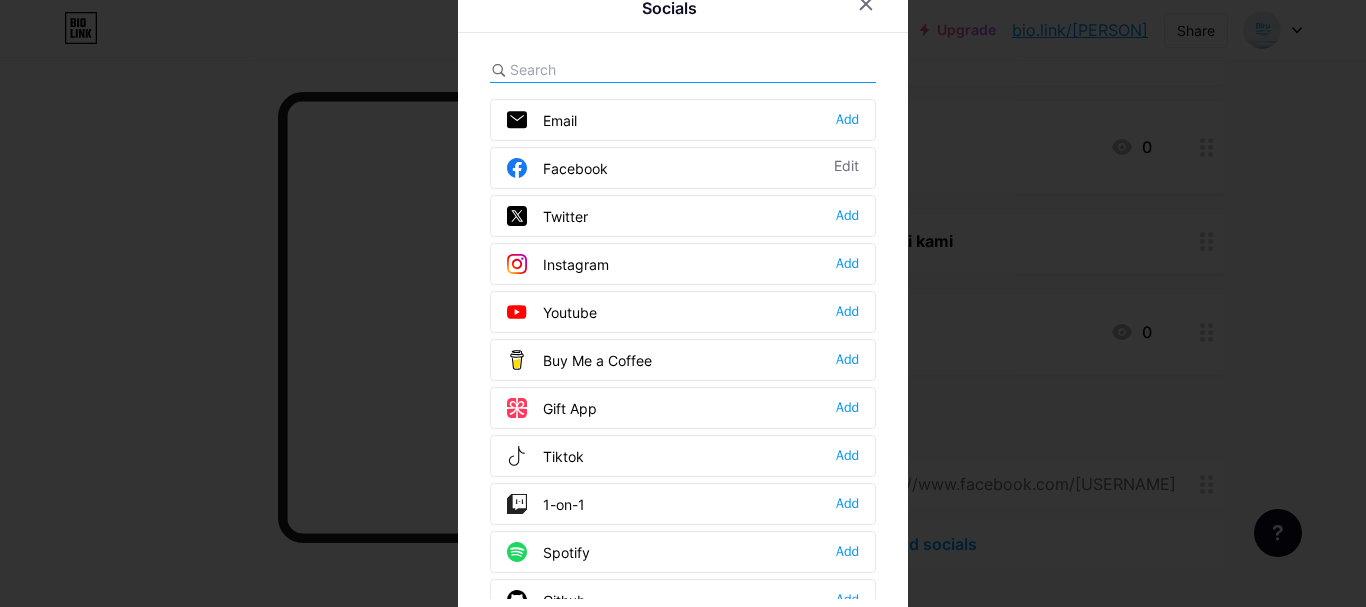 click on "Instagram
Add" at bounding box center (683, 264) 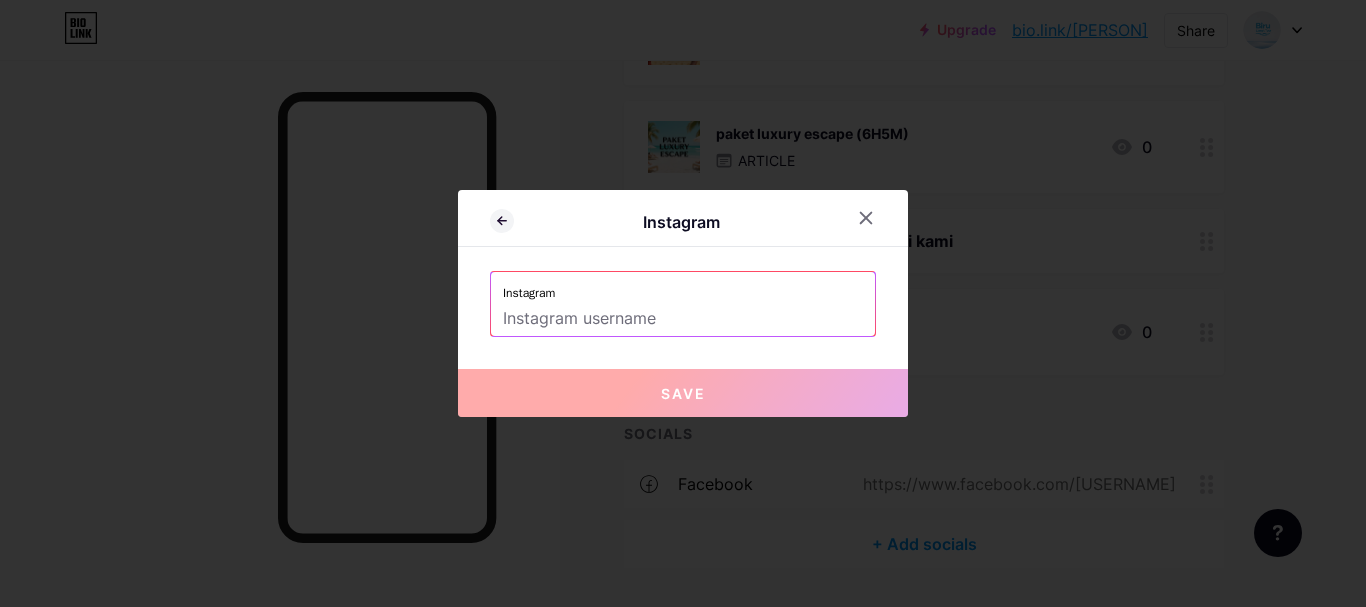 click at bounding box center (683, 319) 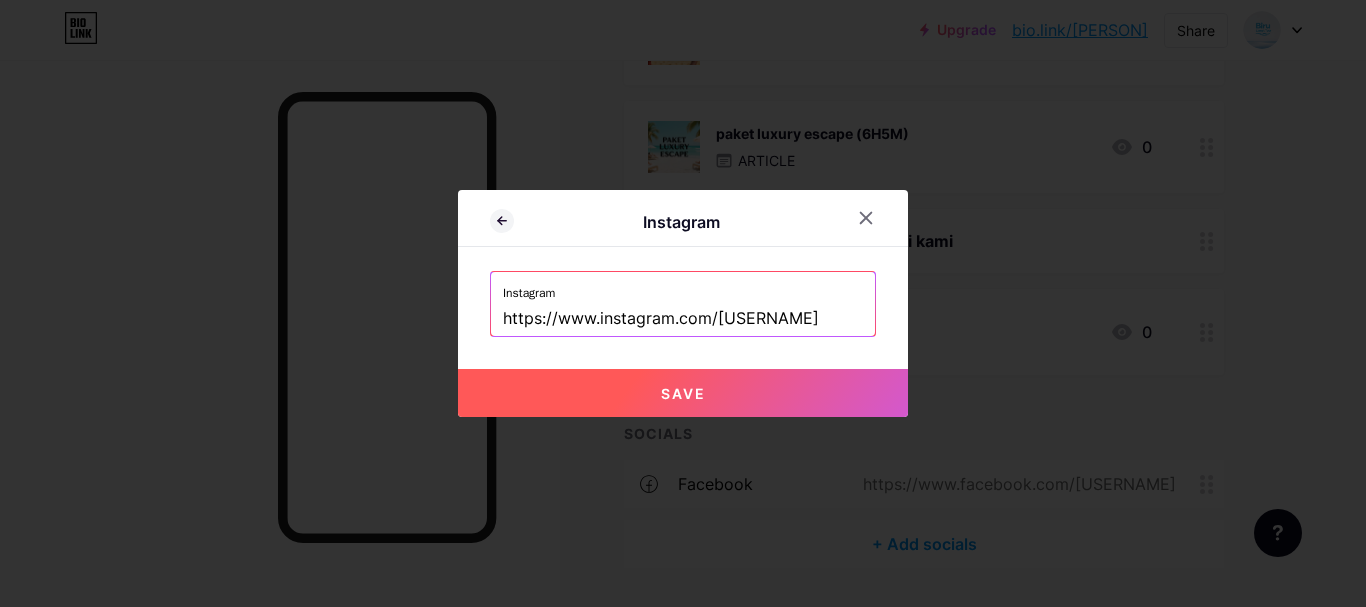 click on "https://www.instagram.com/boru langit" at bounding box center [683, 319] 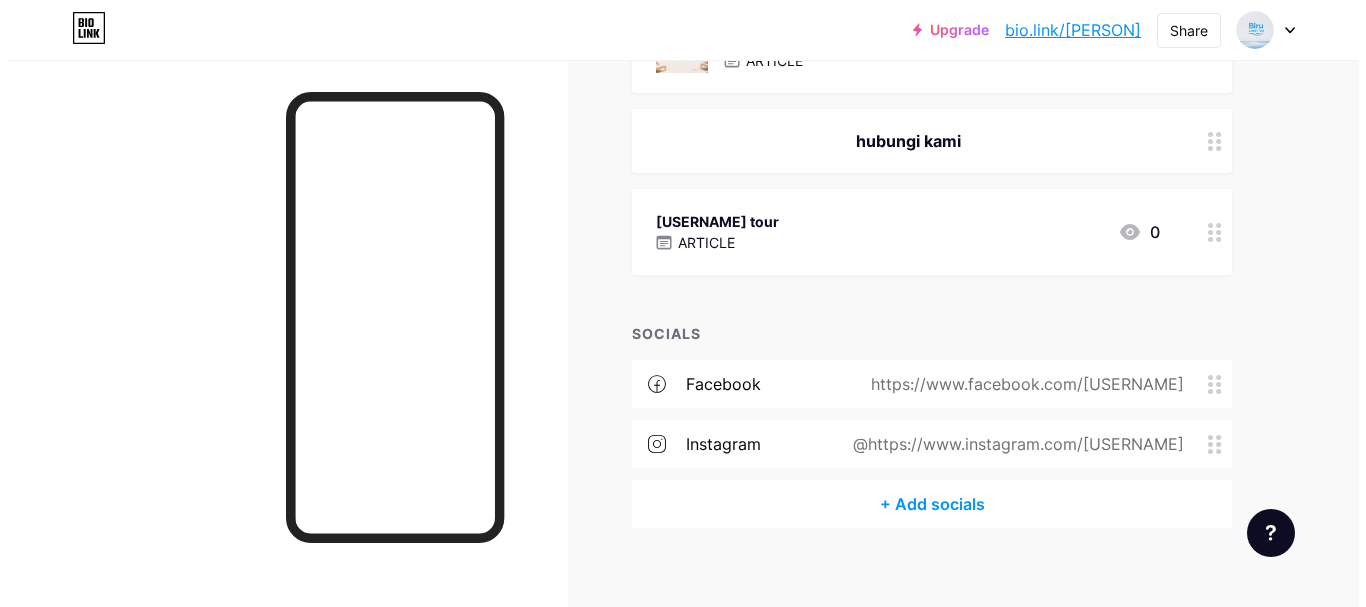 scroll, scrollTop: 1050, scrollLeft: 0, axis: vertical 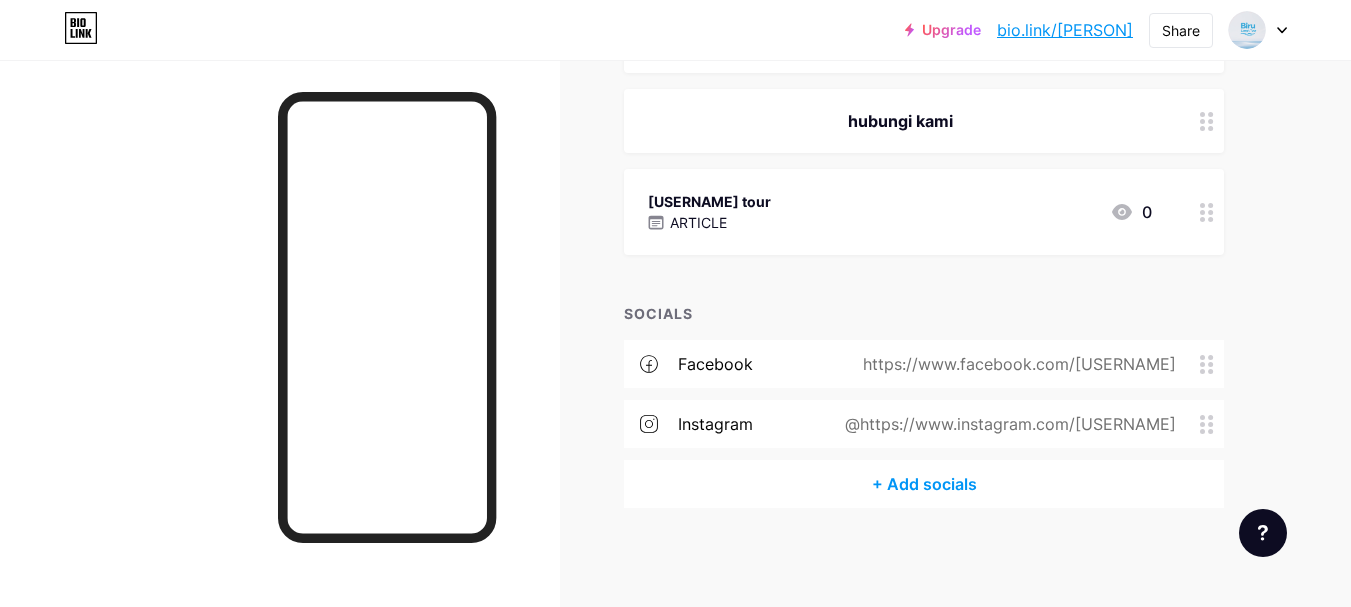 click on "+ Add socials" at bounding box center [924, 484] 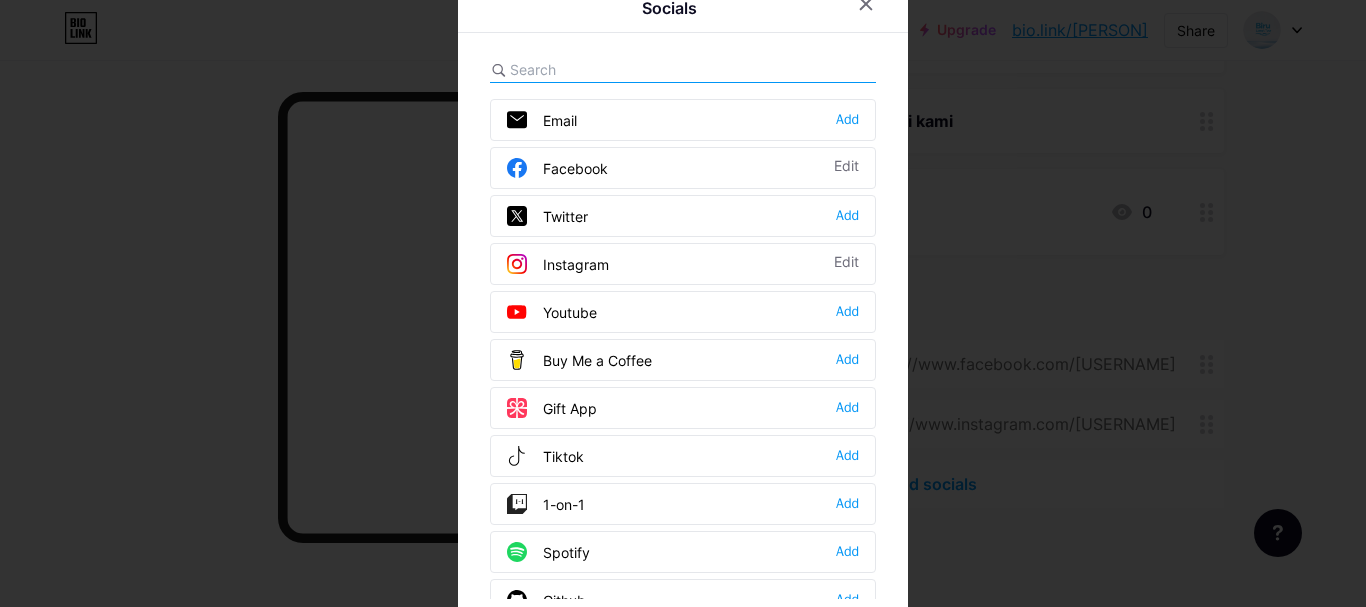 click on "Tiktok
Add" at bounding box center (683, 456) 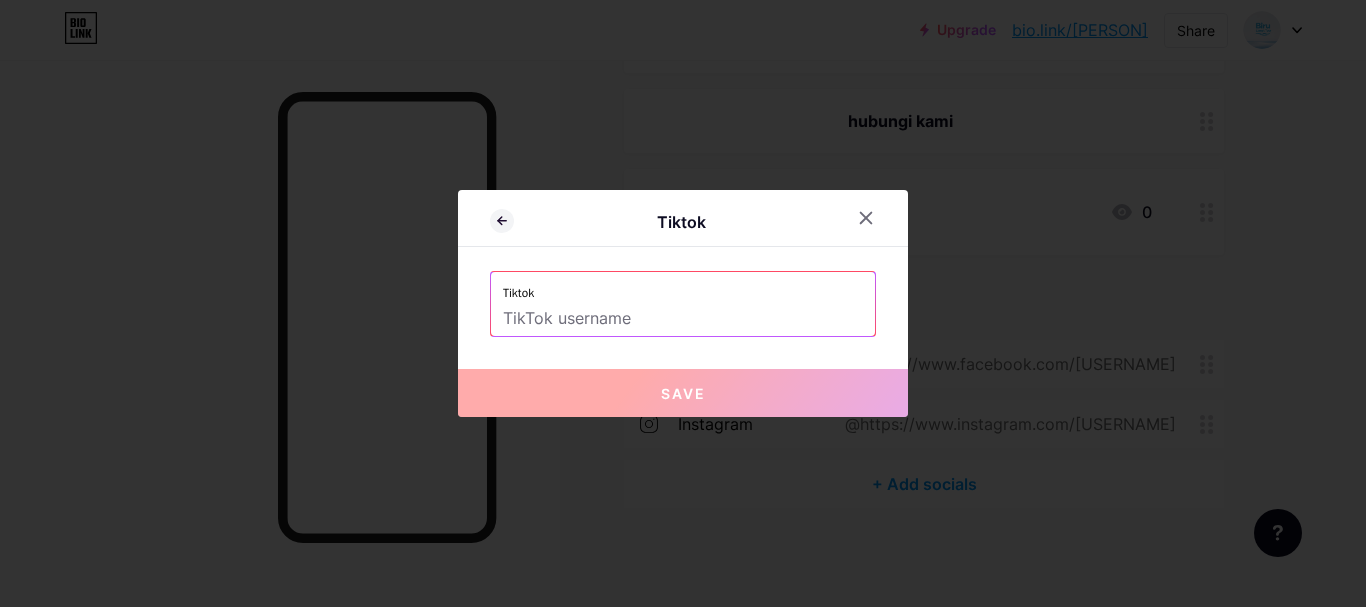 click on "Tiktok" at bounding box center [683, 287] 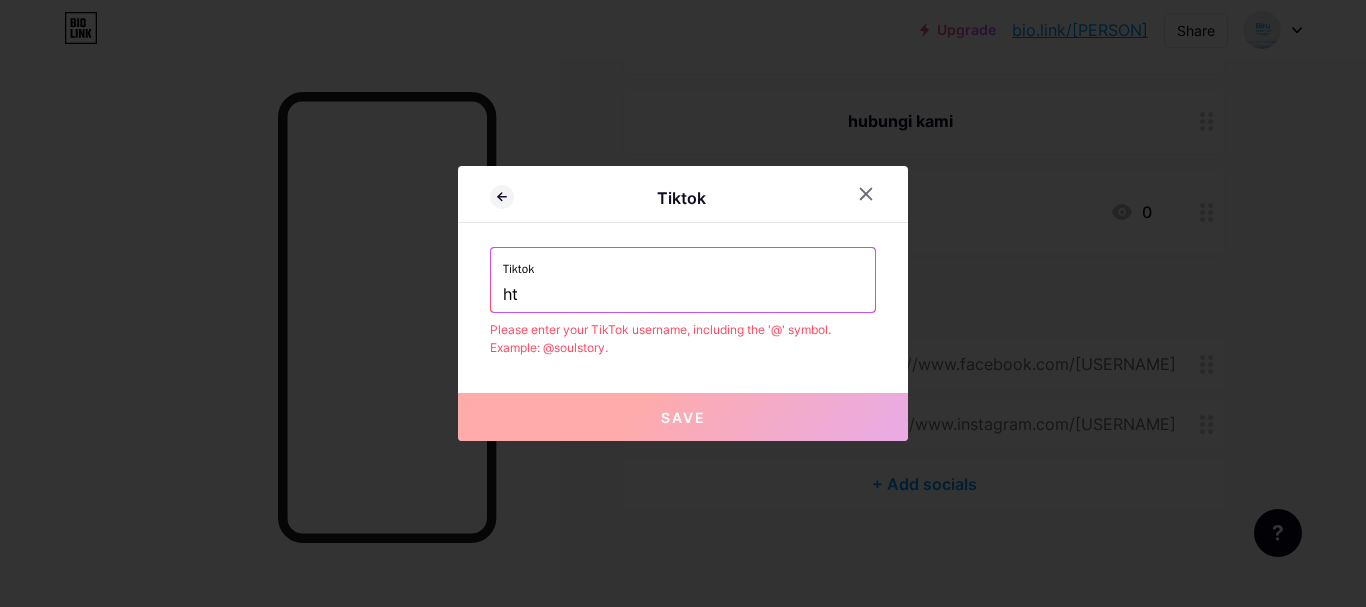 type on "h" 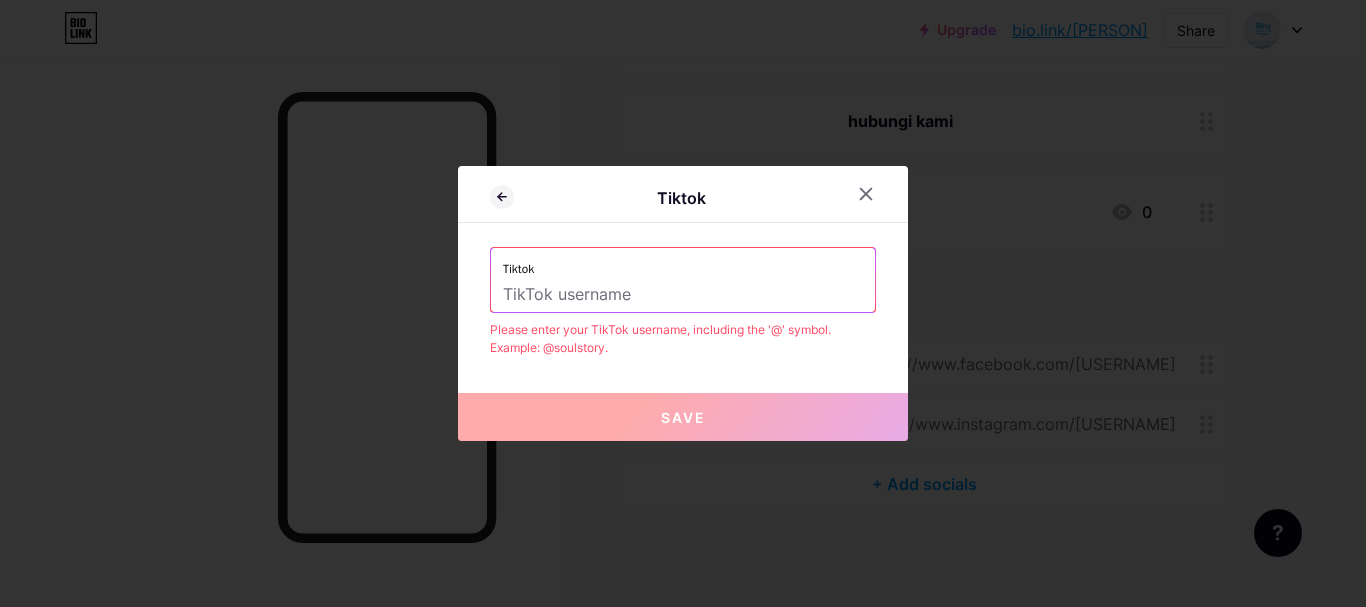 click at bounding box center [683, 295] 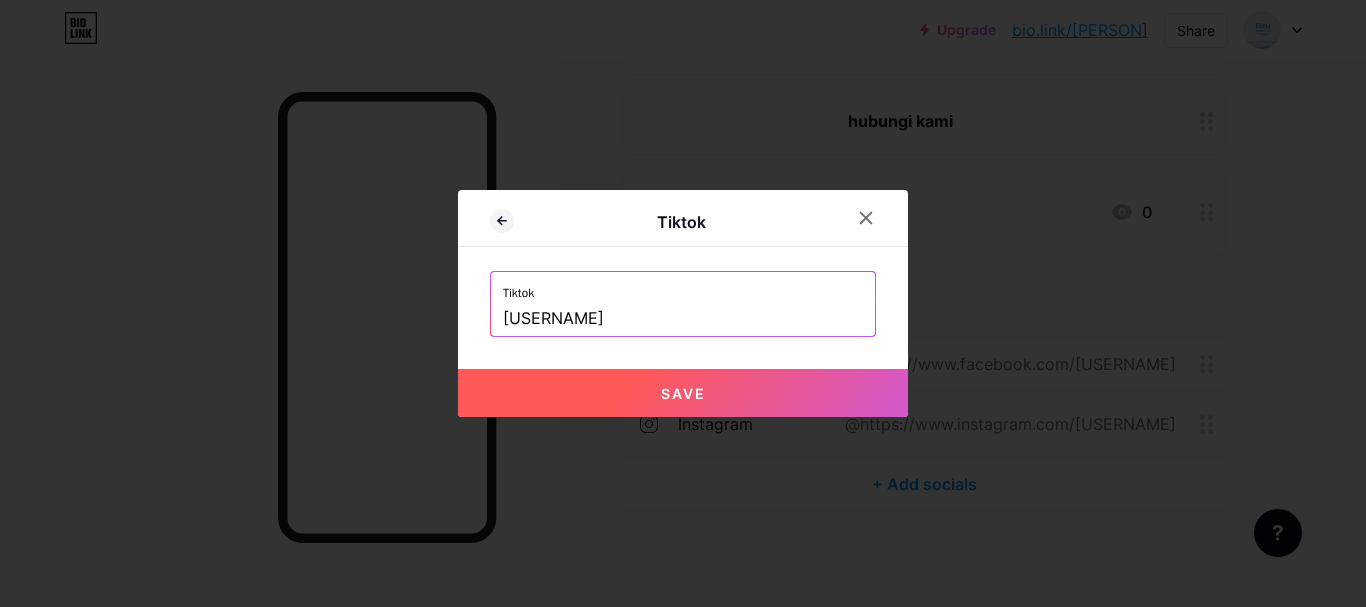 type on "@birulangit" 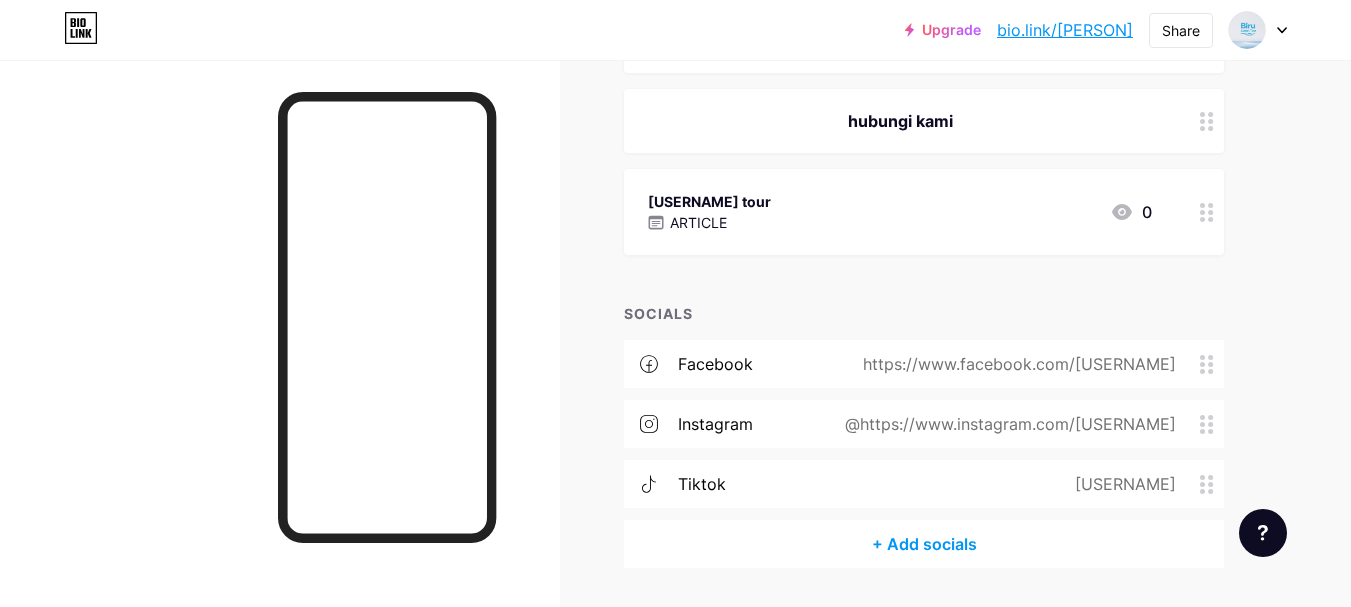 click on "+ Add socials" at bounding box center [924, 544] 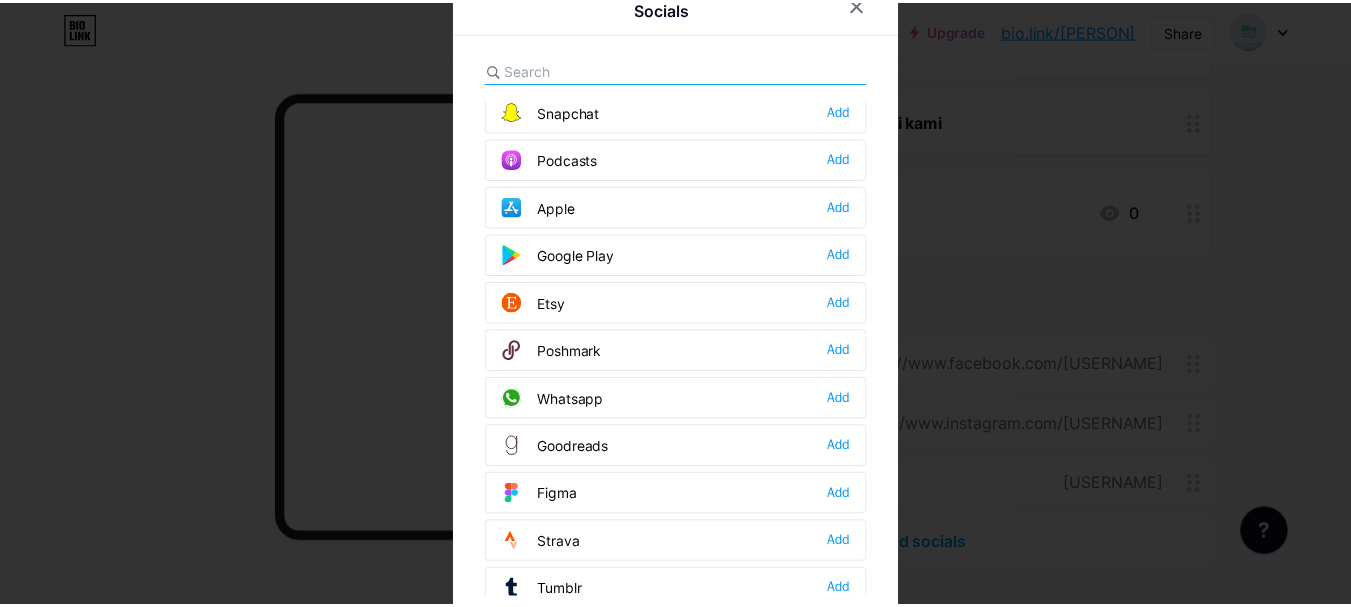 scroll, scrollTop: 1500, scrollLeft: 0, axis: vertical 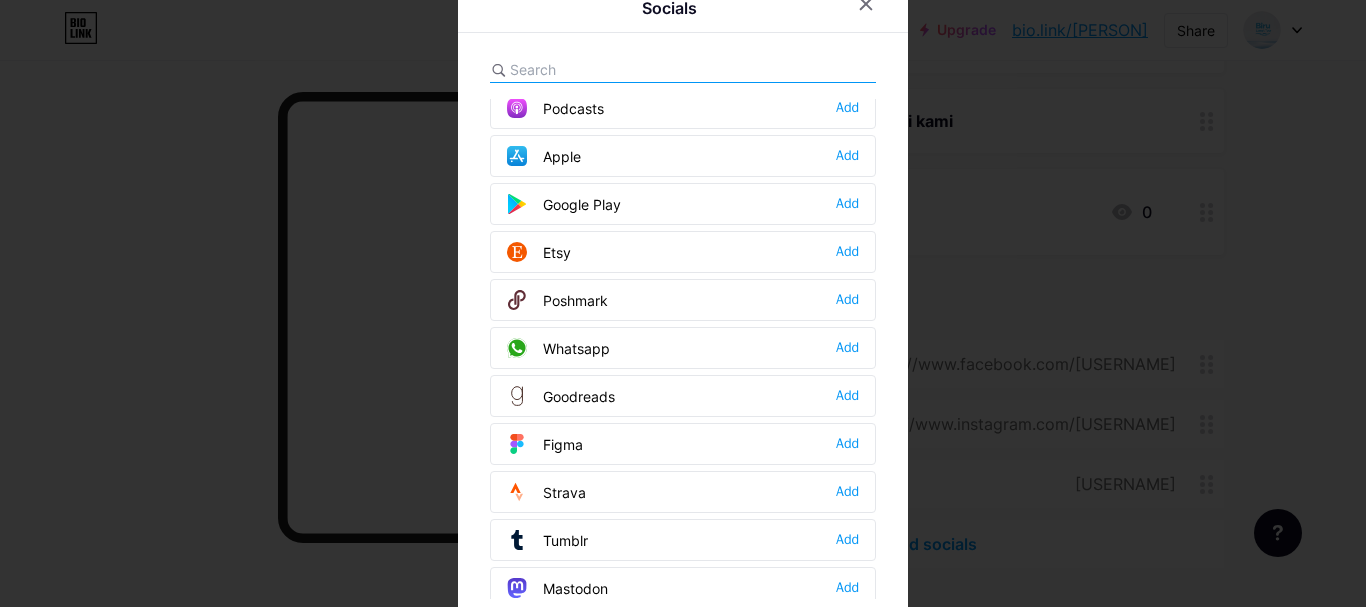 click on "Whatsapp
Add" at bounding box center [683, 348] 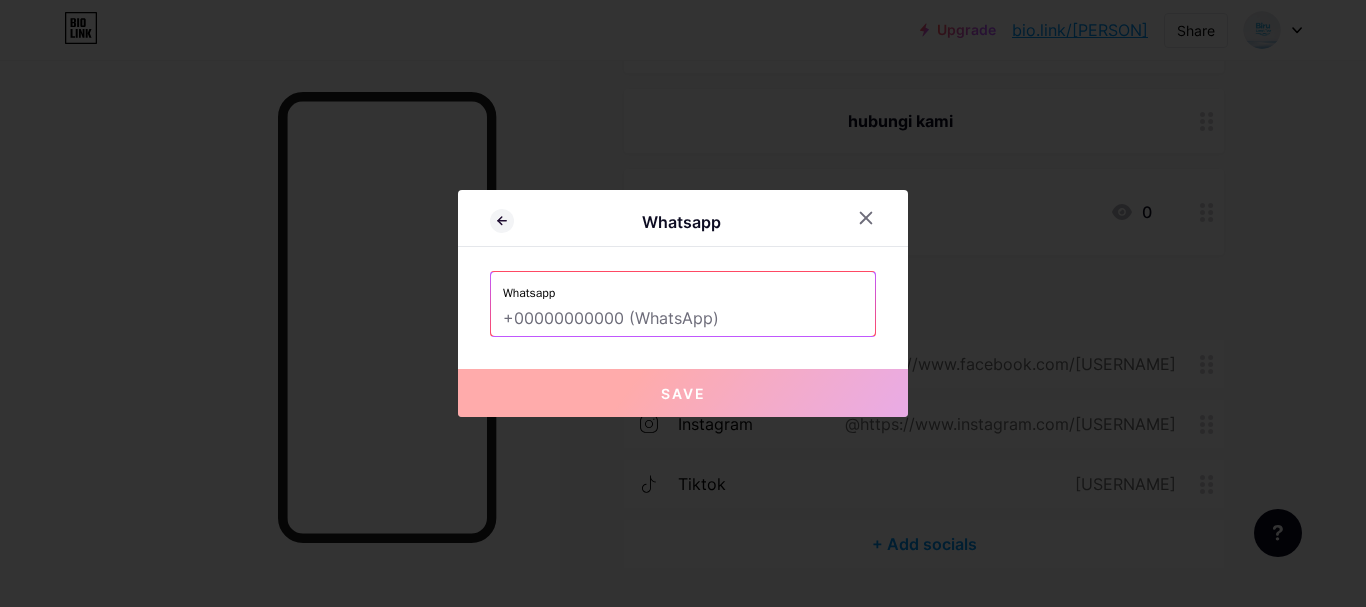 click at bounding box center [683, 319] 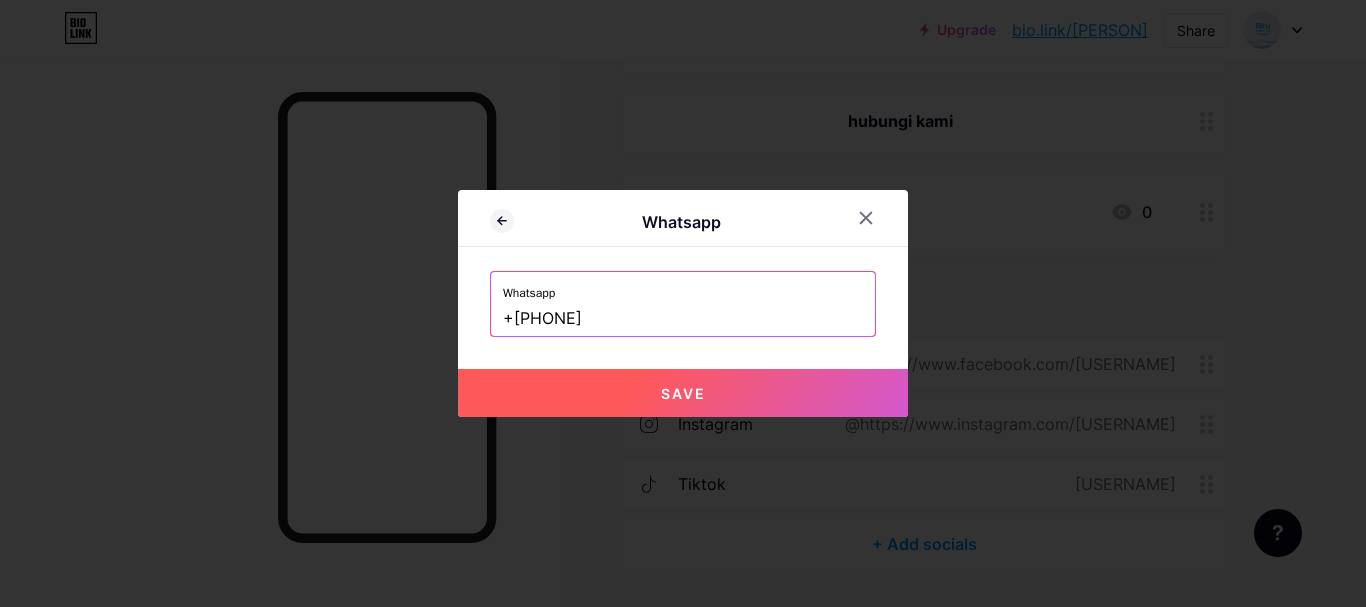 type on "+6287749358298" 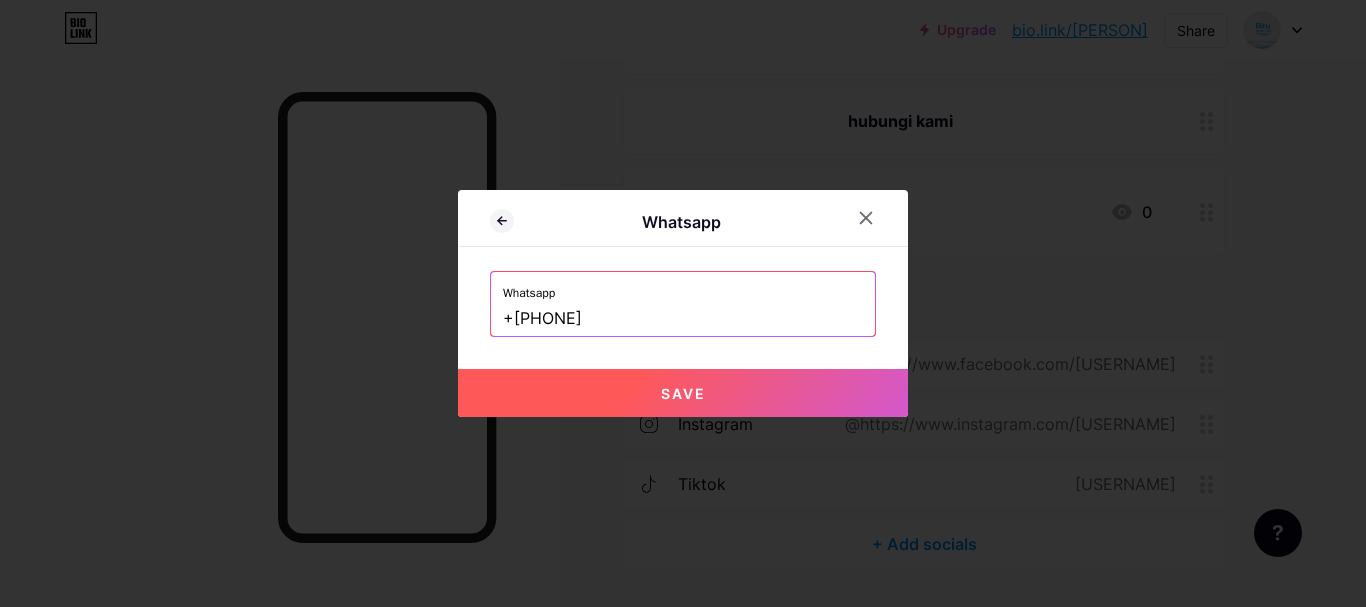 type 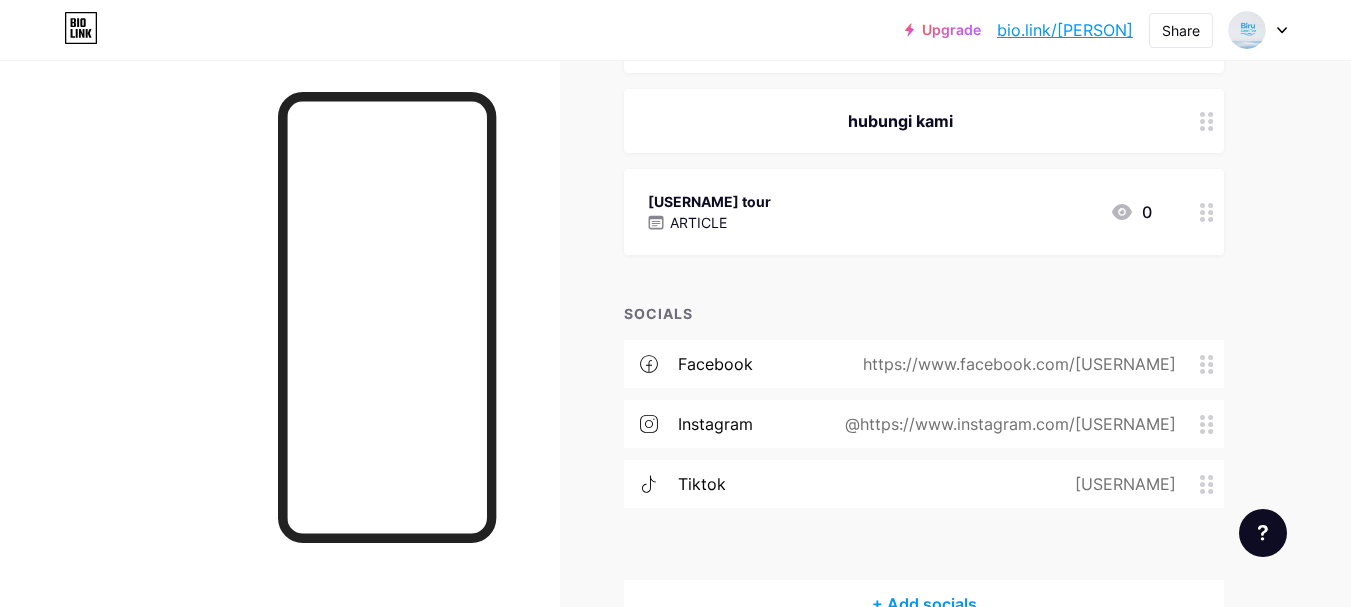 type 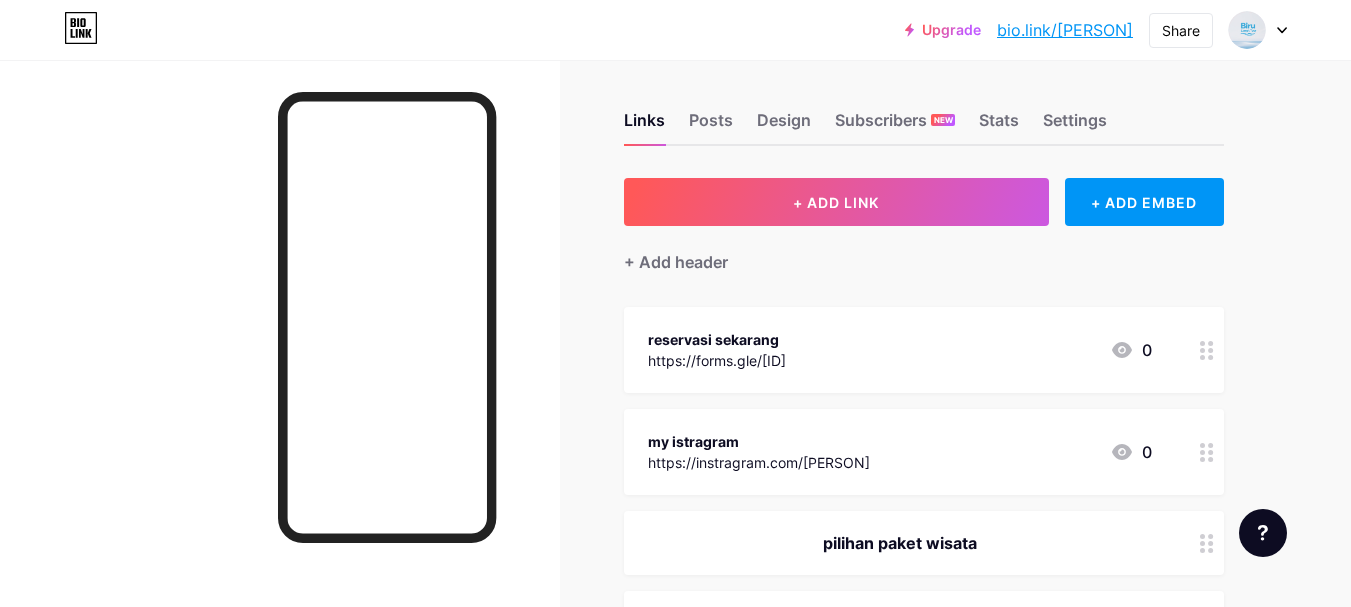 scroll, scrollTop: 0, scrollLeft: 0, axis: both 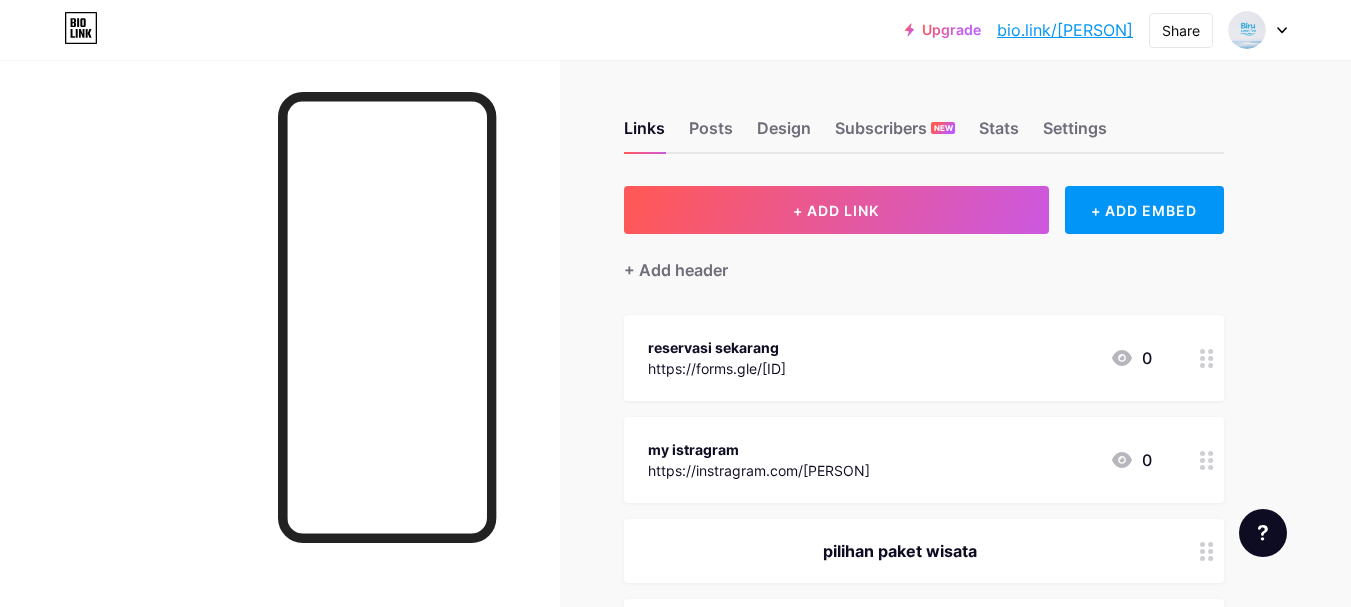 click at bounding box center [1207, 460] 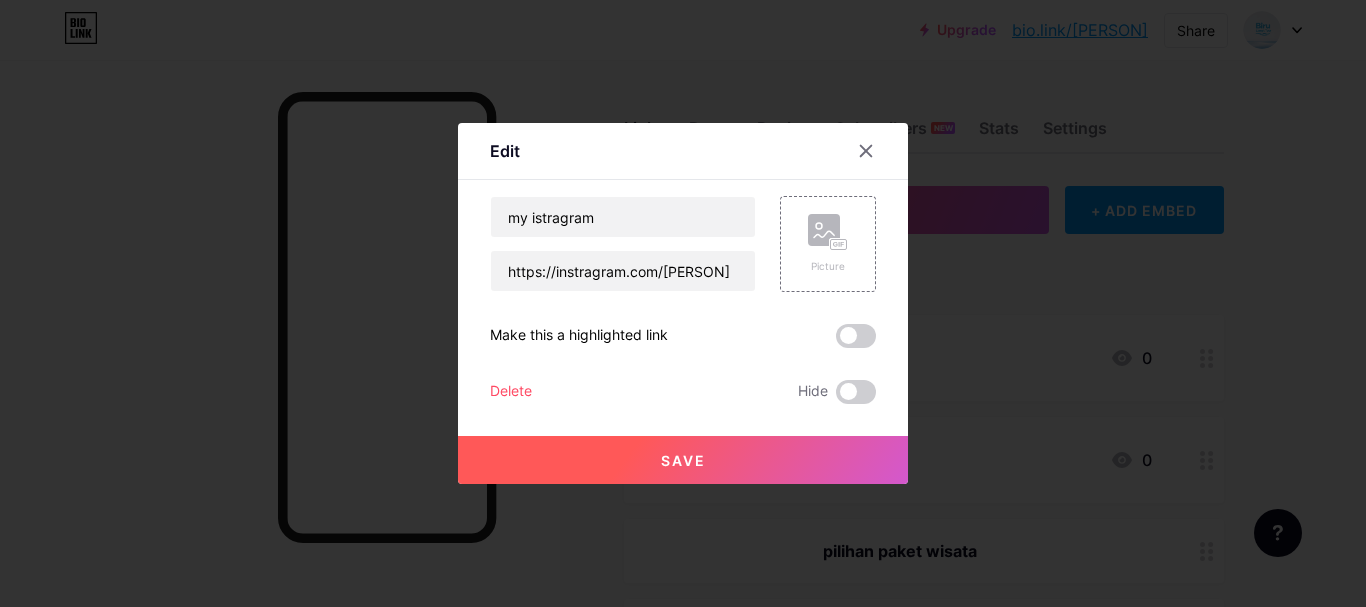 click on "Delete" at bounding box center [511, 392] 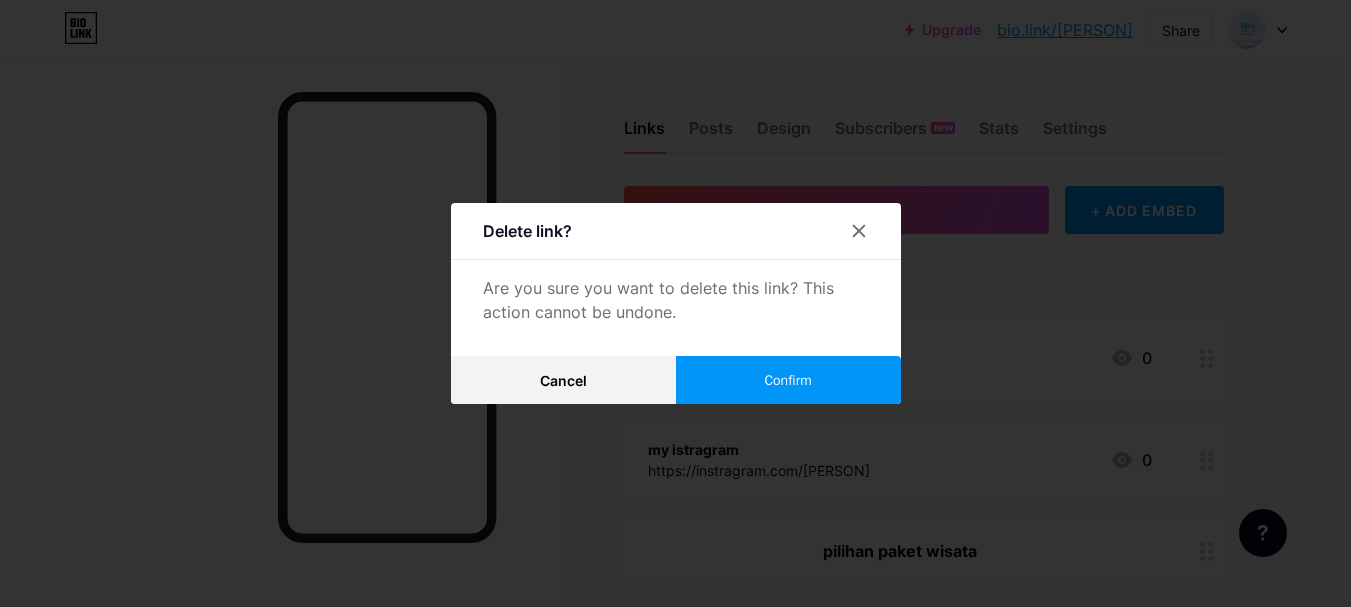 type 